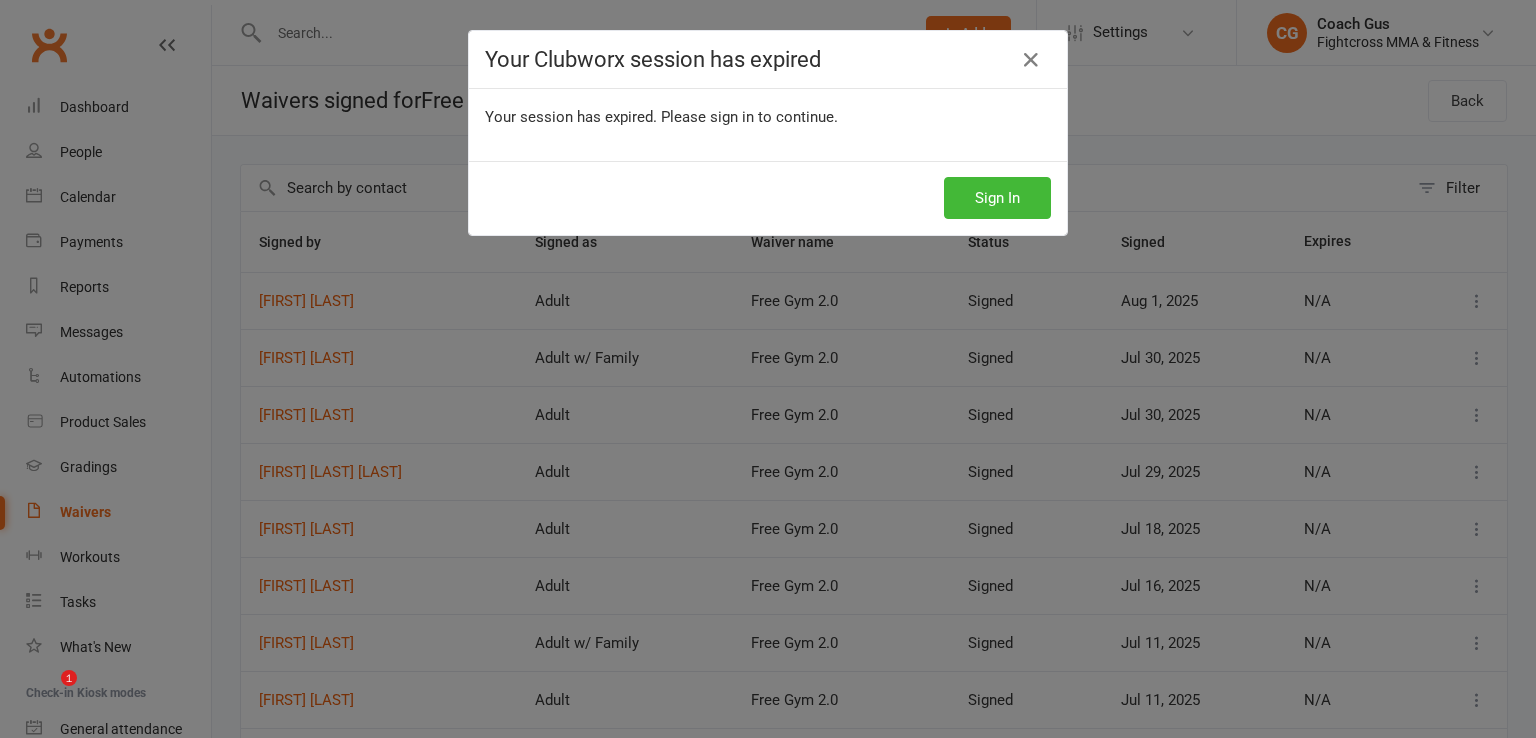 scroll, scrollTop: 0, scrollLeft: 0, axis: both 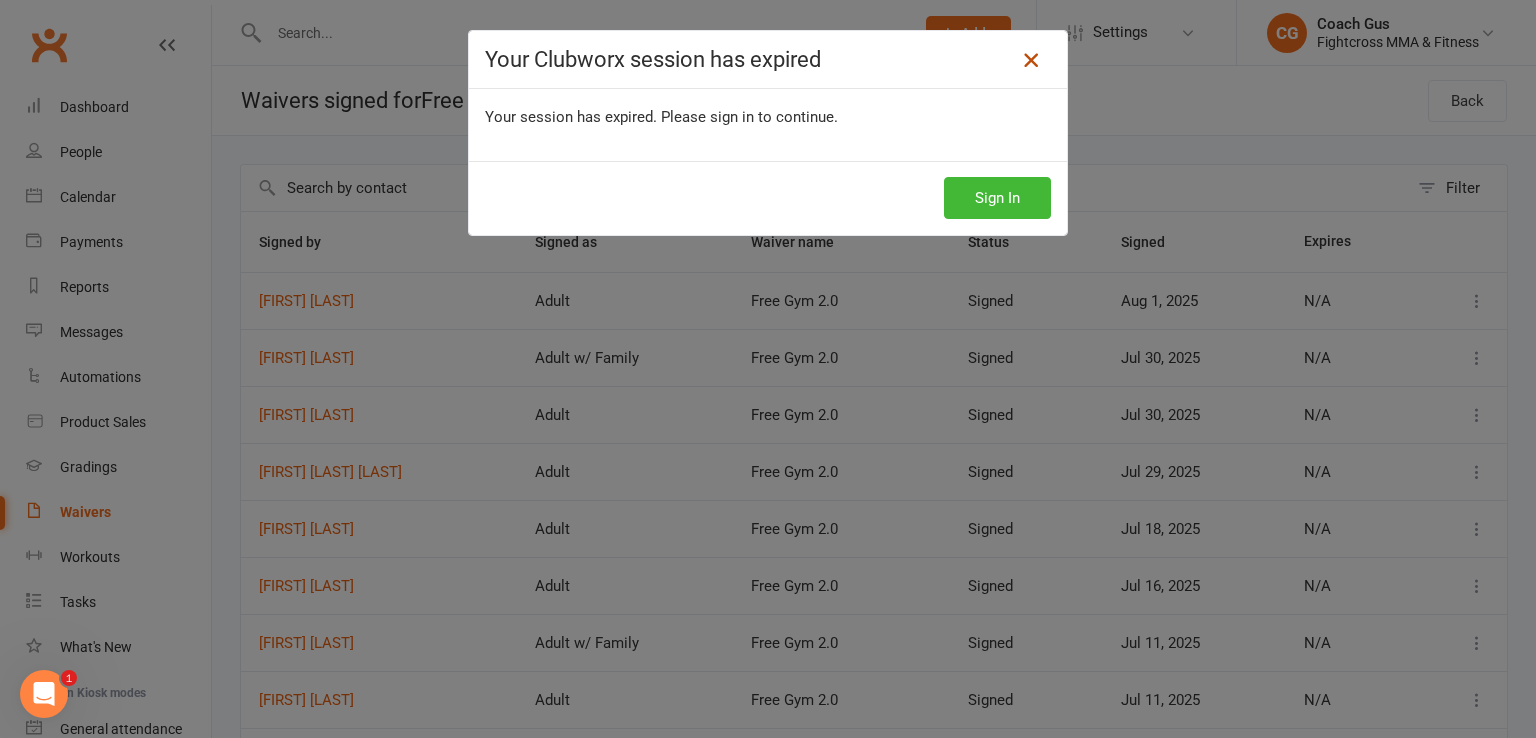 click at bounding box center [1031, 60] 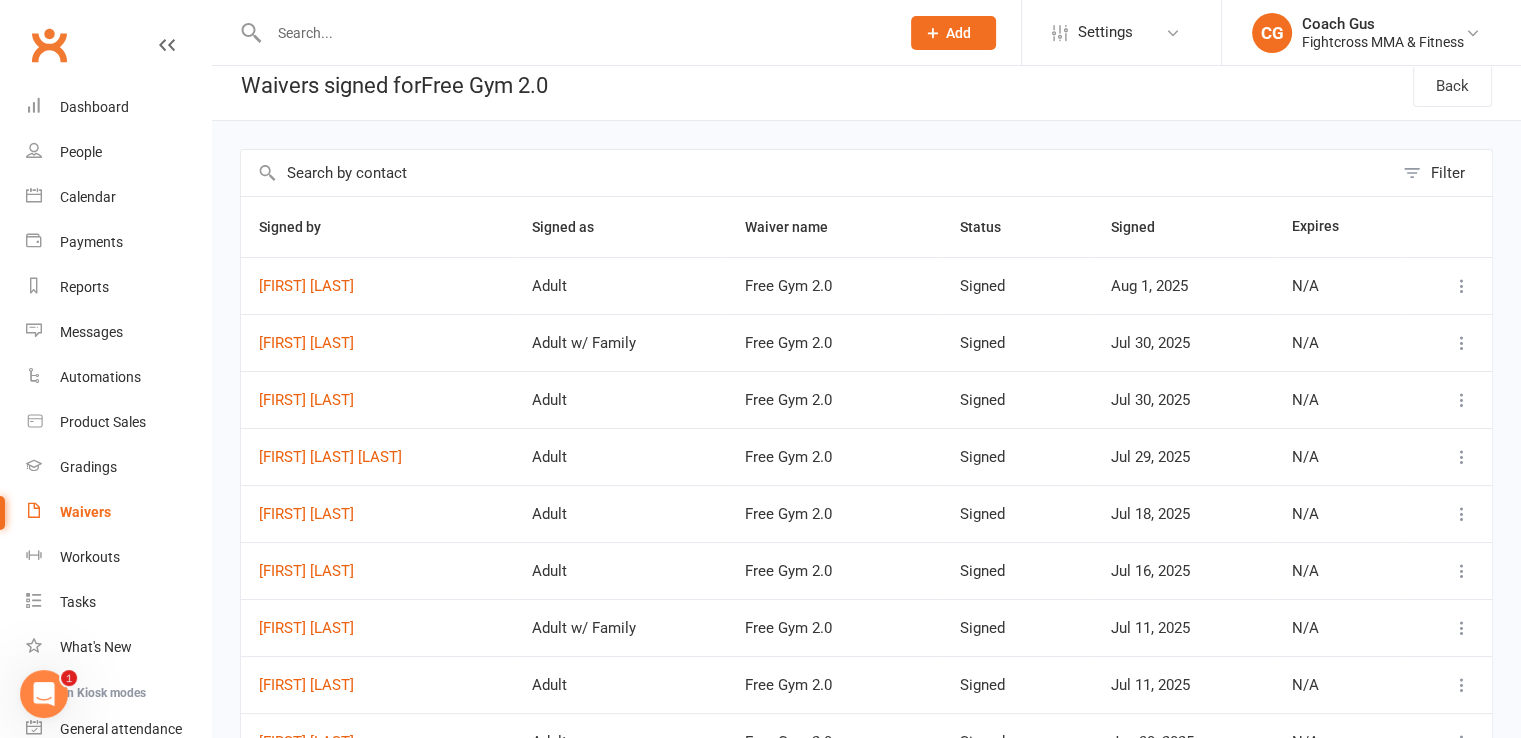scroll, scrollTop: 0, scrollLeft: 0, axis: both 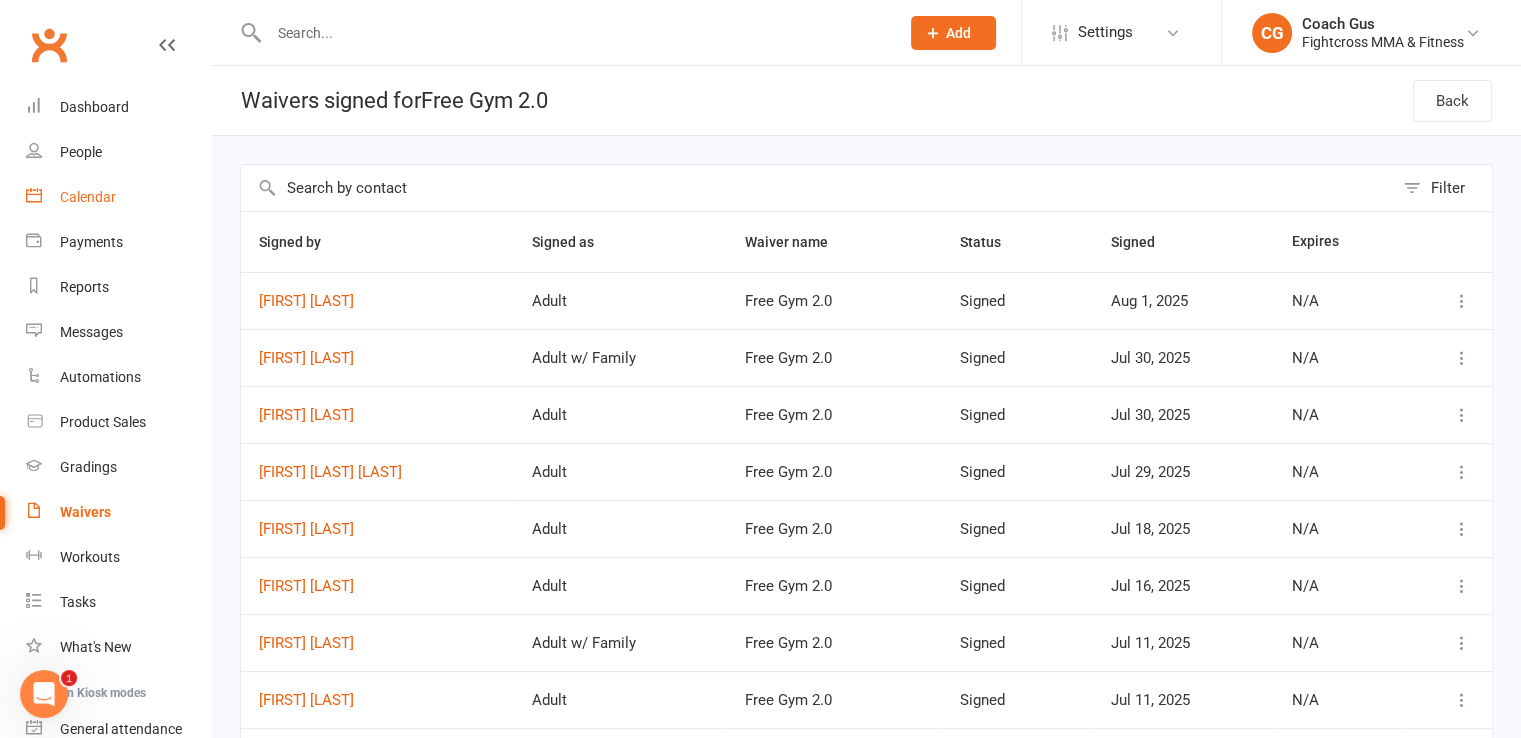 click on "Calendar" at bounding box center (118, 197) 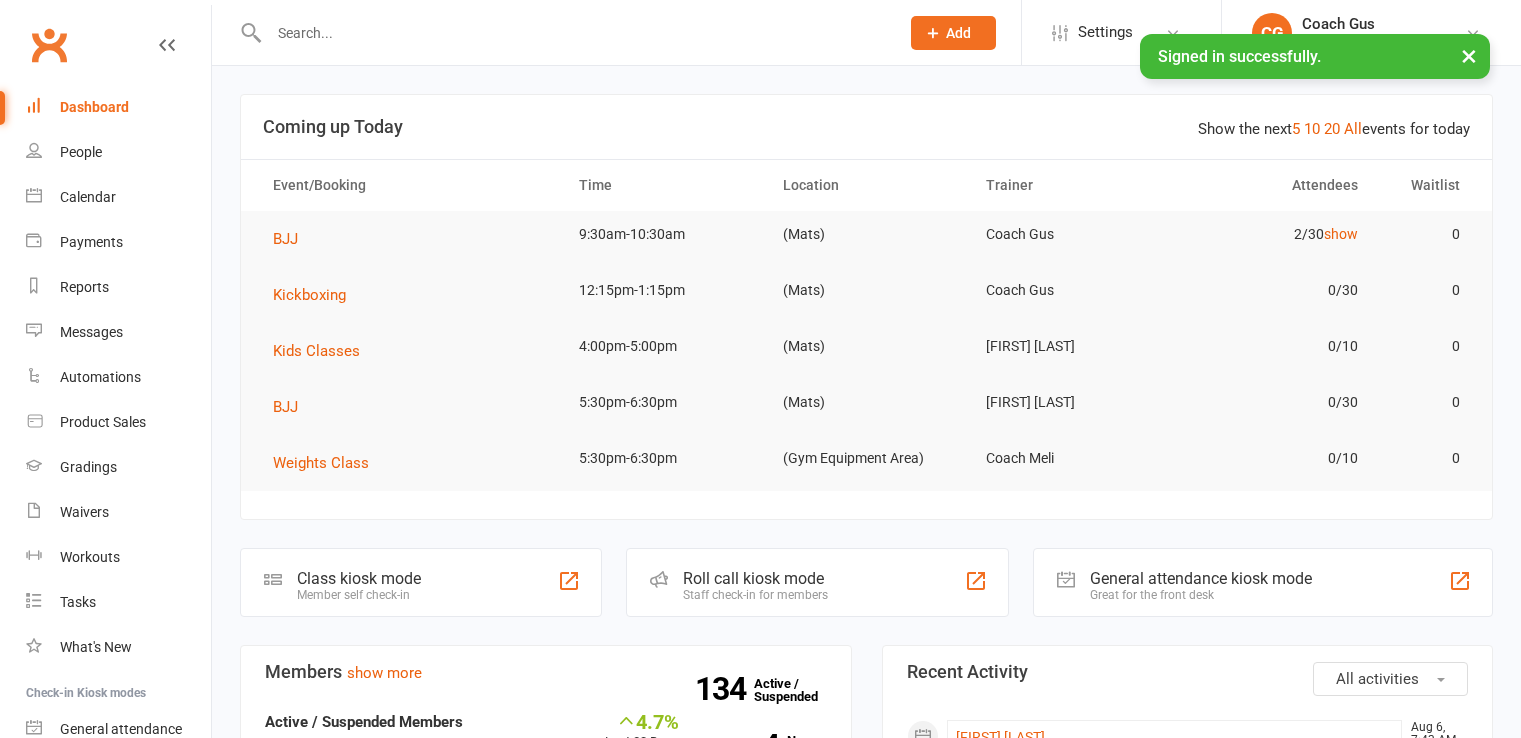 scroll, scrollTop: 0, scrollLeft: 0, axis: both 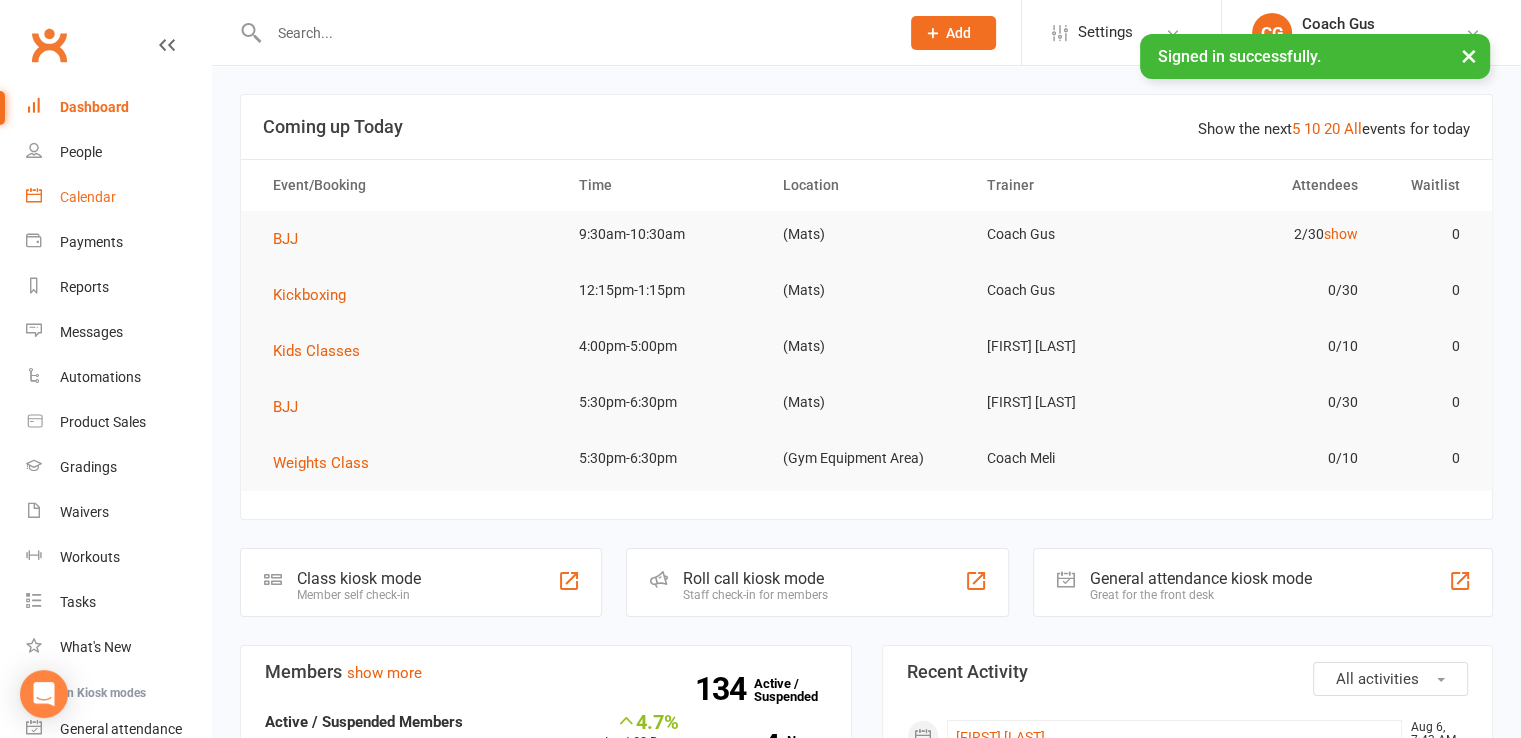 click on "Calendar" at bounding box center [118, 197] 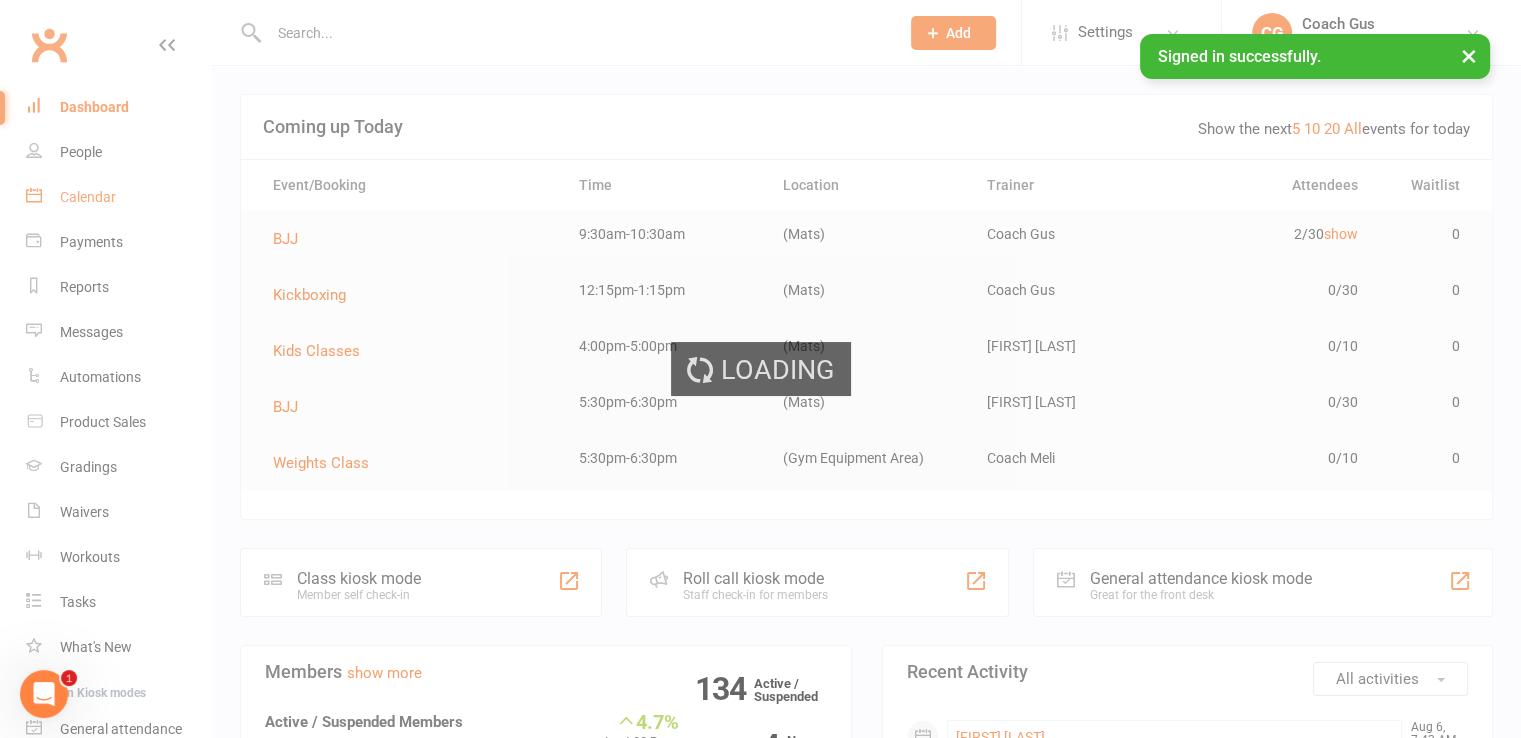 scroll, scrollTop: 0, scrollLeft: 0, axis: both 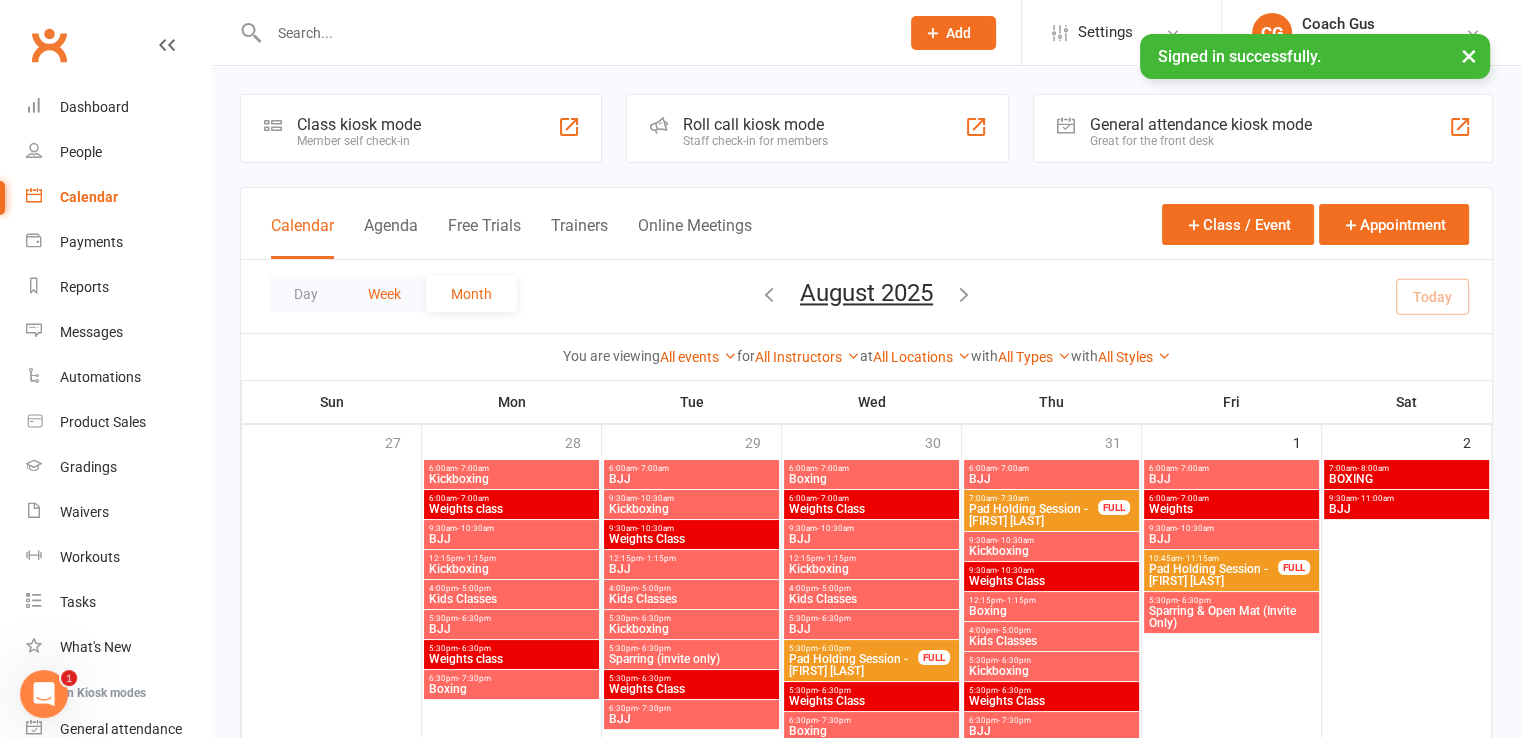 click on "Week" at bounding box center [384, 294] 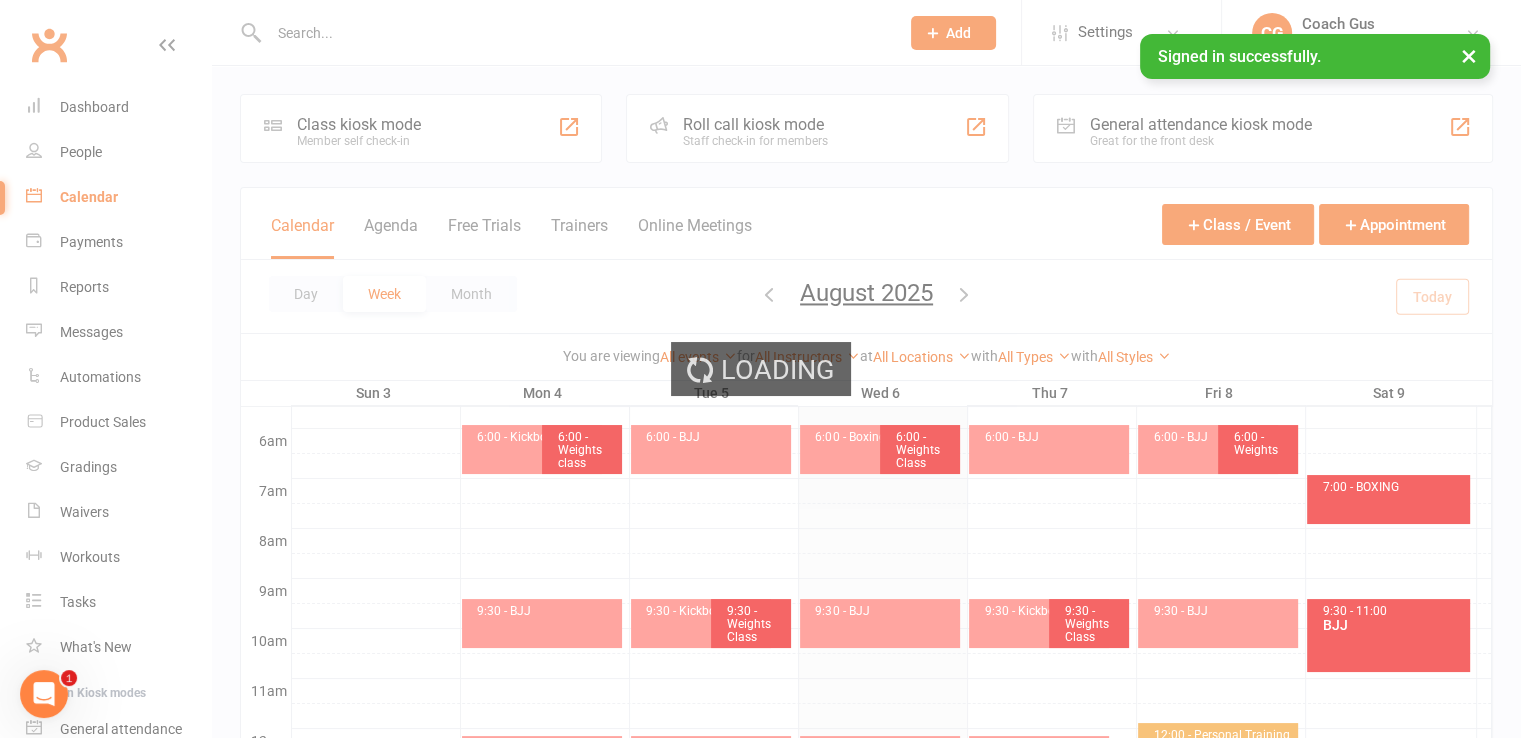 scroll, scrollTop: 0, scrollLeft: 0, axis: both 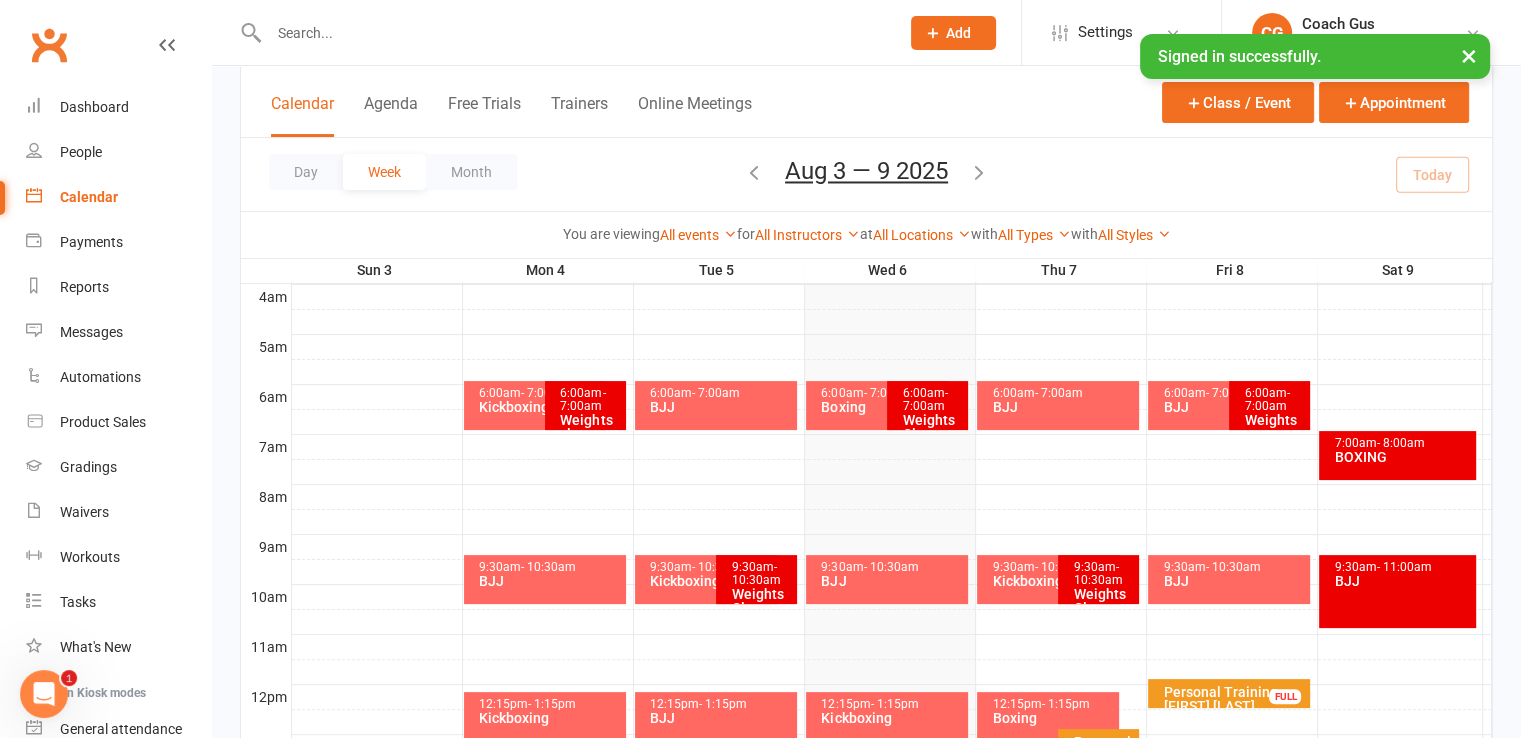click on "6:00am  - 7:00am Boxing" at bounding box center (877, 405) 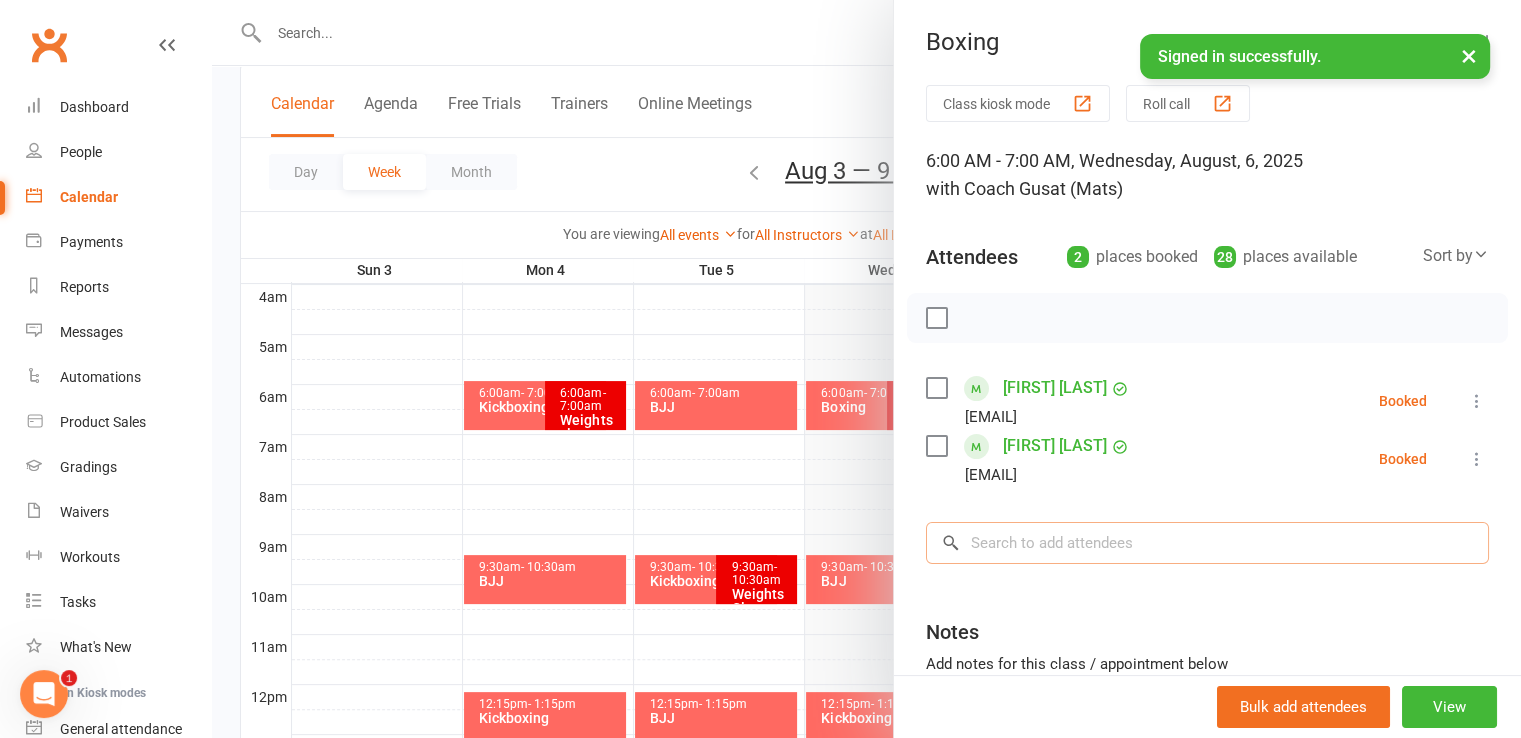 click at bounding box center [1207, 543] 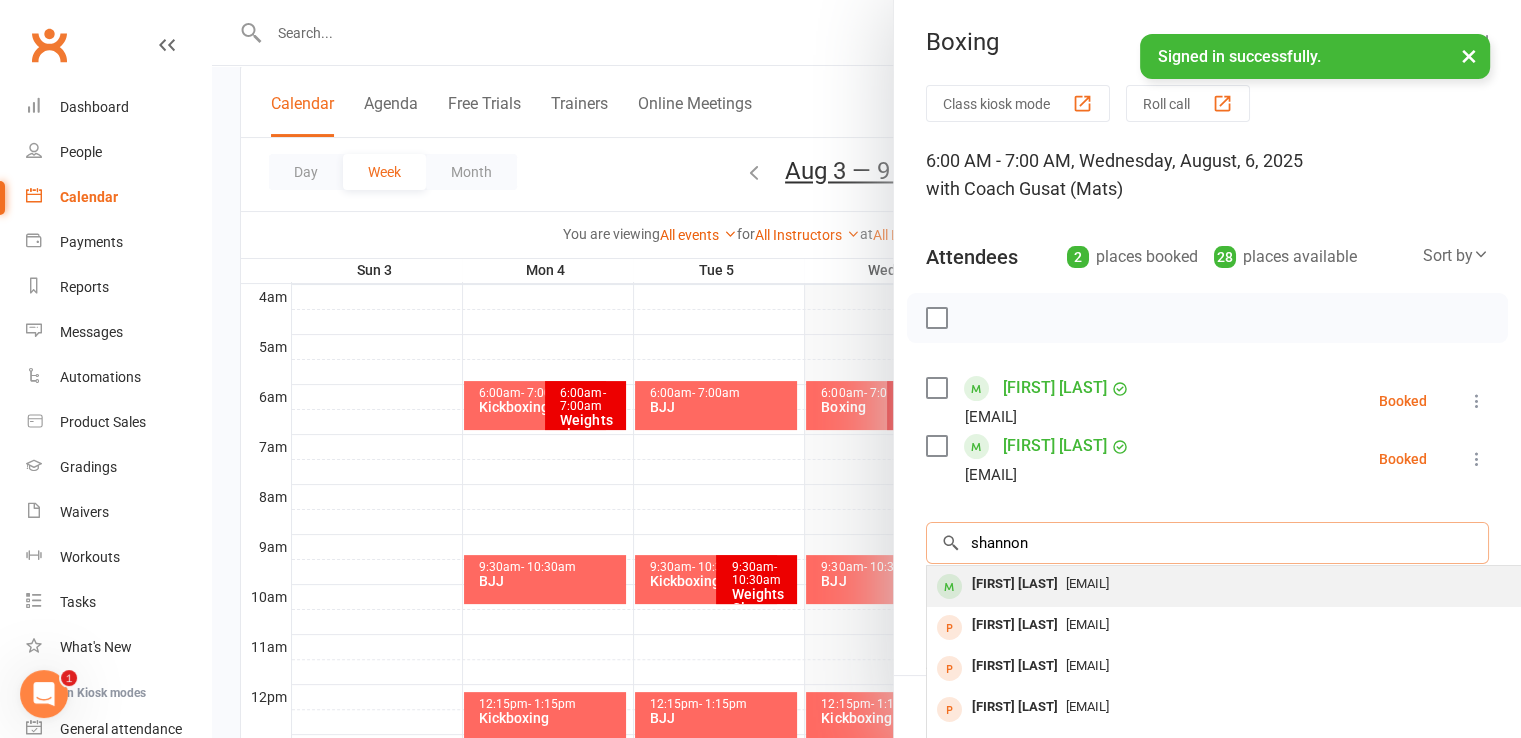 type on "shannon" 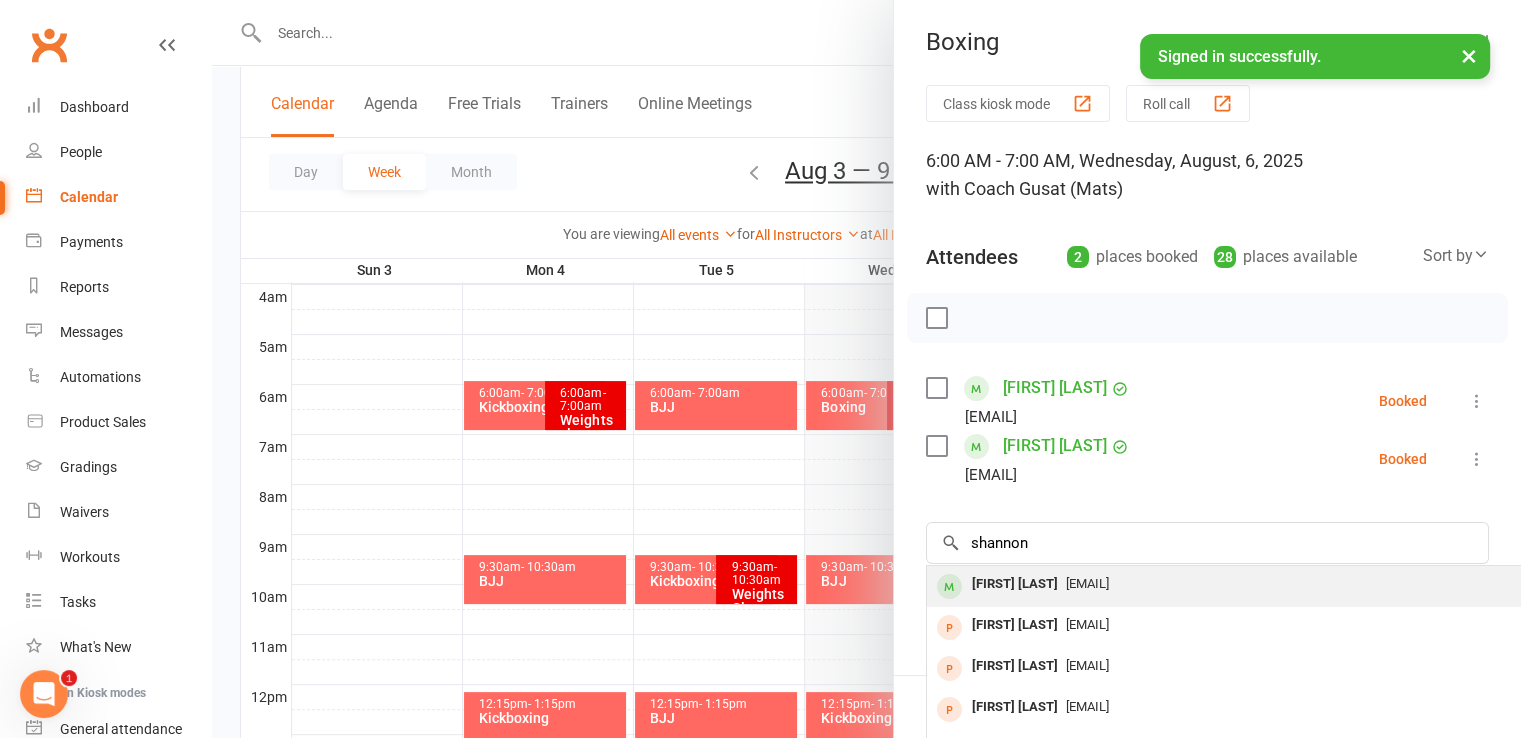 click on "[EMAIL]" at bounding box center [1226, 584] 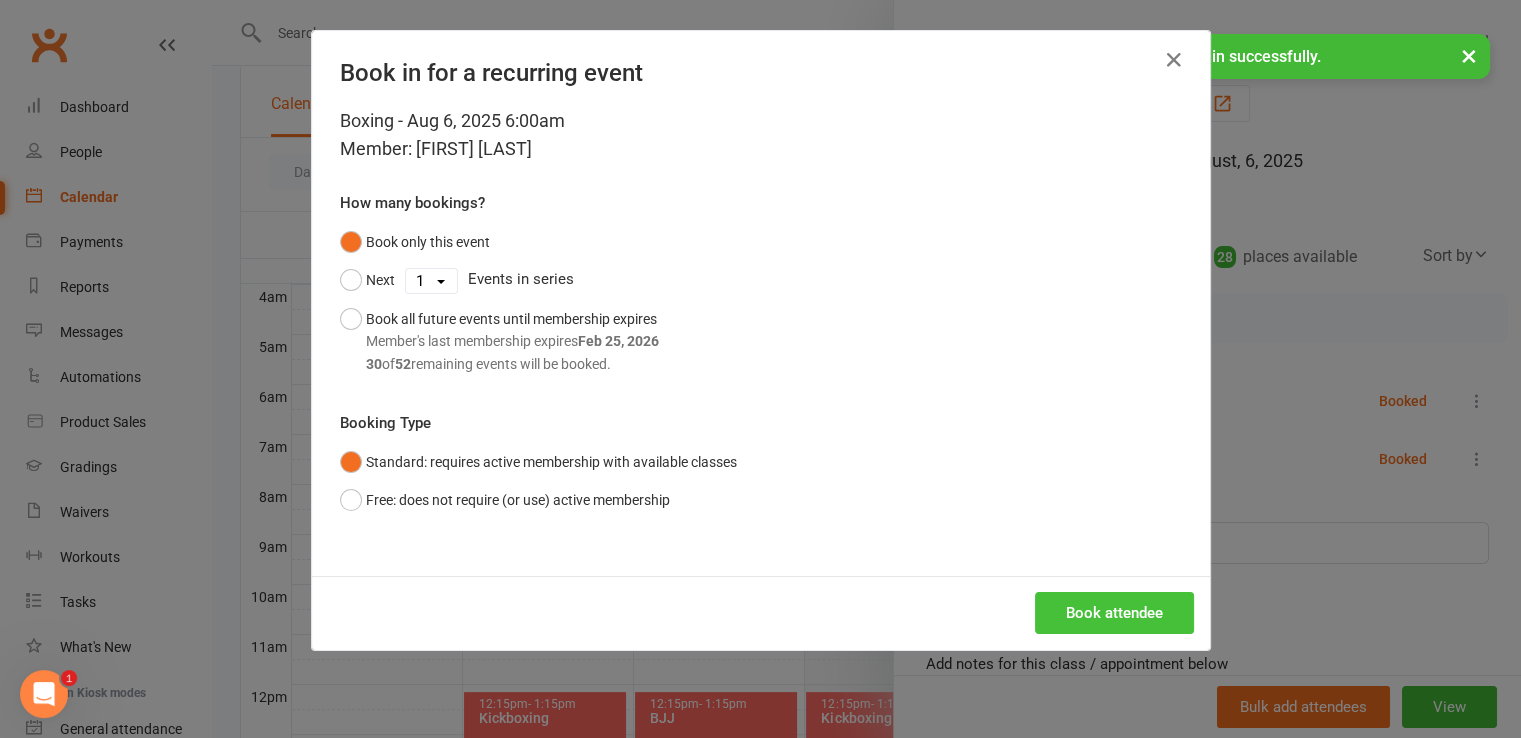 click on "Book attendee" at bounding box center (1114, 613) 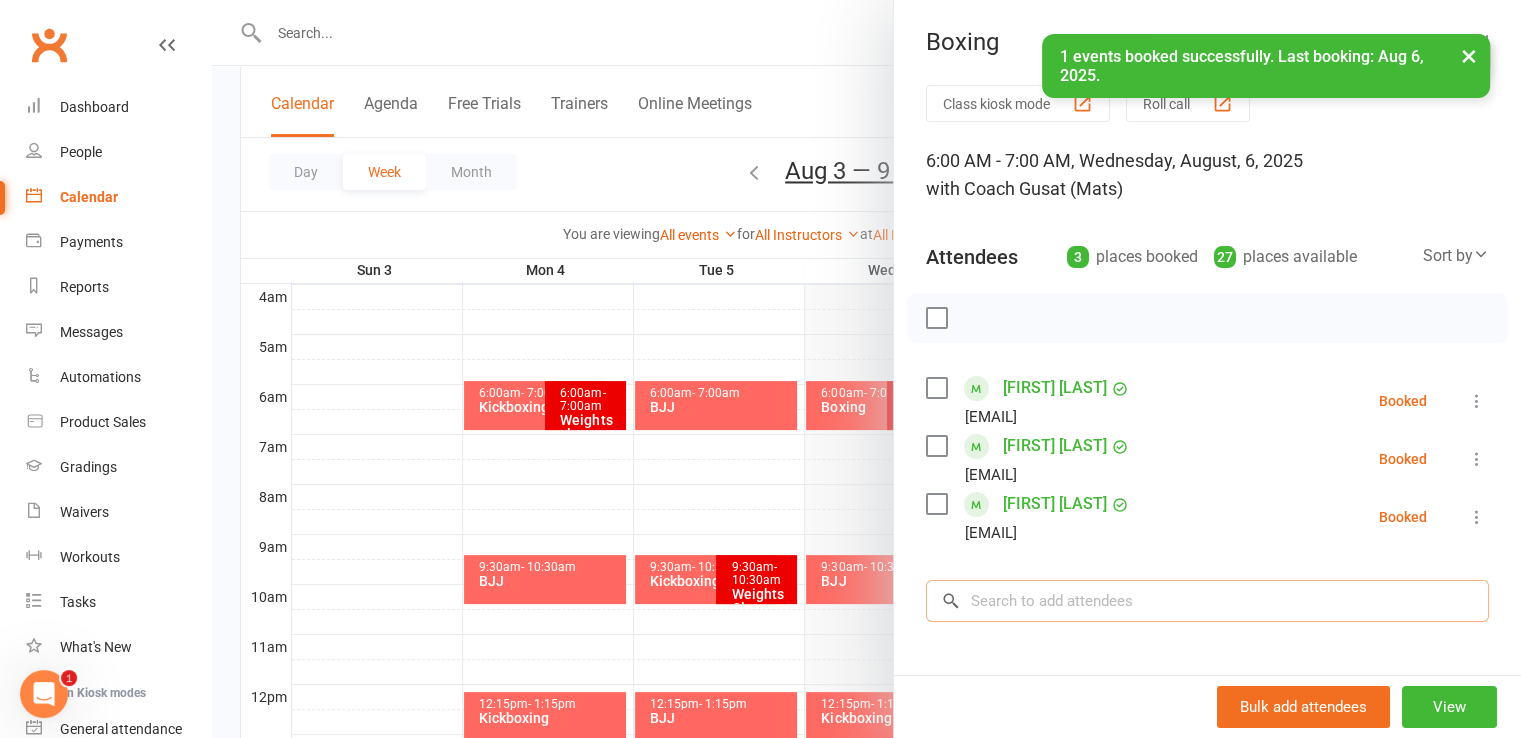 click at bounding box center [1207, 601] 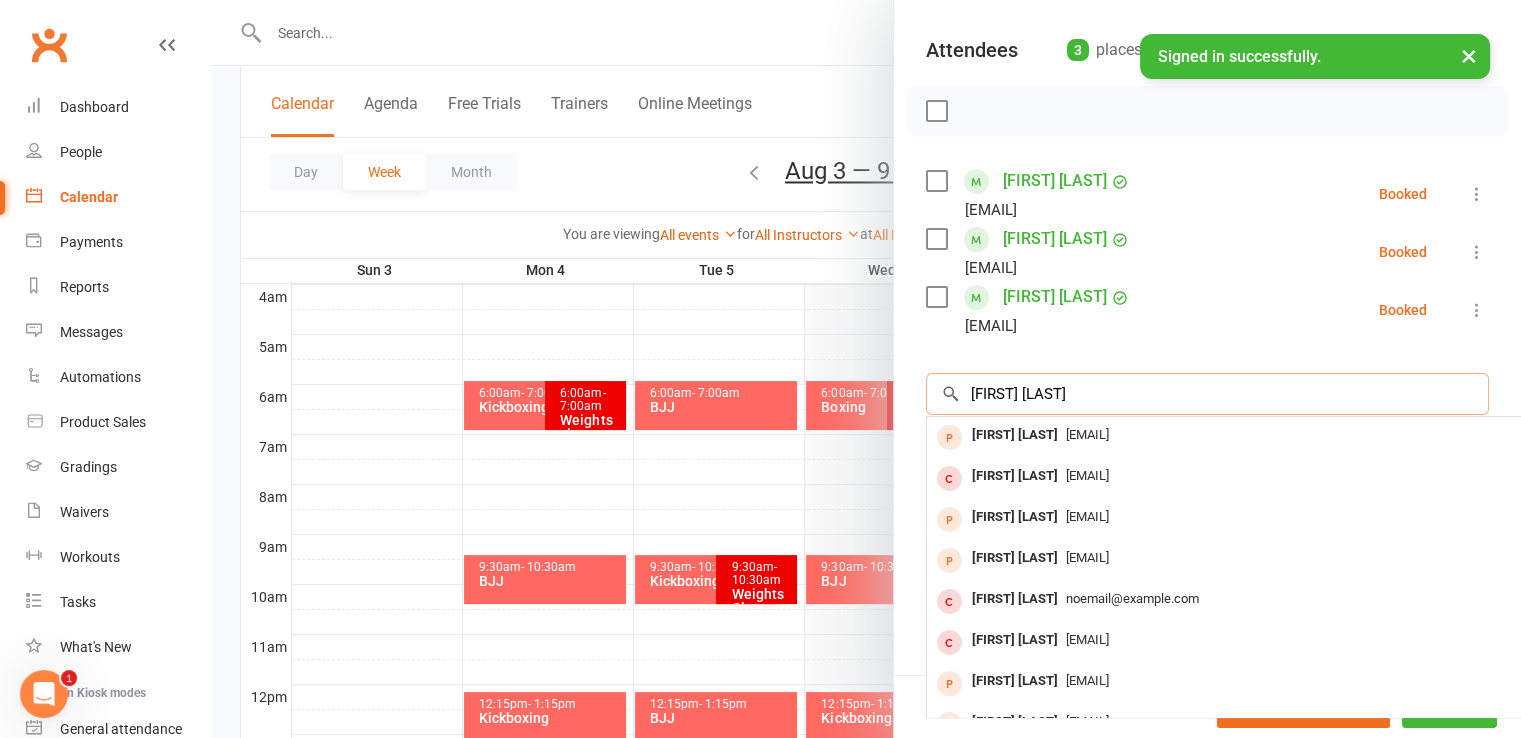 scroll, scrollTop: 244, scrollLeft: 0, axis: vertical 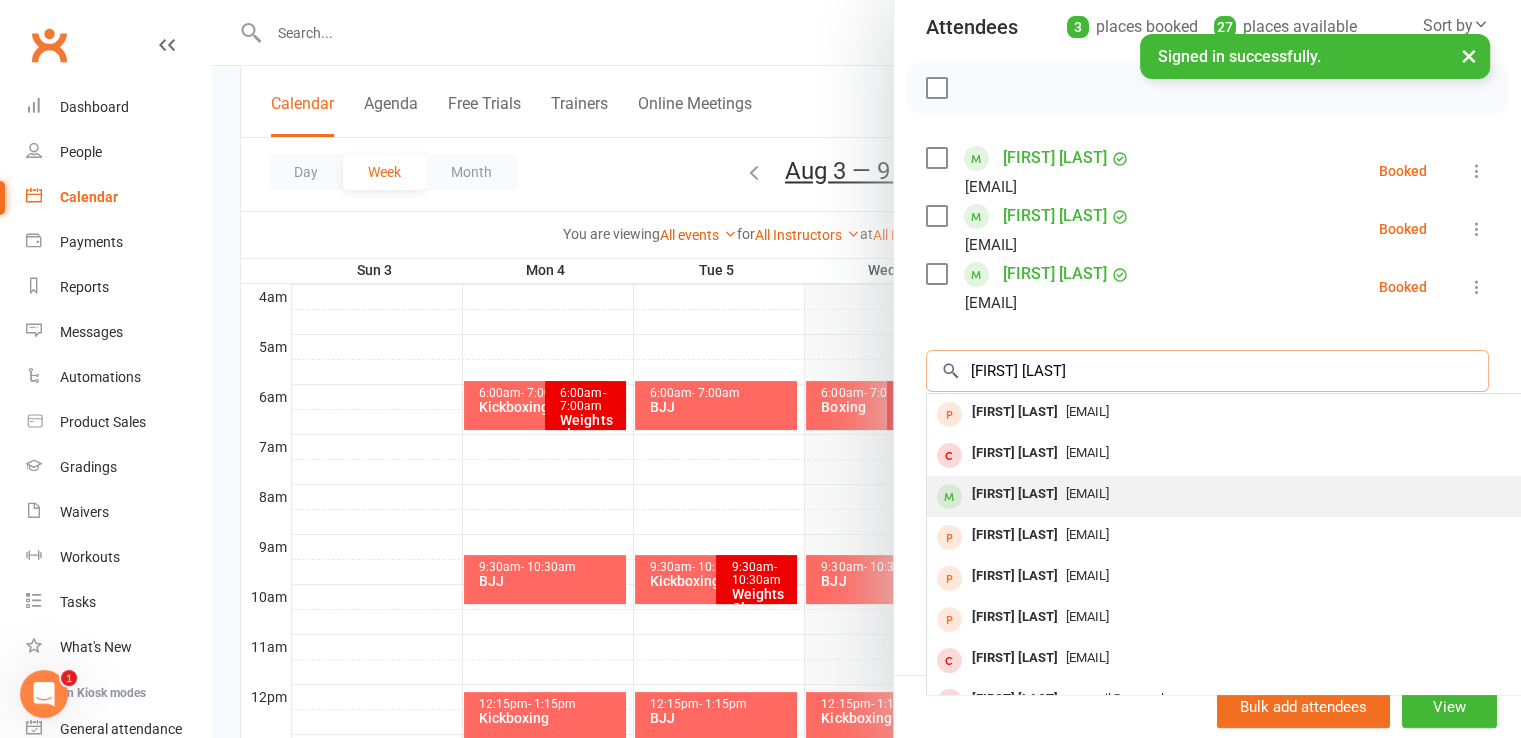 type on "[FIRST] [LAST]" 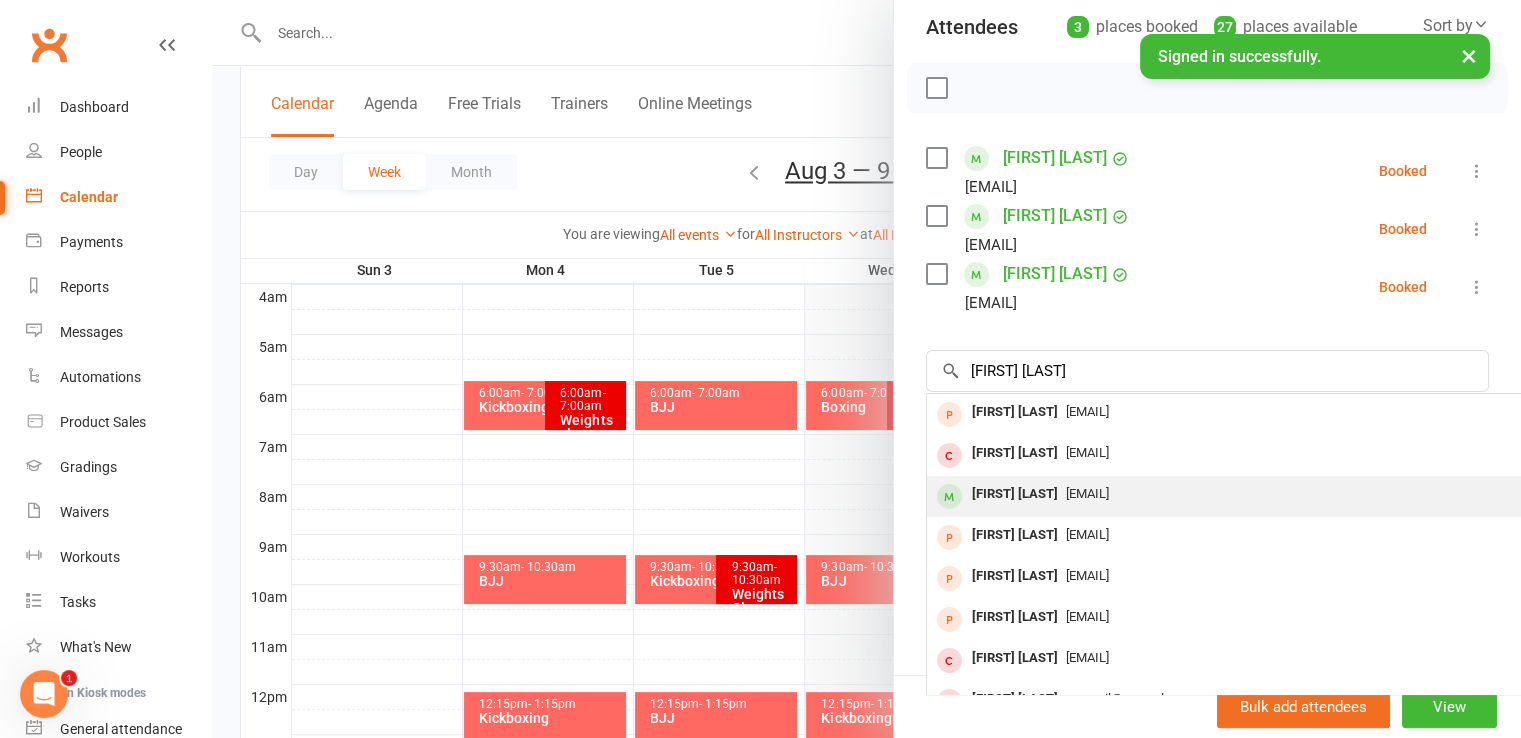click on "[FIRST] [LAST]" at bounding box center [1015, 494] 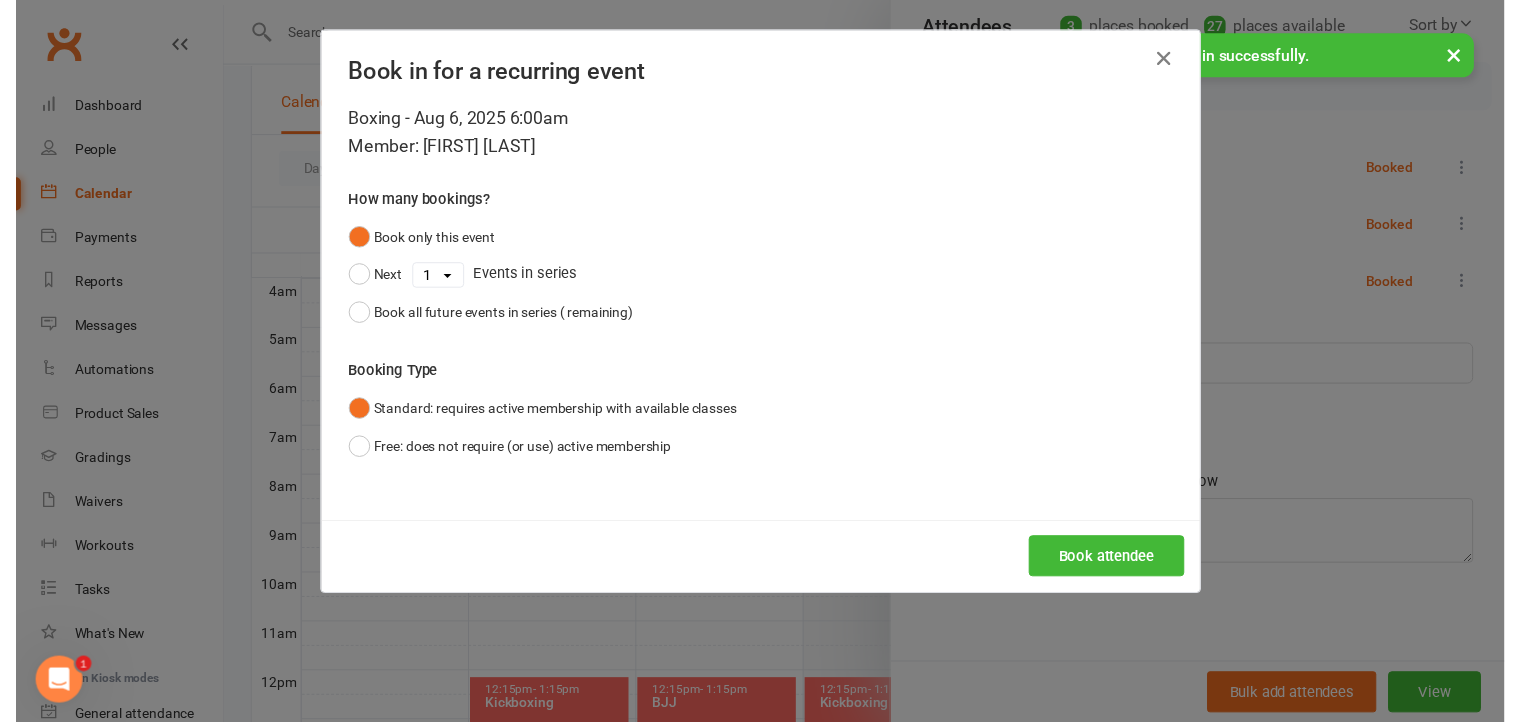scroll, scrollTop: 228, scrollLeft: 0, axis: vertical 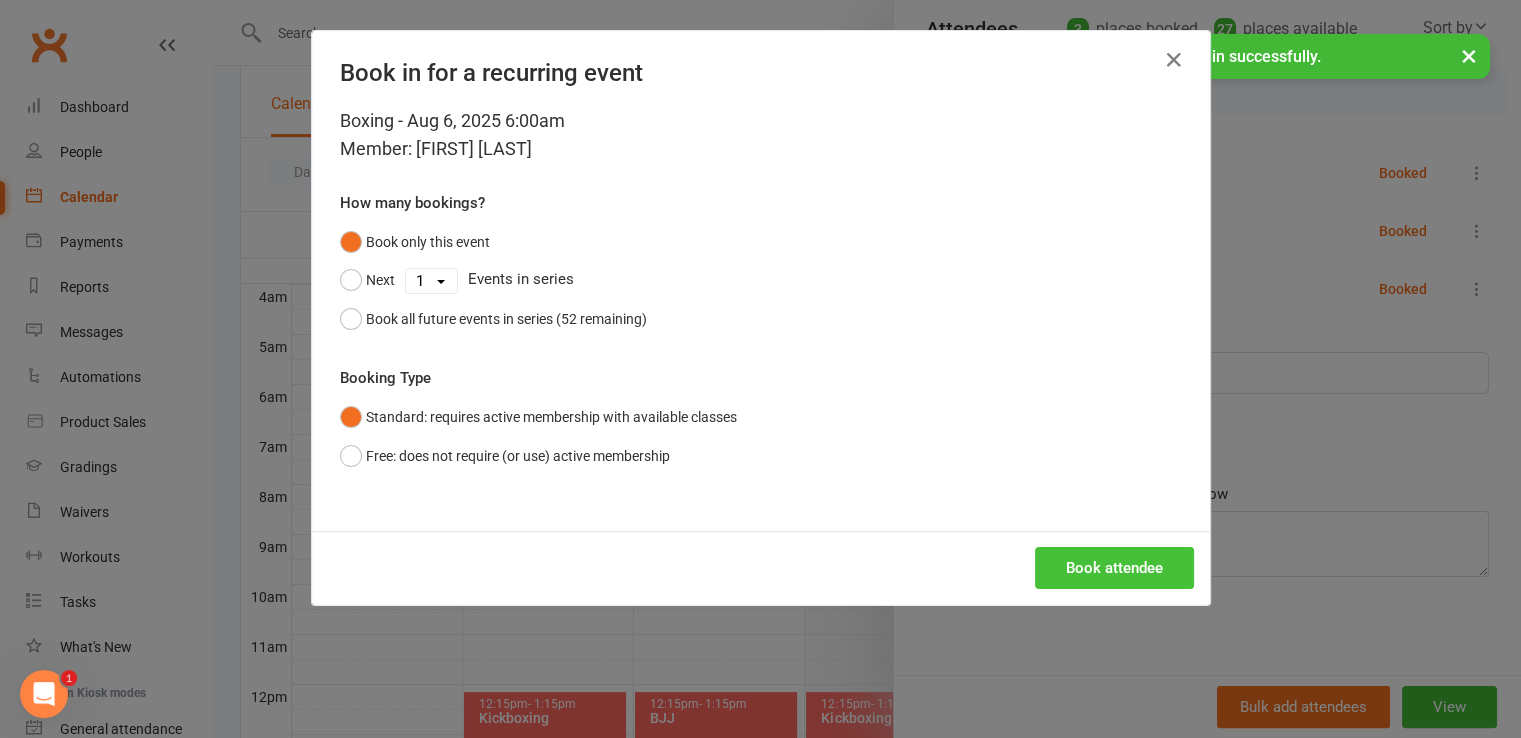 click on "Book attendee" at bounding box center (1114, 568) 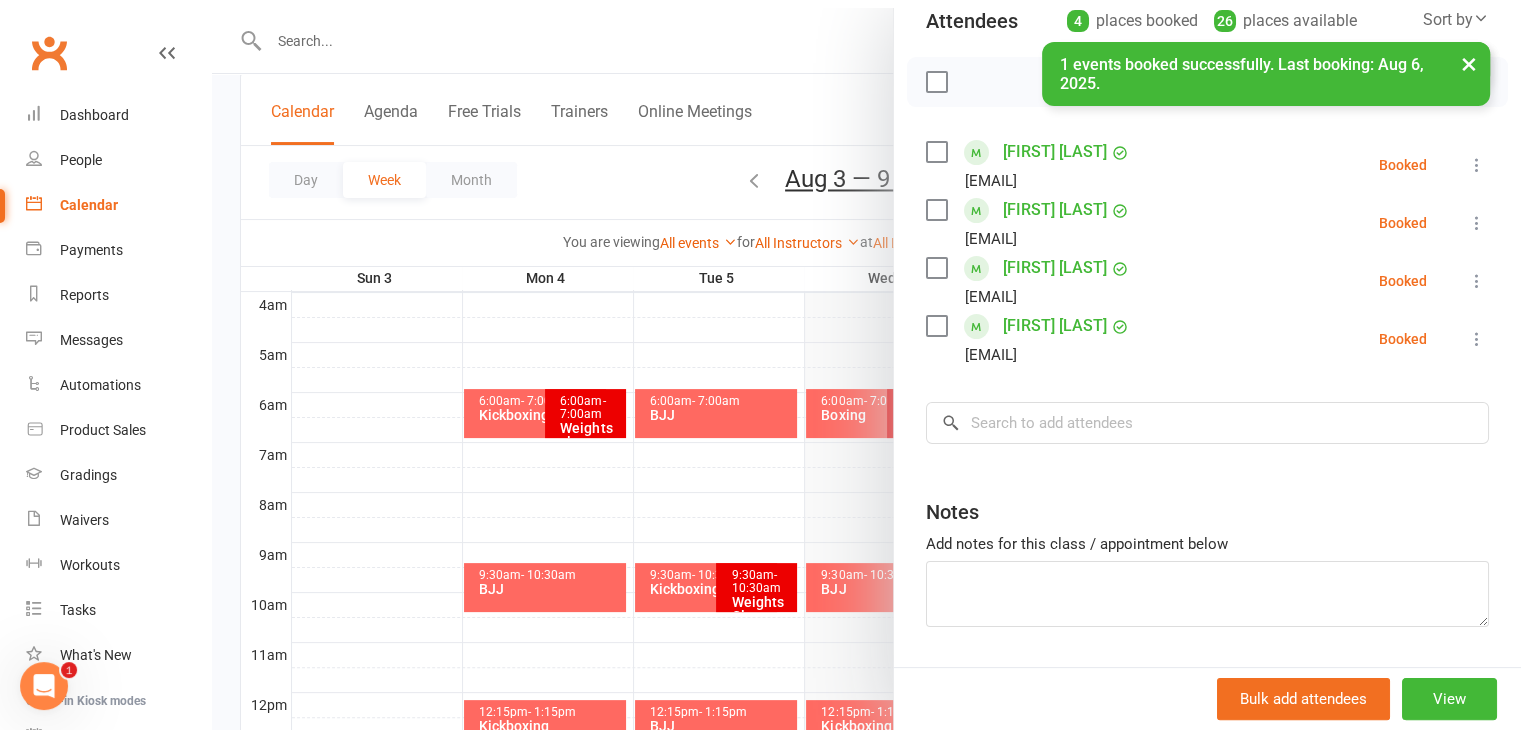 scroll, scrollTop: 244, scrollLeft: 0, axis: vertical 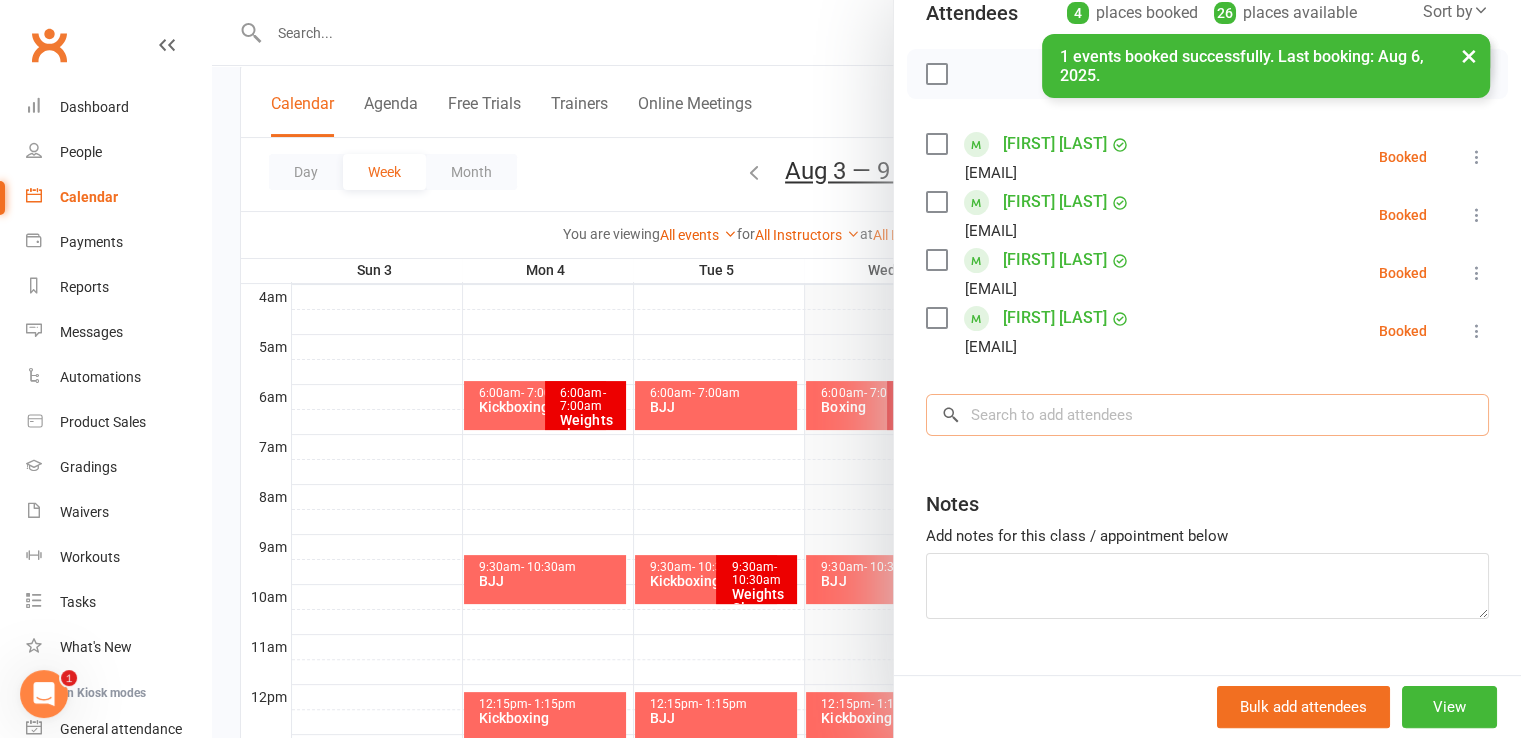 click at bounding box center (1207, 415) 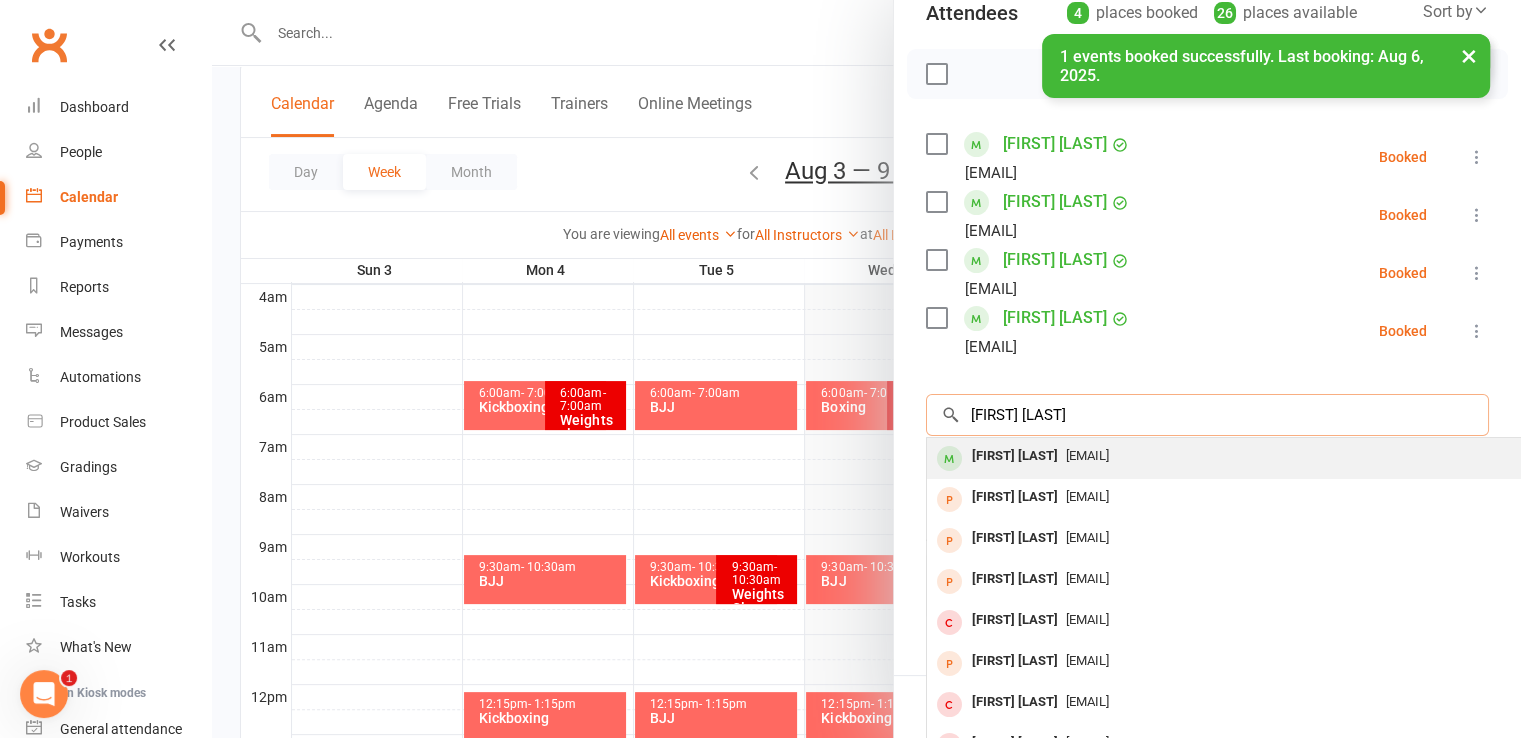 type on "[FIRST] [LAST]" 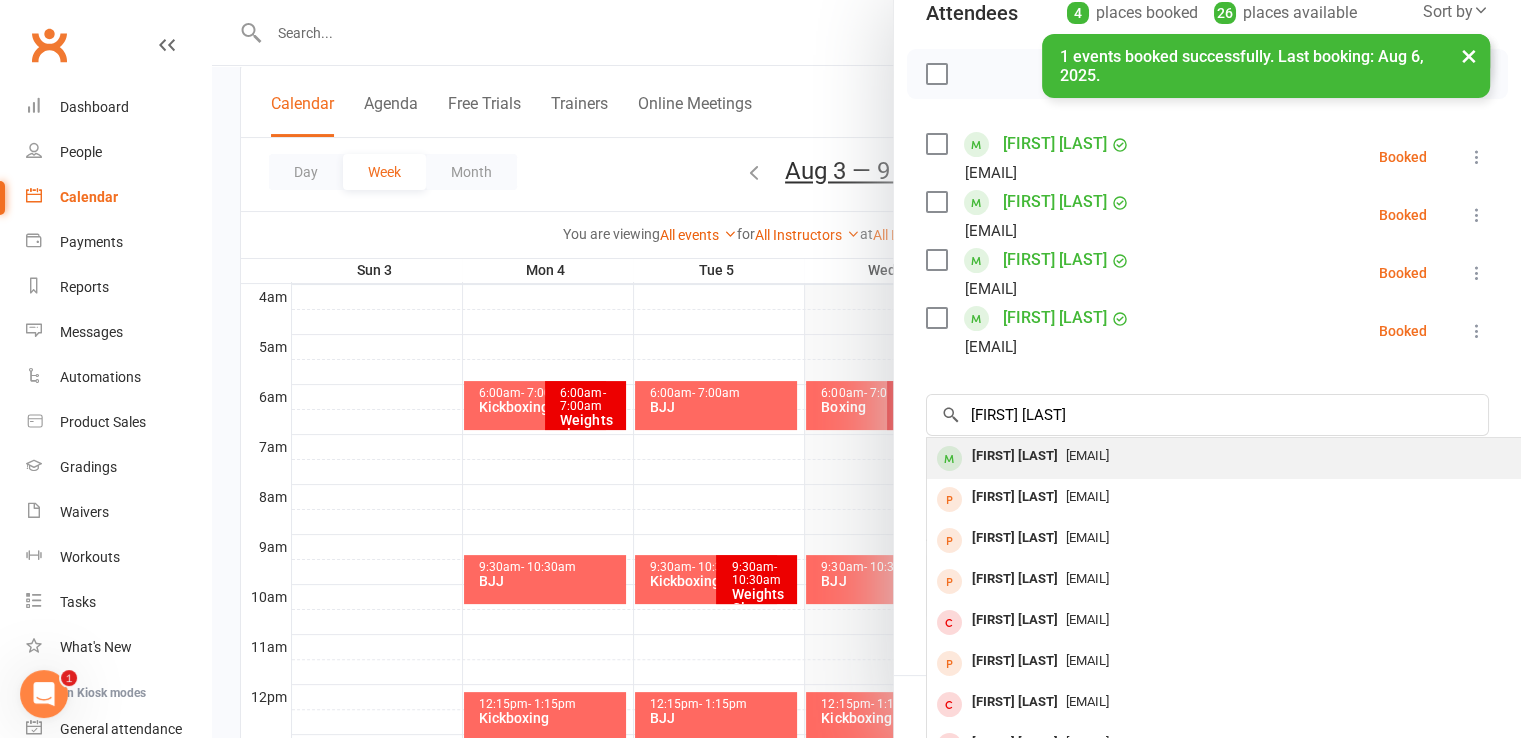 click on "[FIRST] [LAST]" at bounding box center [1015, 456] 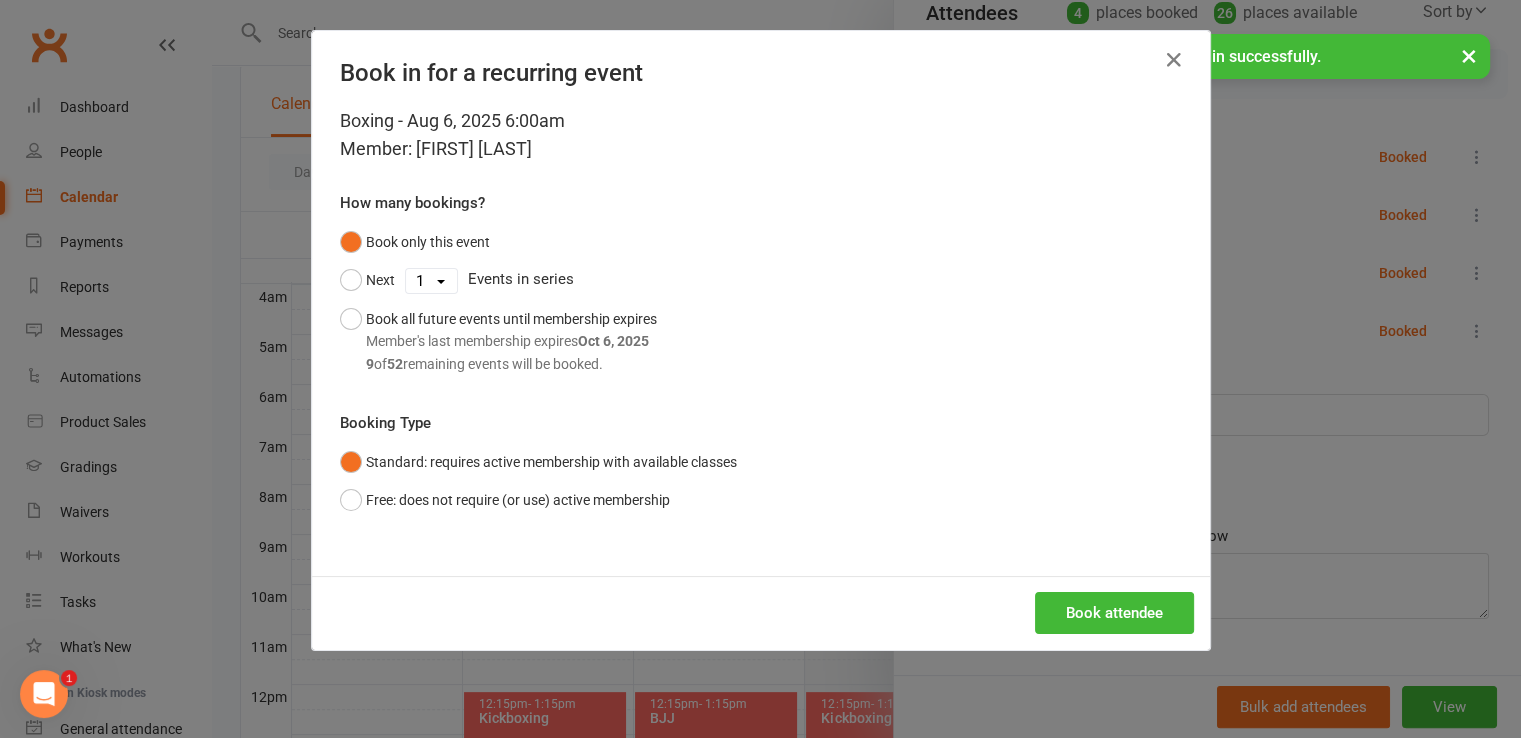 click on "Book attendee" at bounding box center [761, 613] 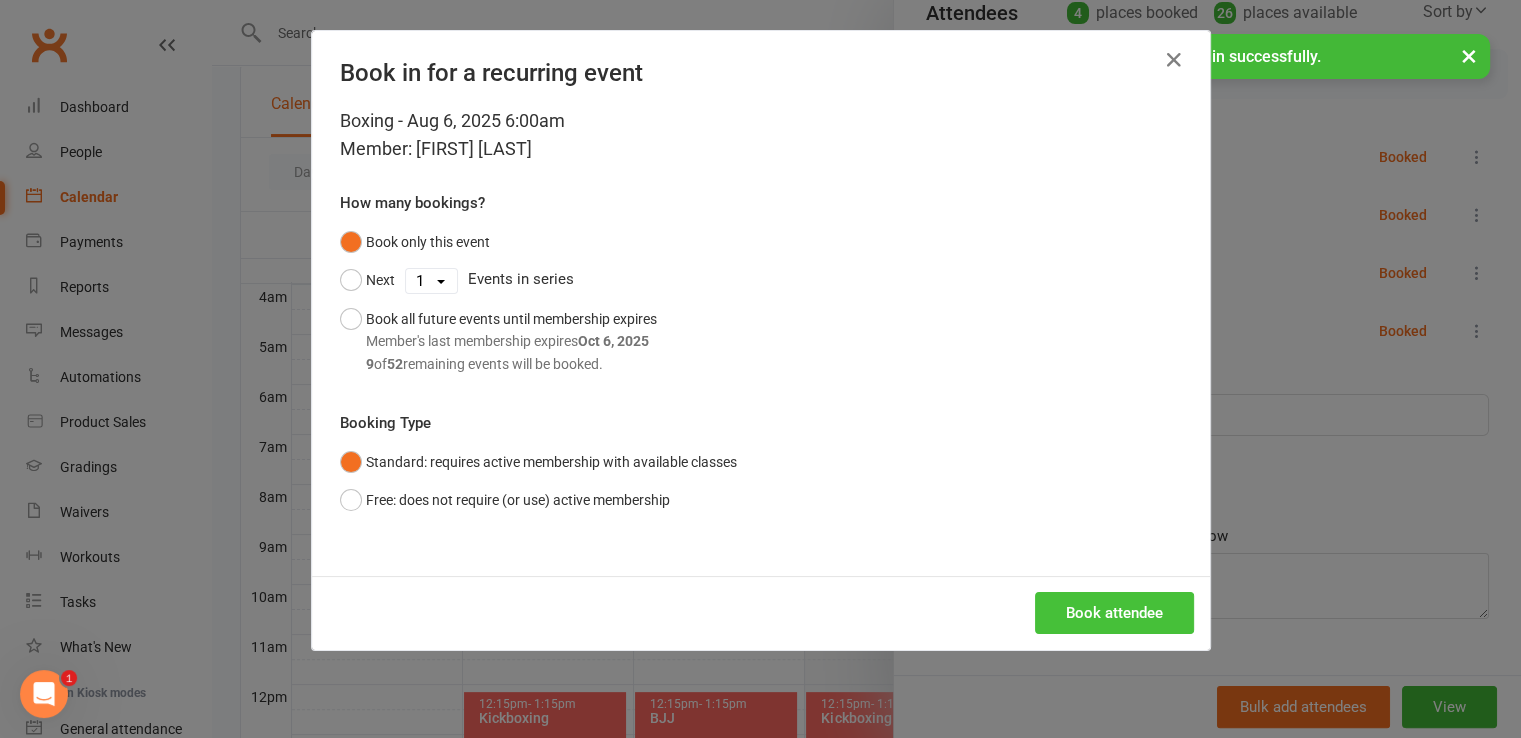 click on "Book attendee" at bounding box center (1114, 613) 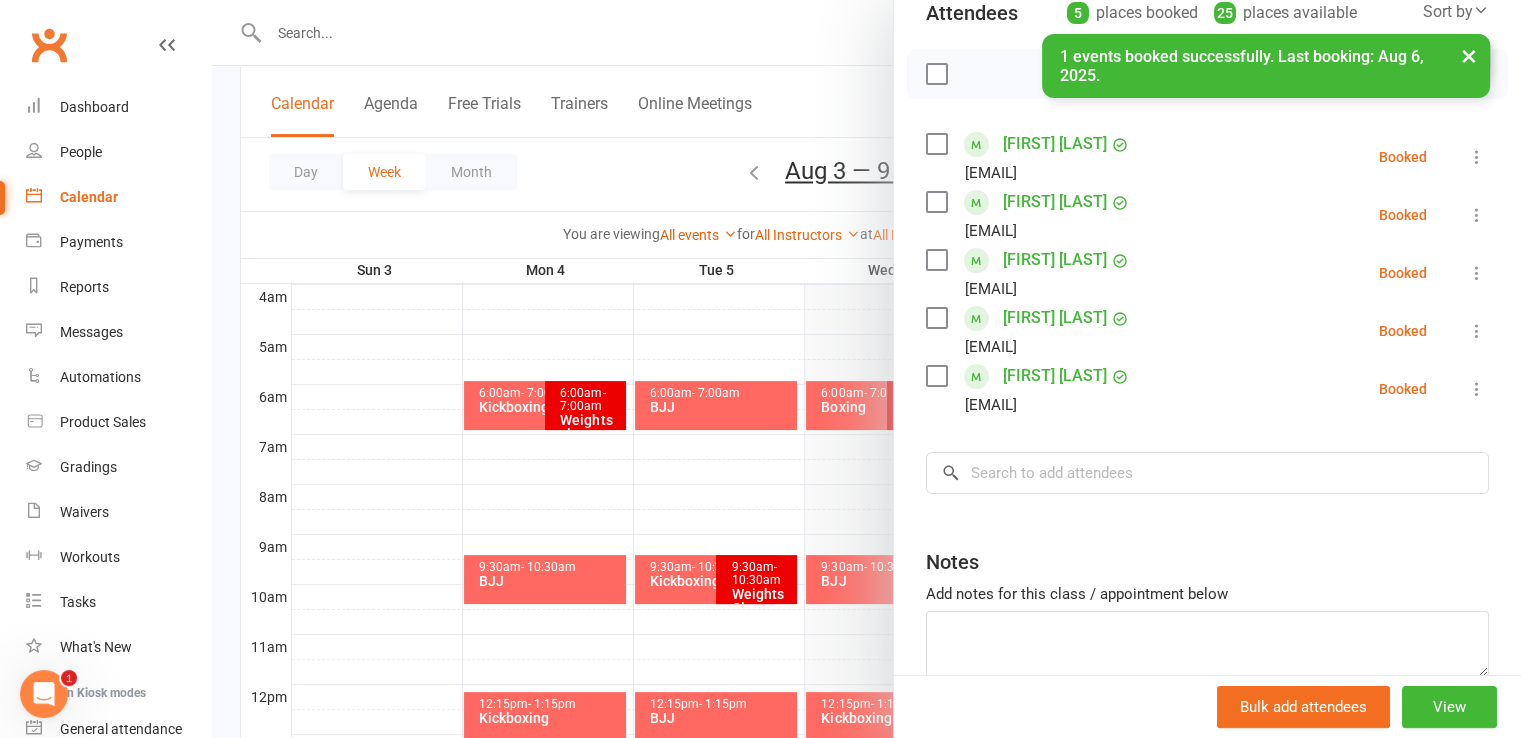 click on "× 1 events booked successfully. Last booking: Aug 6, 2025." at bounding box center (747, 34) 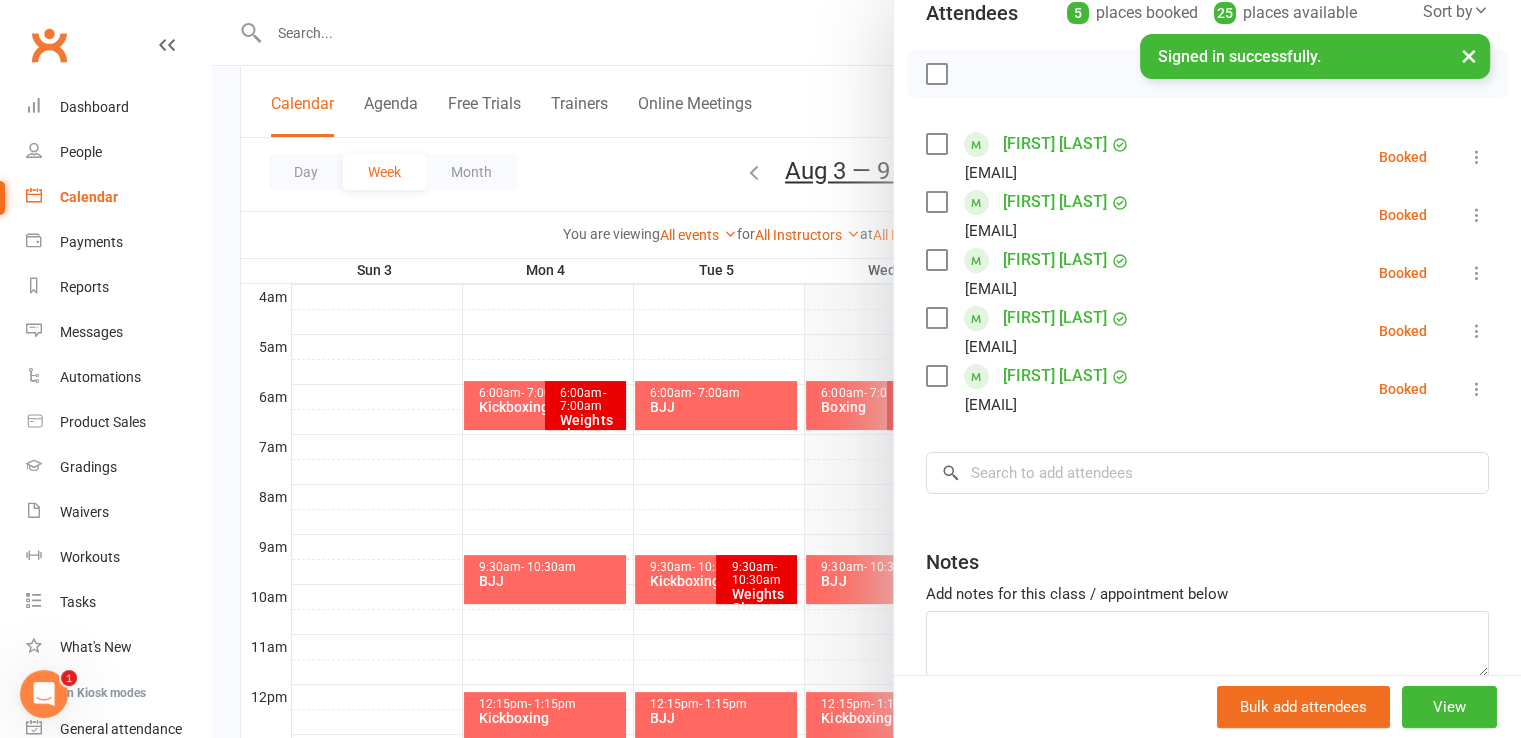click at bounding box center (936, 74) 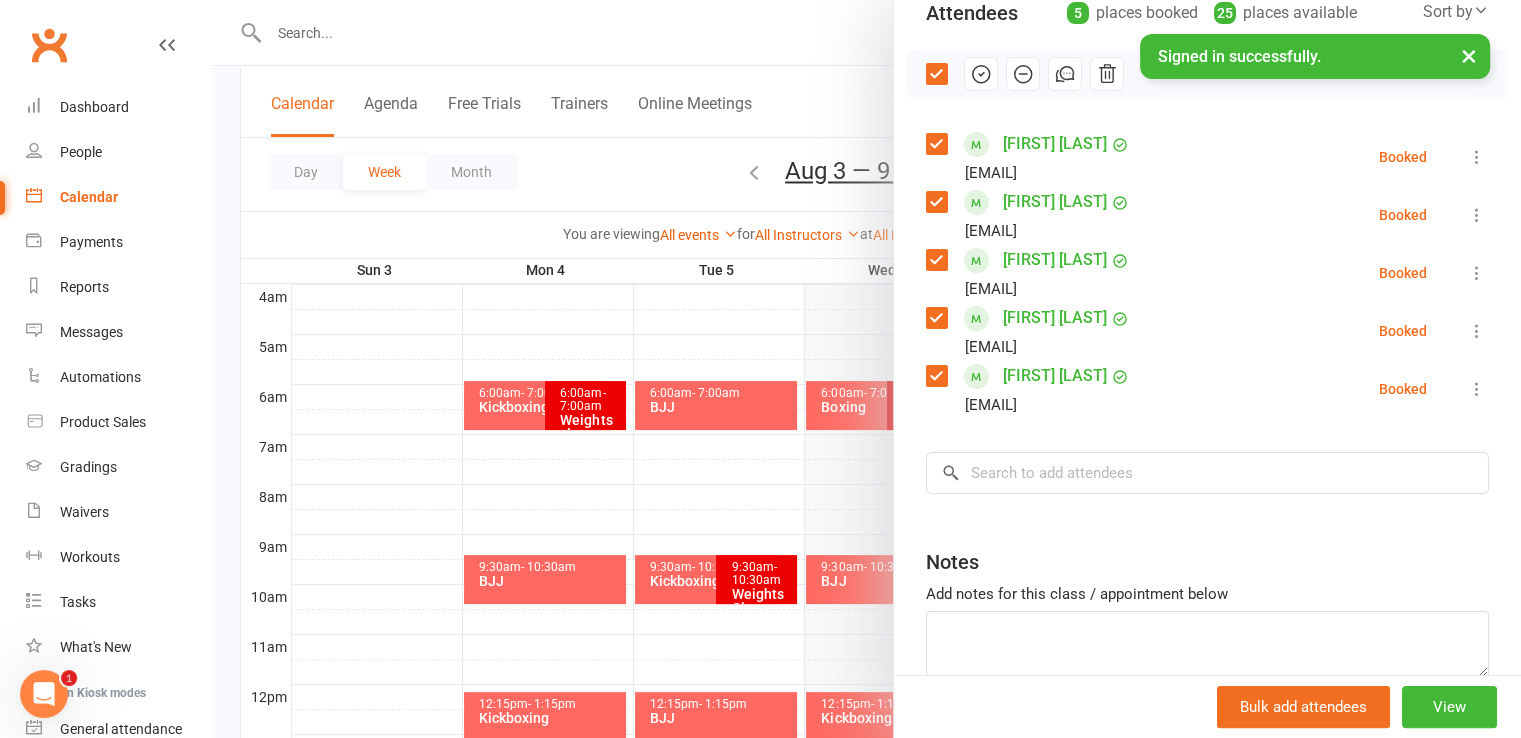 click 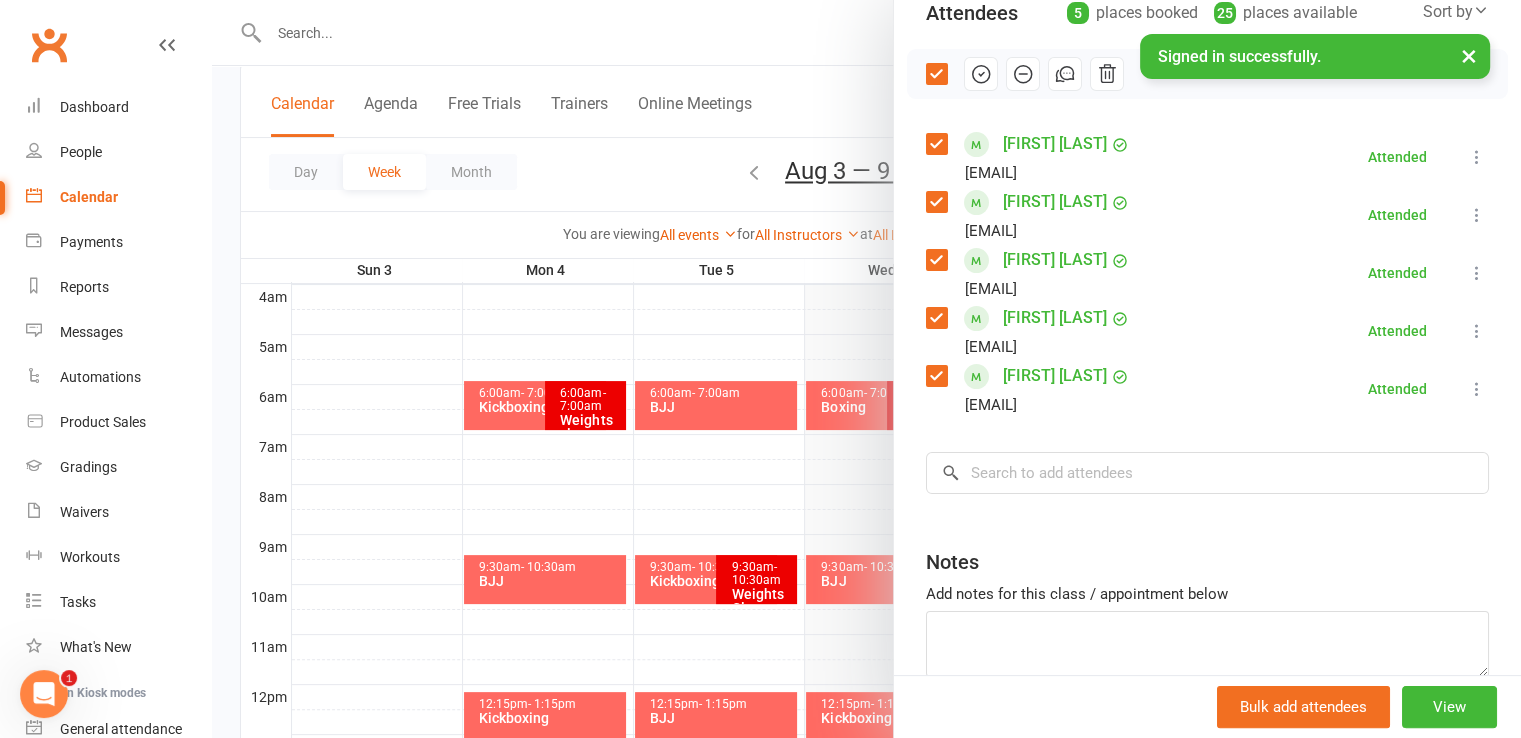 click at bounding box center (866, 369) 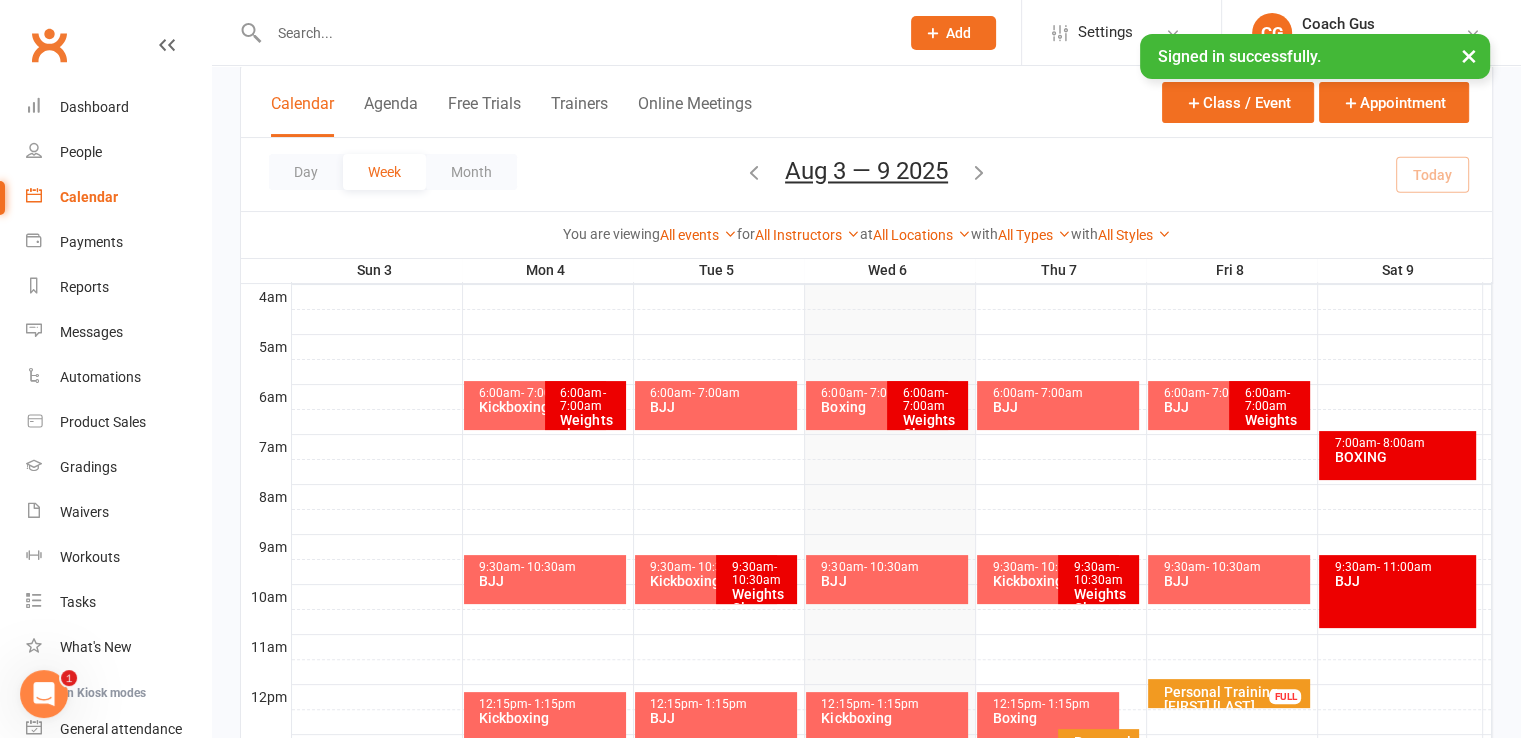 scroll, scrollTop: 822, scrollLeft: 0, axis: vertical 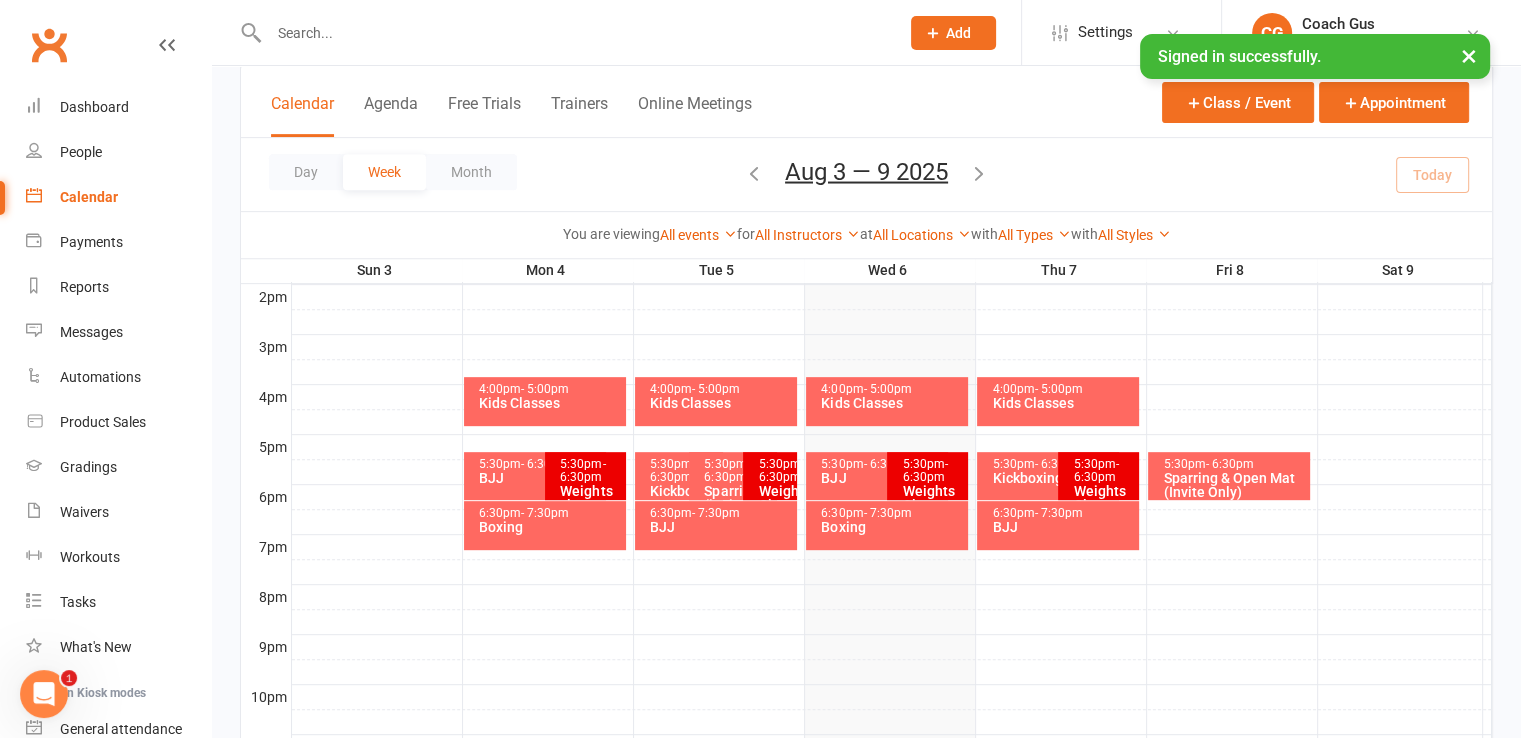 click on "- 6:30pm" at bounding box center [672, 470] 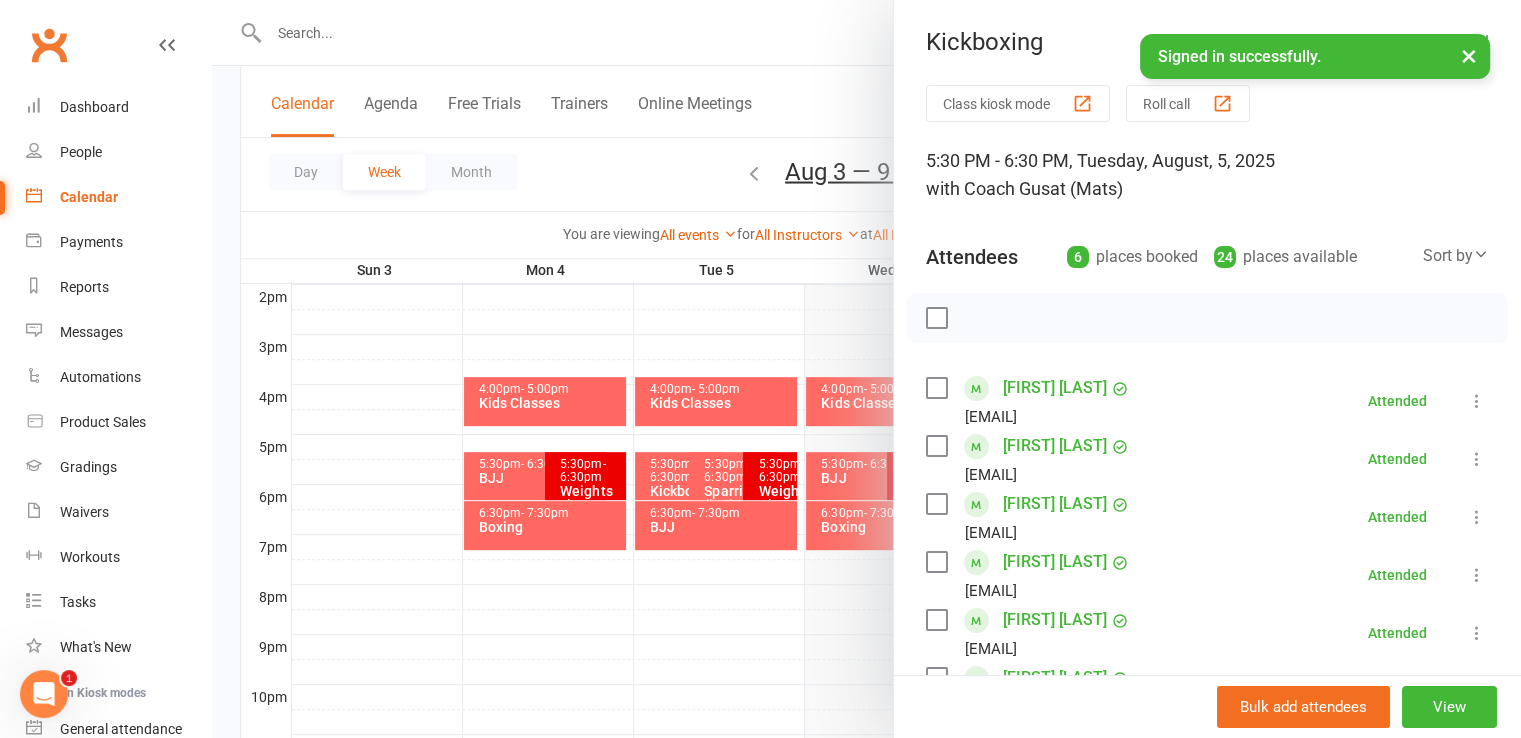 scroll, scrollTop: 403, scrollLeft: 0, axis: vertical 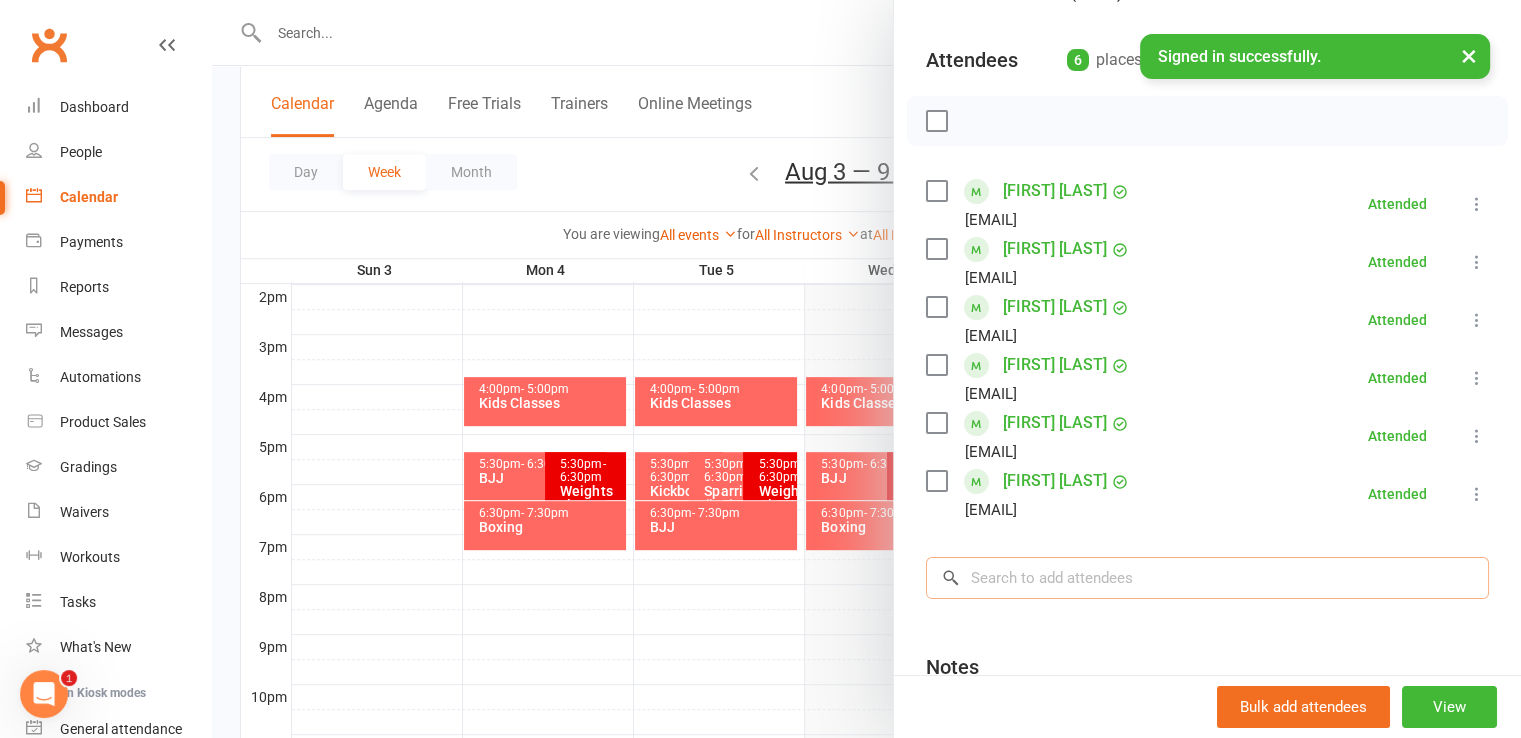 click at bounding box center [1207, 578] 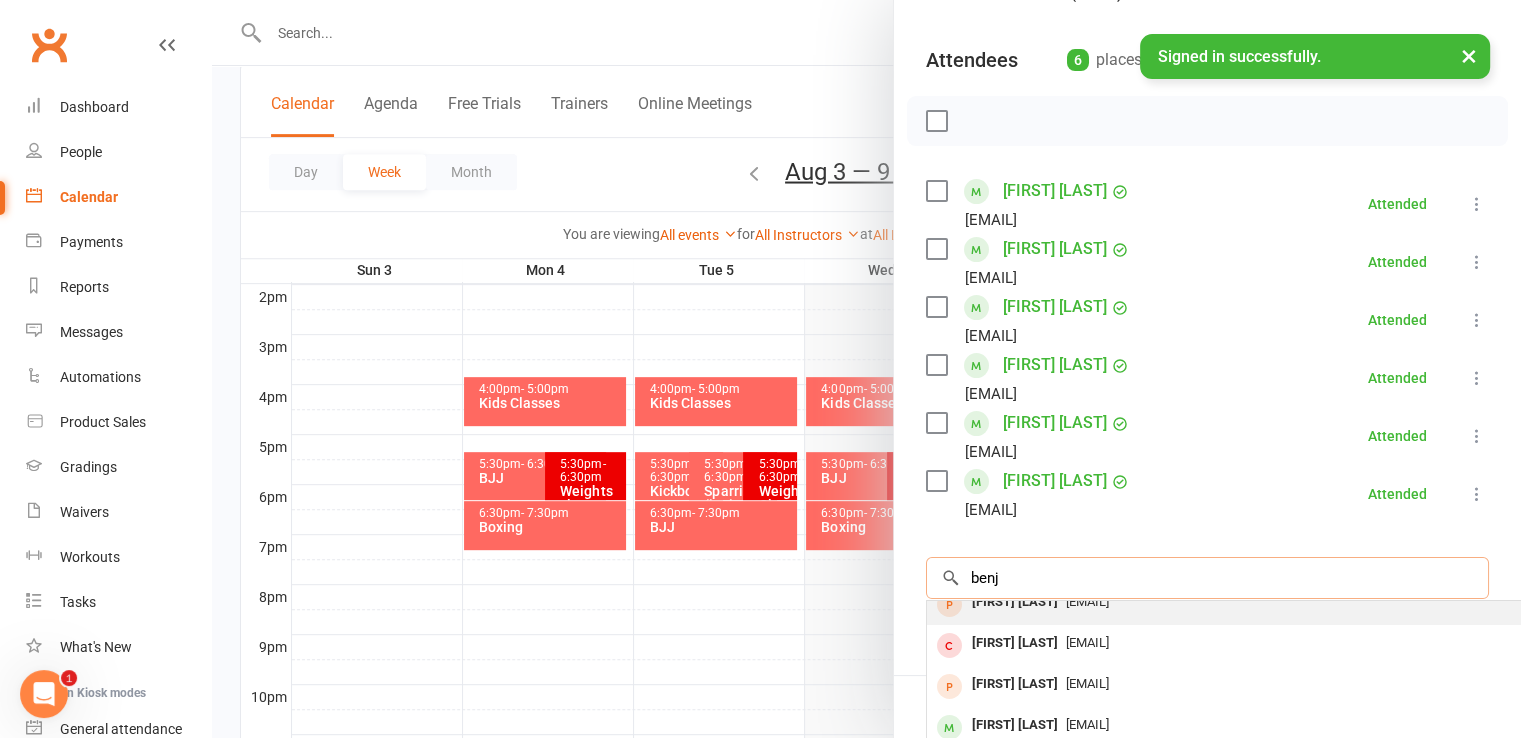 scroll, scrollTop: 109, scrollLeft: 0, axis: vertical 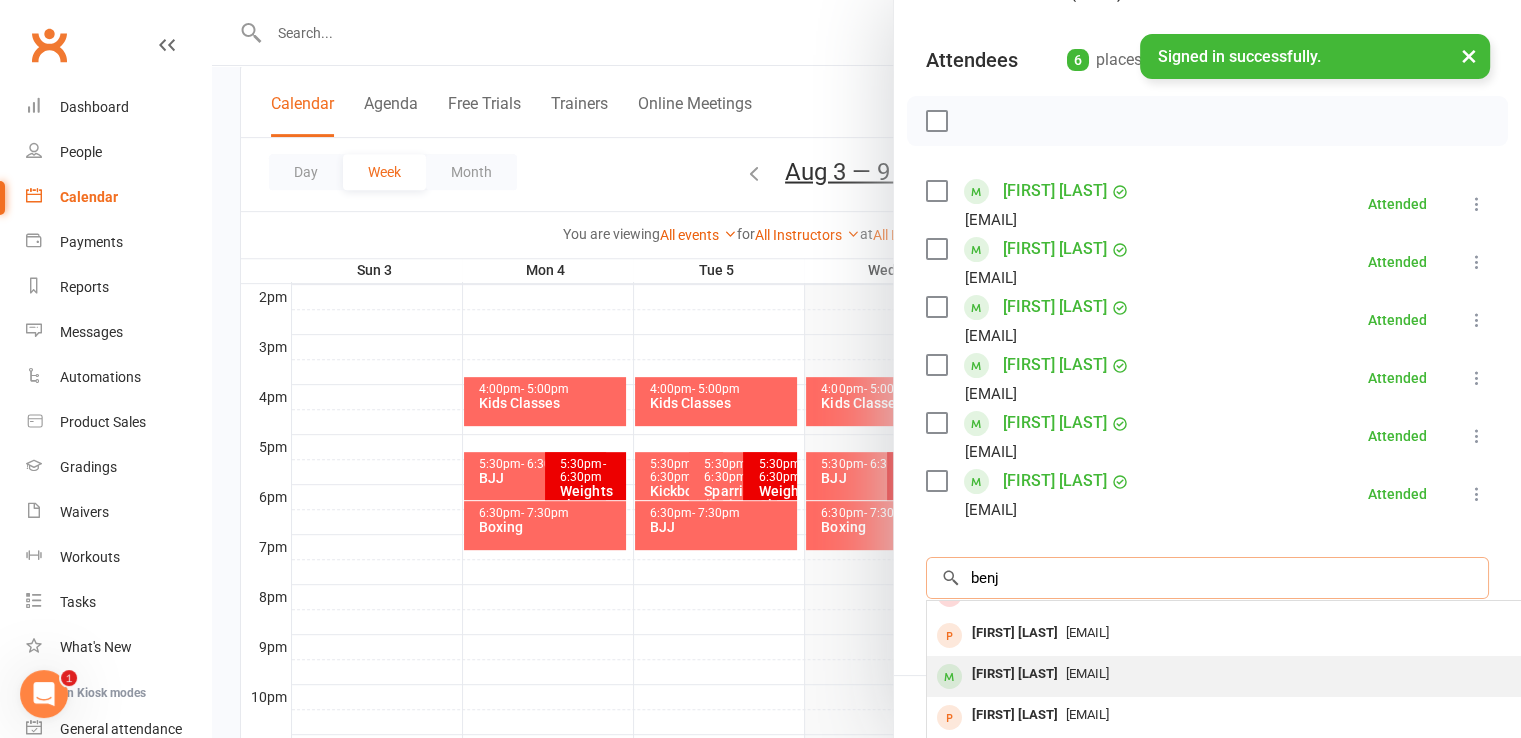 type on "benj" 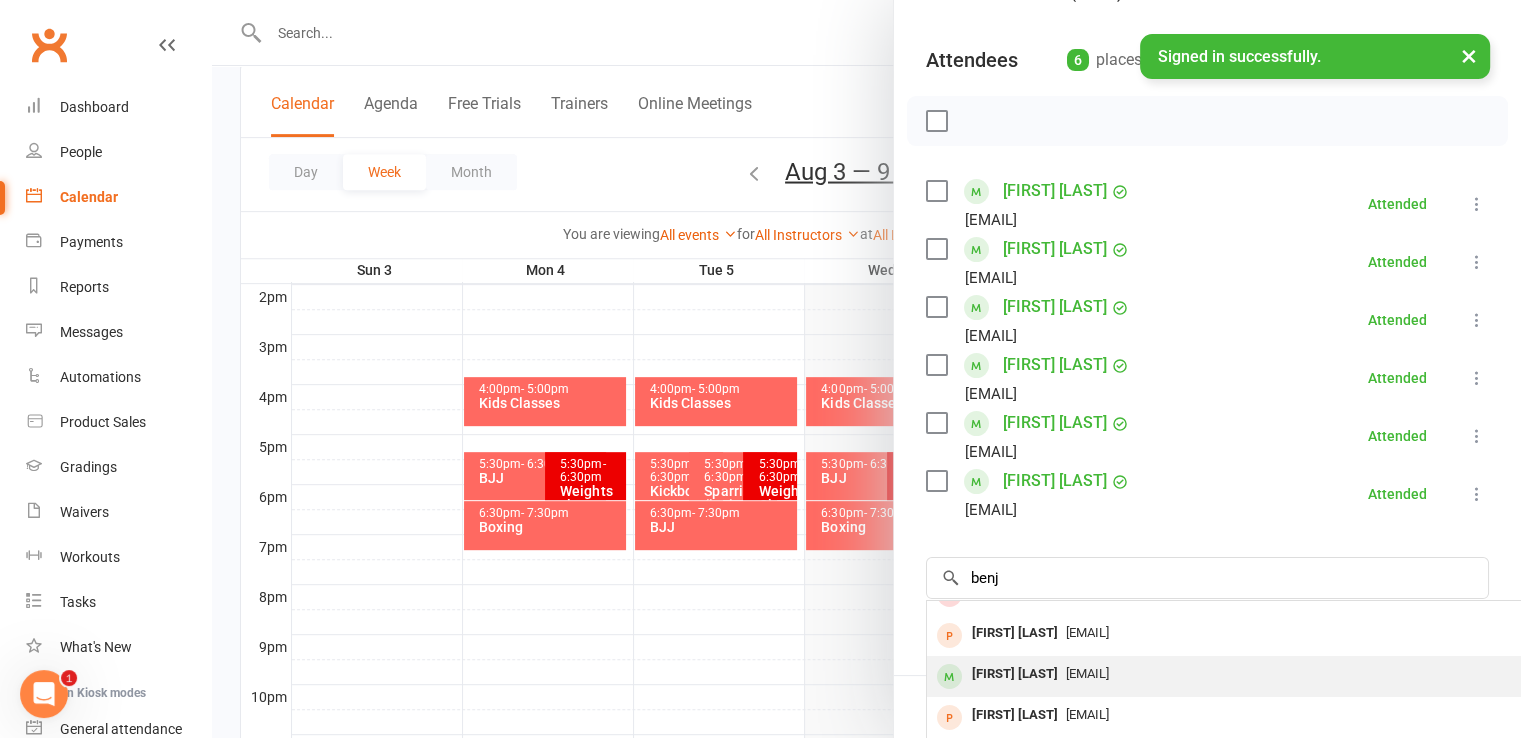 click on "[EMAIL]" at bounding box center [1087, 673] 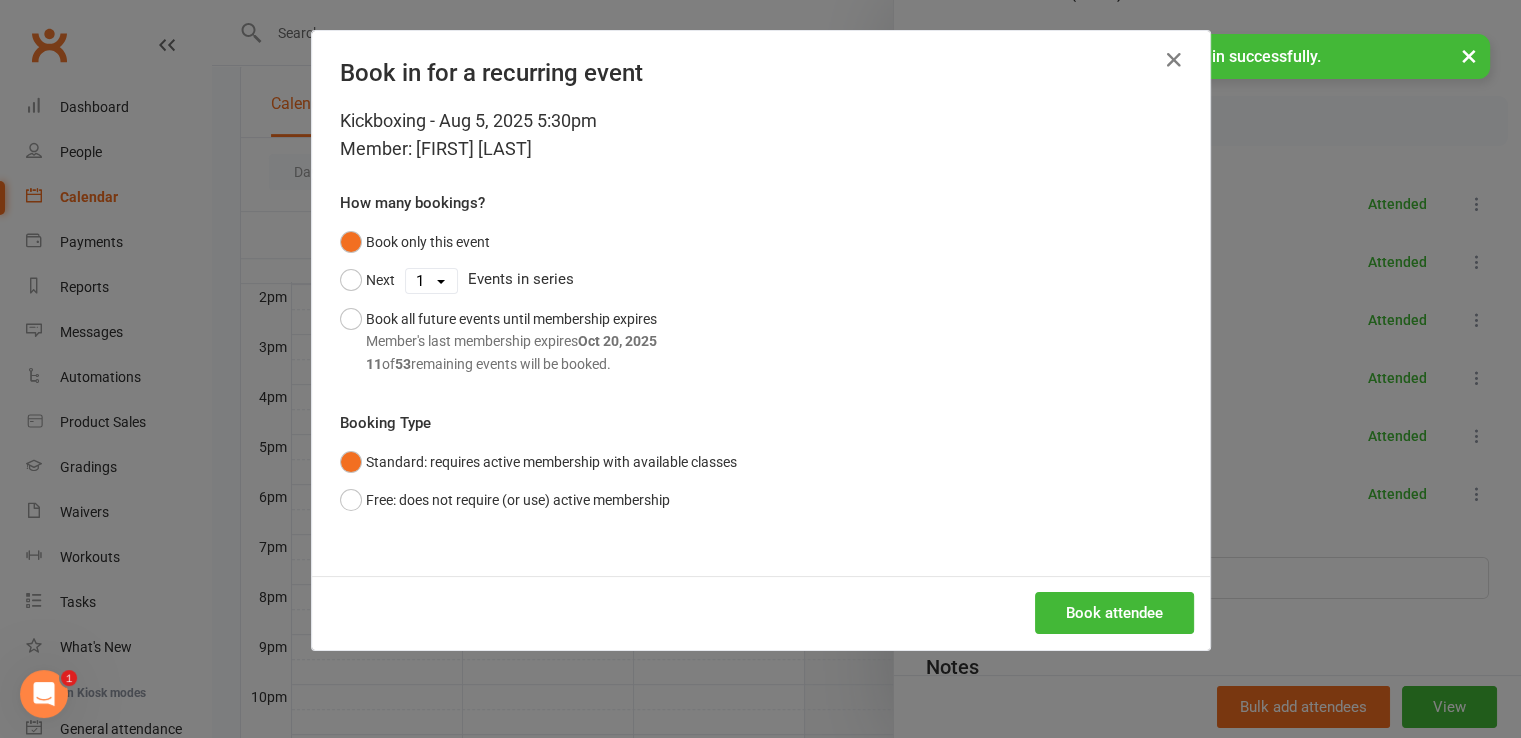 click on "Book attendee" at bounding box center [761, 613] 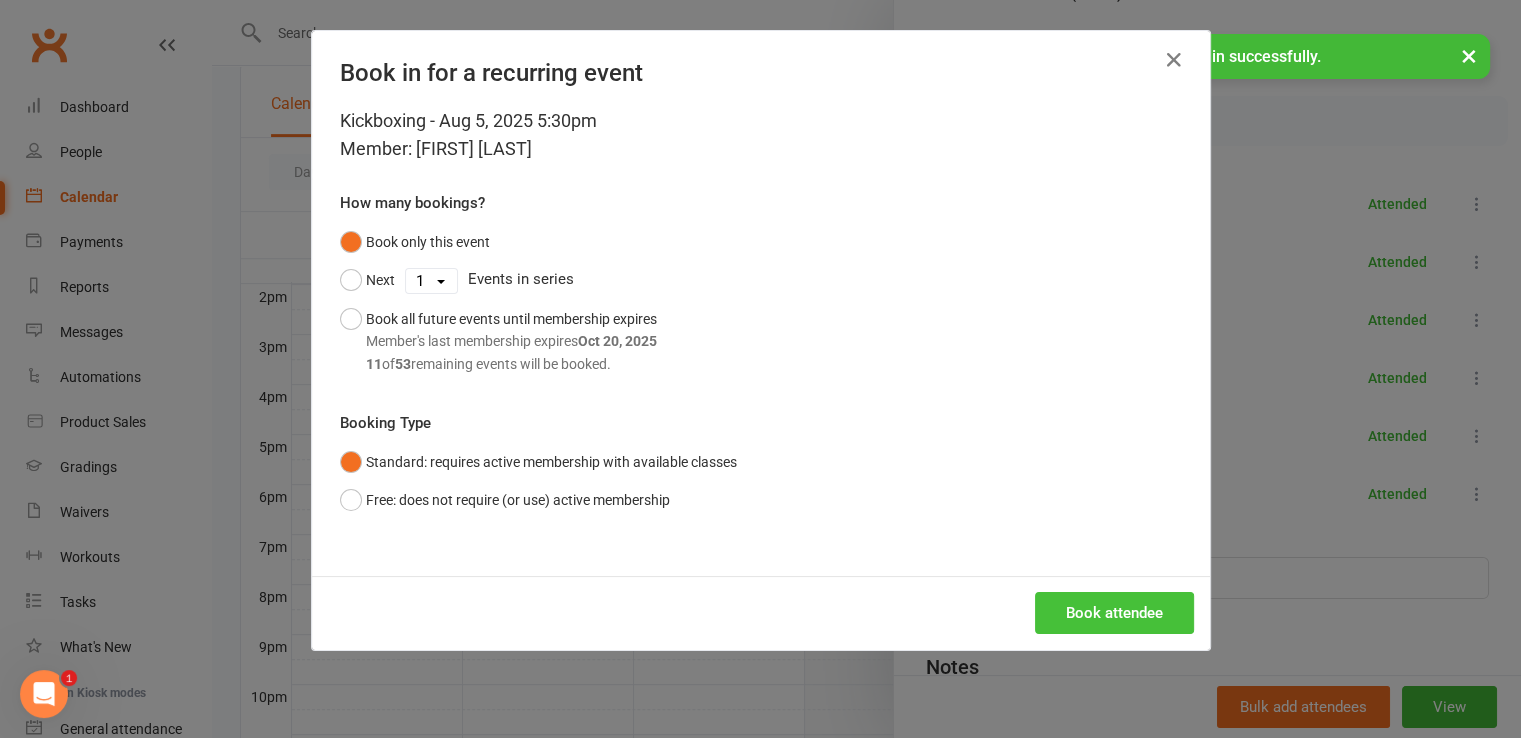 click on "Book attendee" at bounding box center [1114, 613] 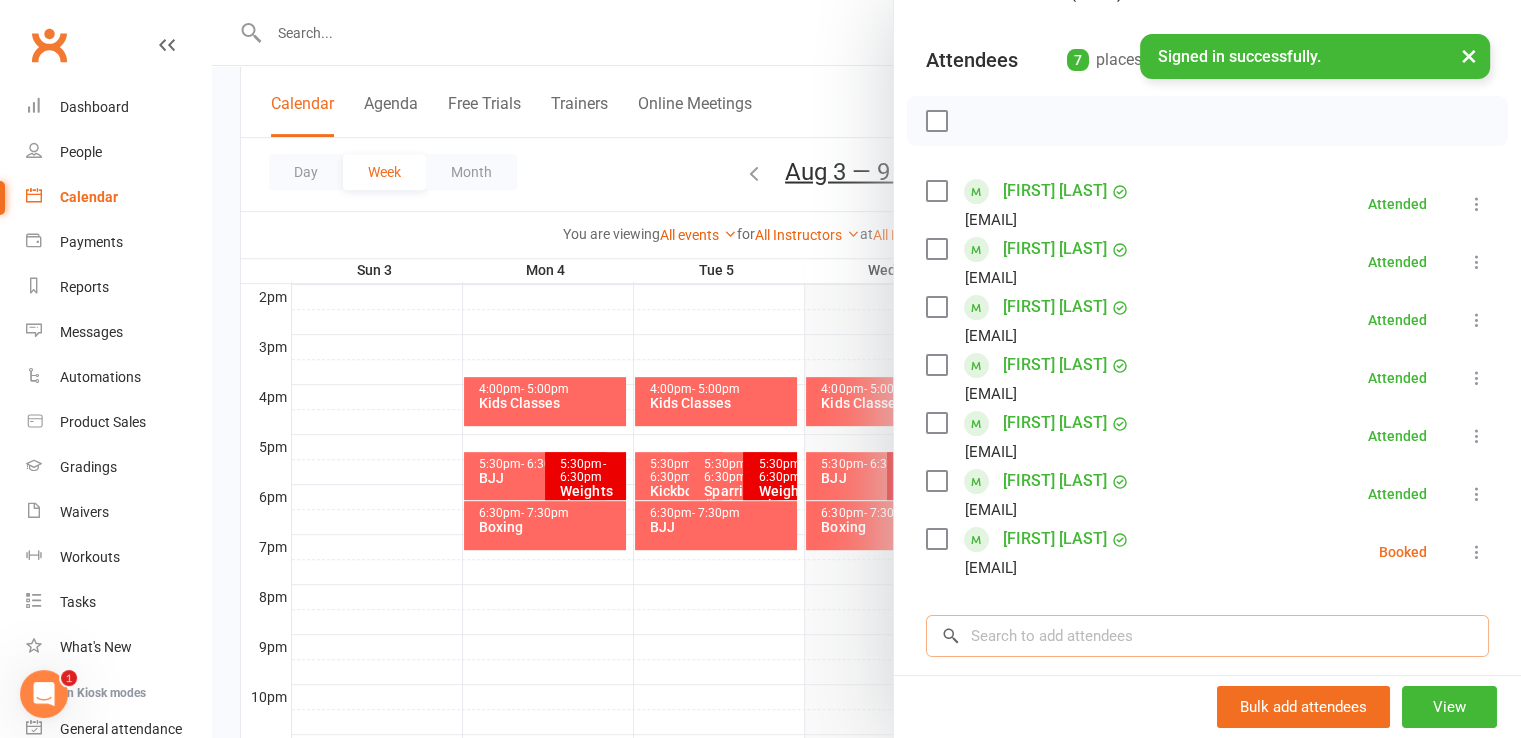 click at bounding box center (1207, 636) 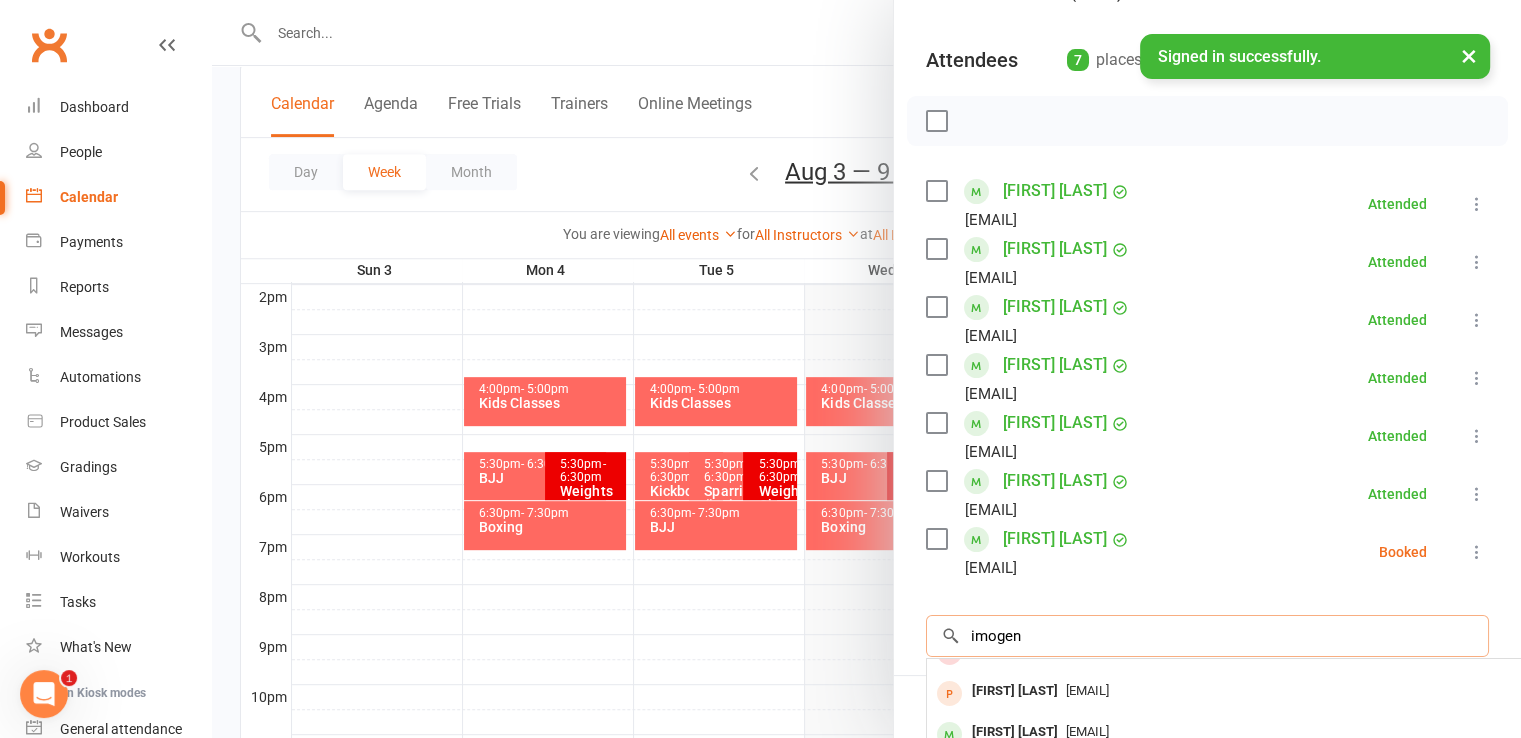 scroll, scrollTop: 0, scrollLeft: 0, axis: both 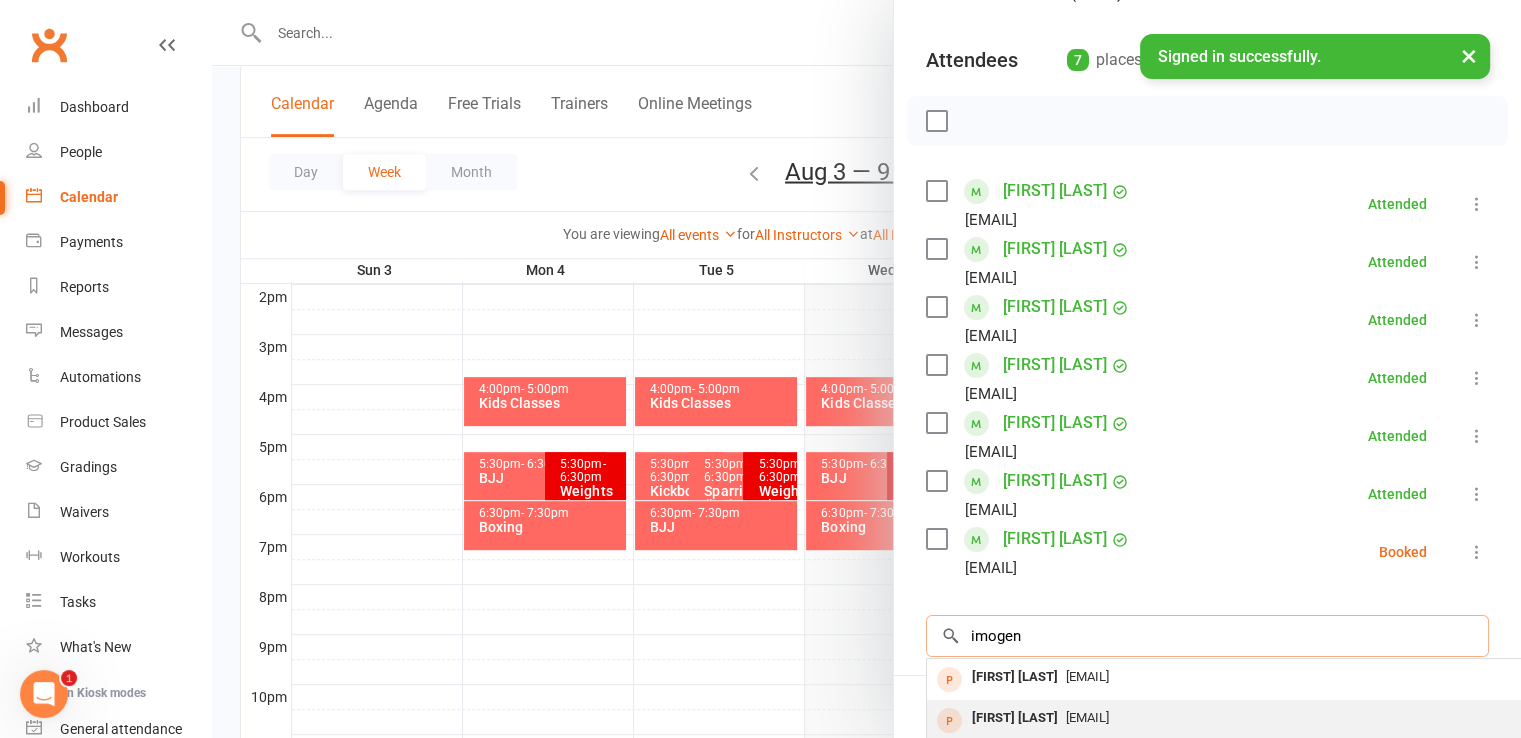 type on "imogen" 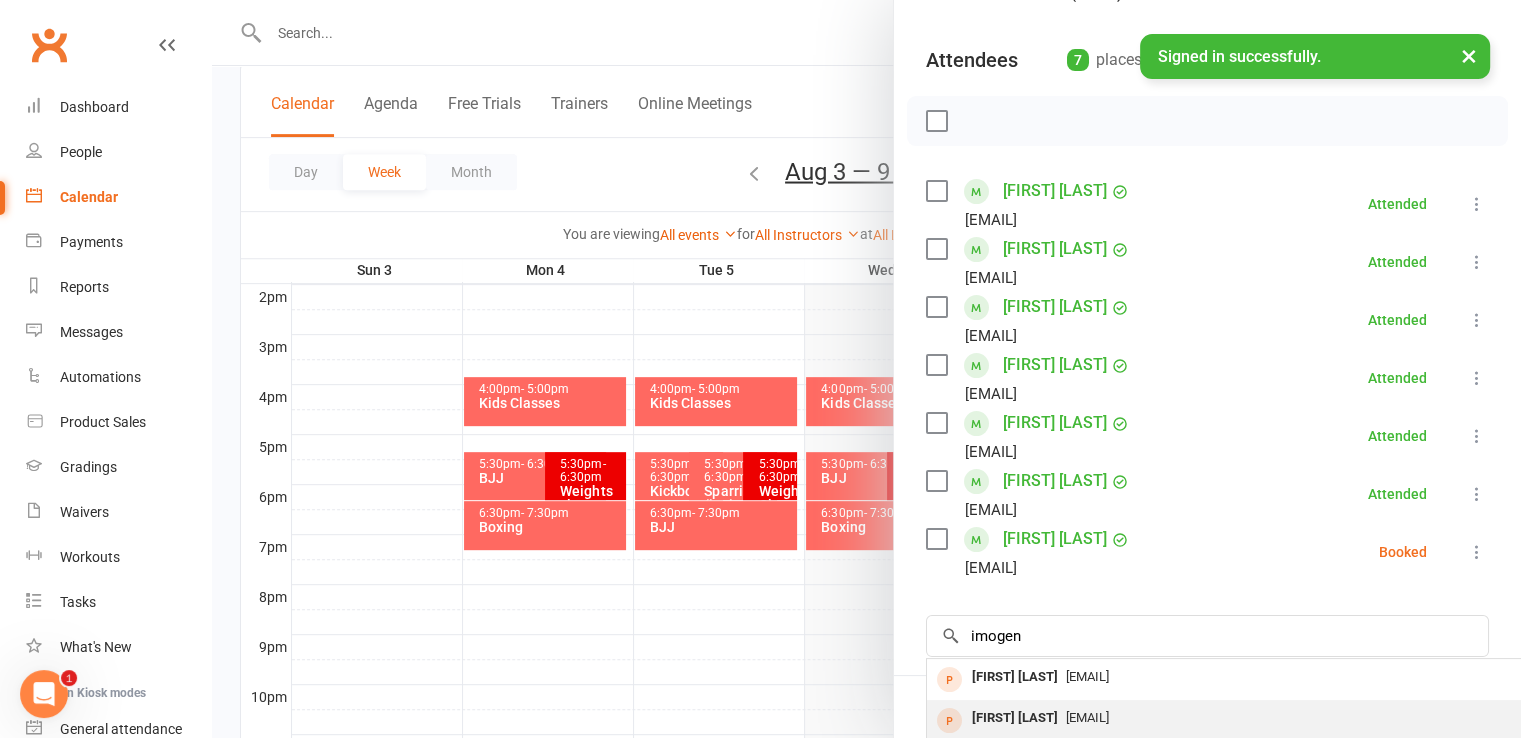 click on "[EMAIL]" at bounding box center [1087, 717] 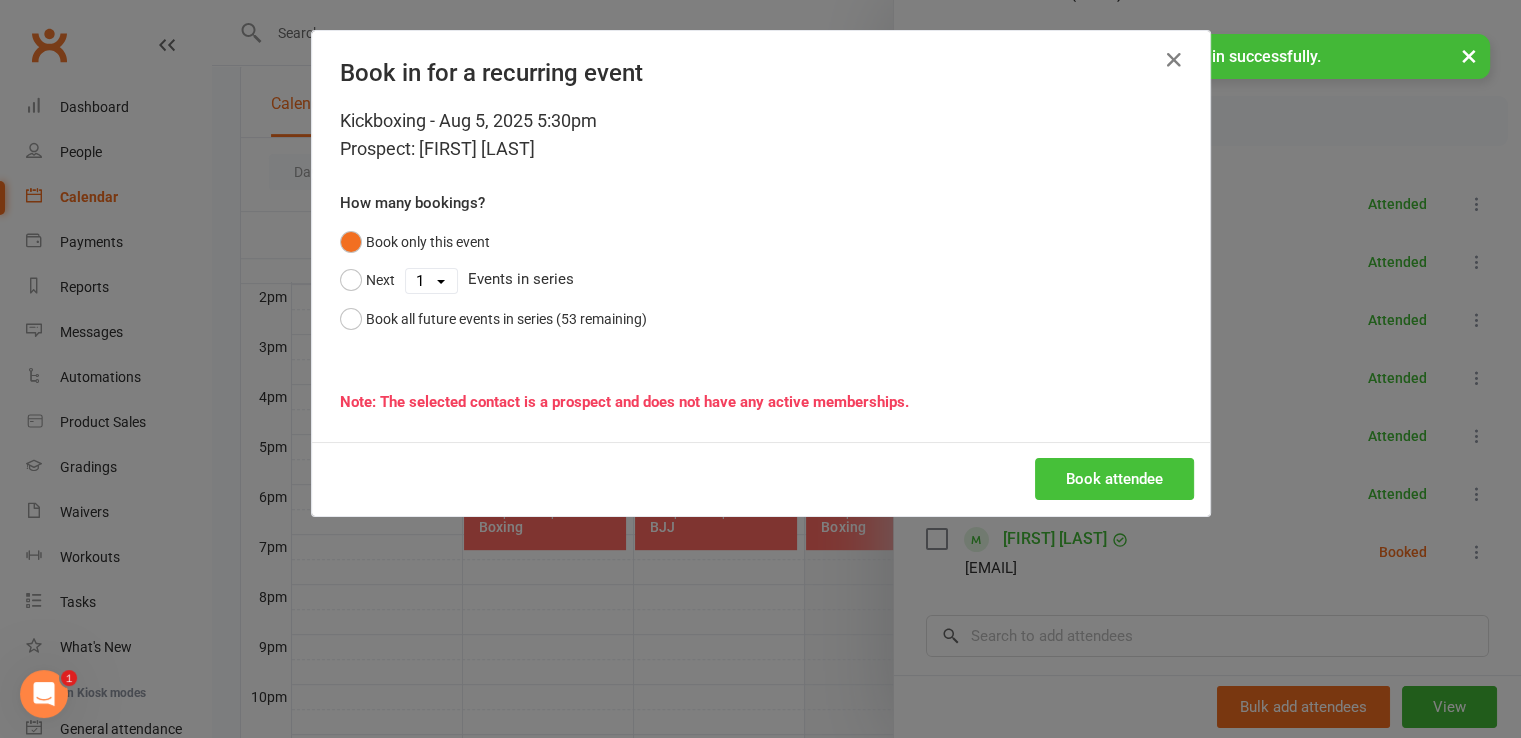 click on "Book attendee" at bounding box center (1114, 479) 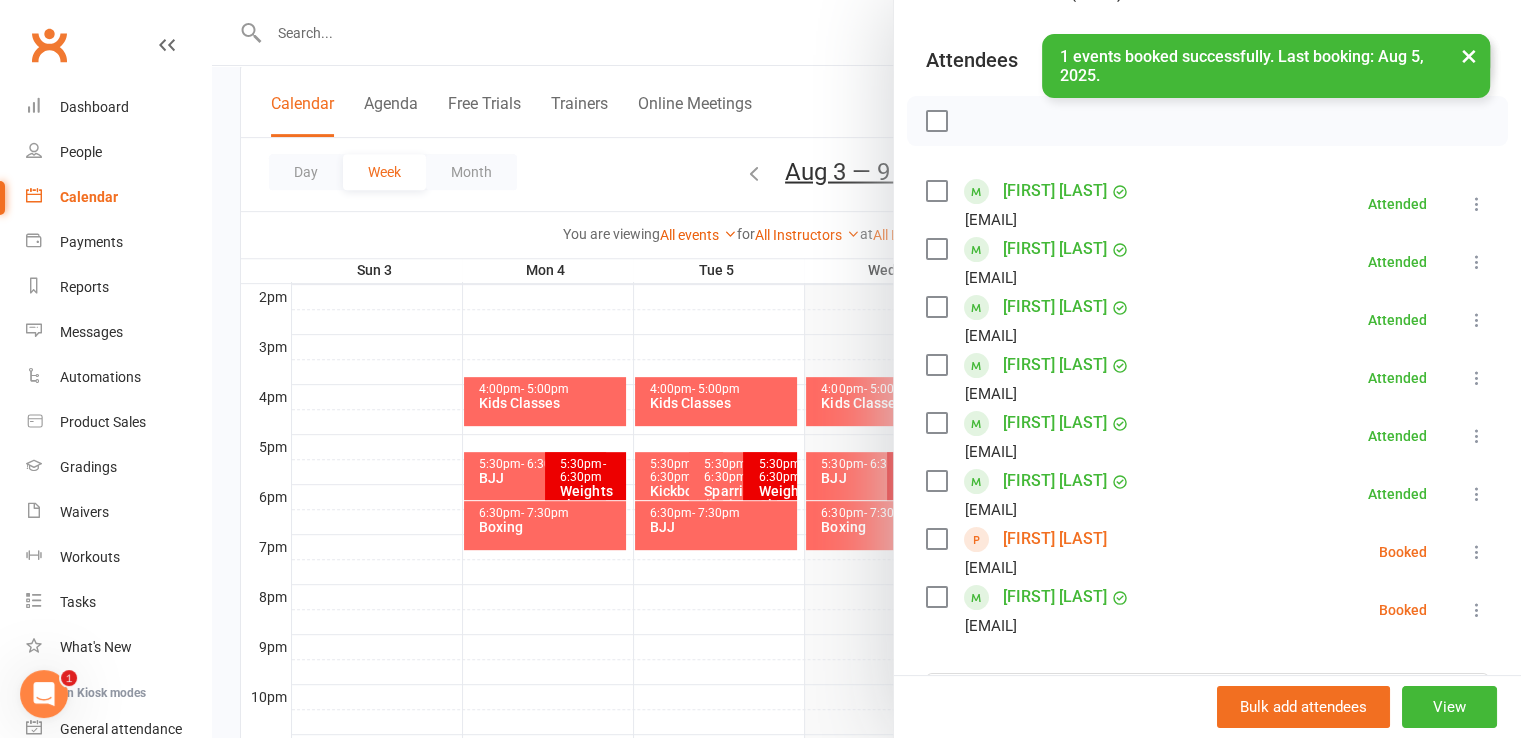 click at bounding box center [1477, 378] 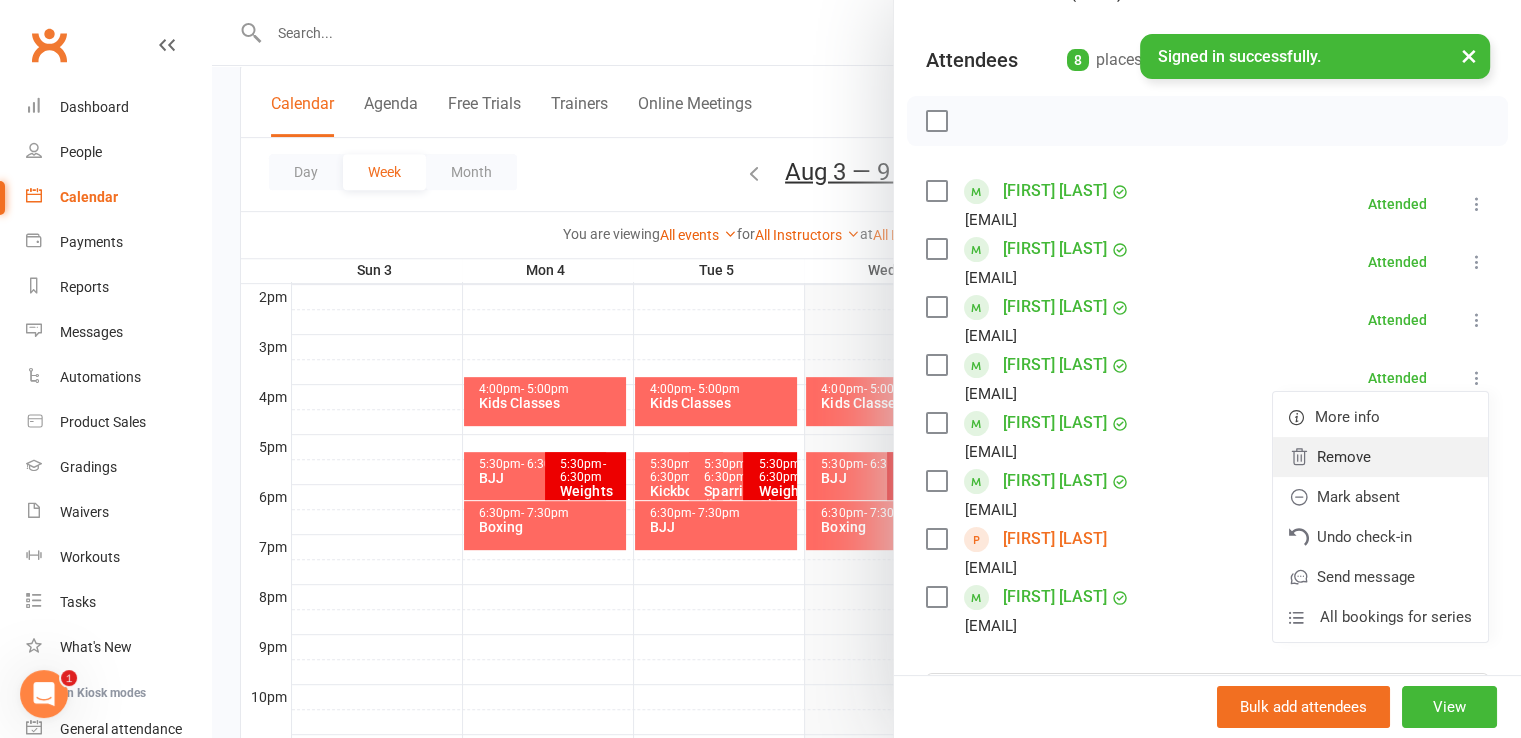 click on "Remove" at bounding box center (1380, 457) 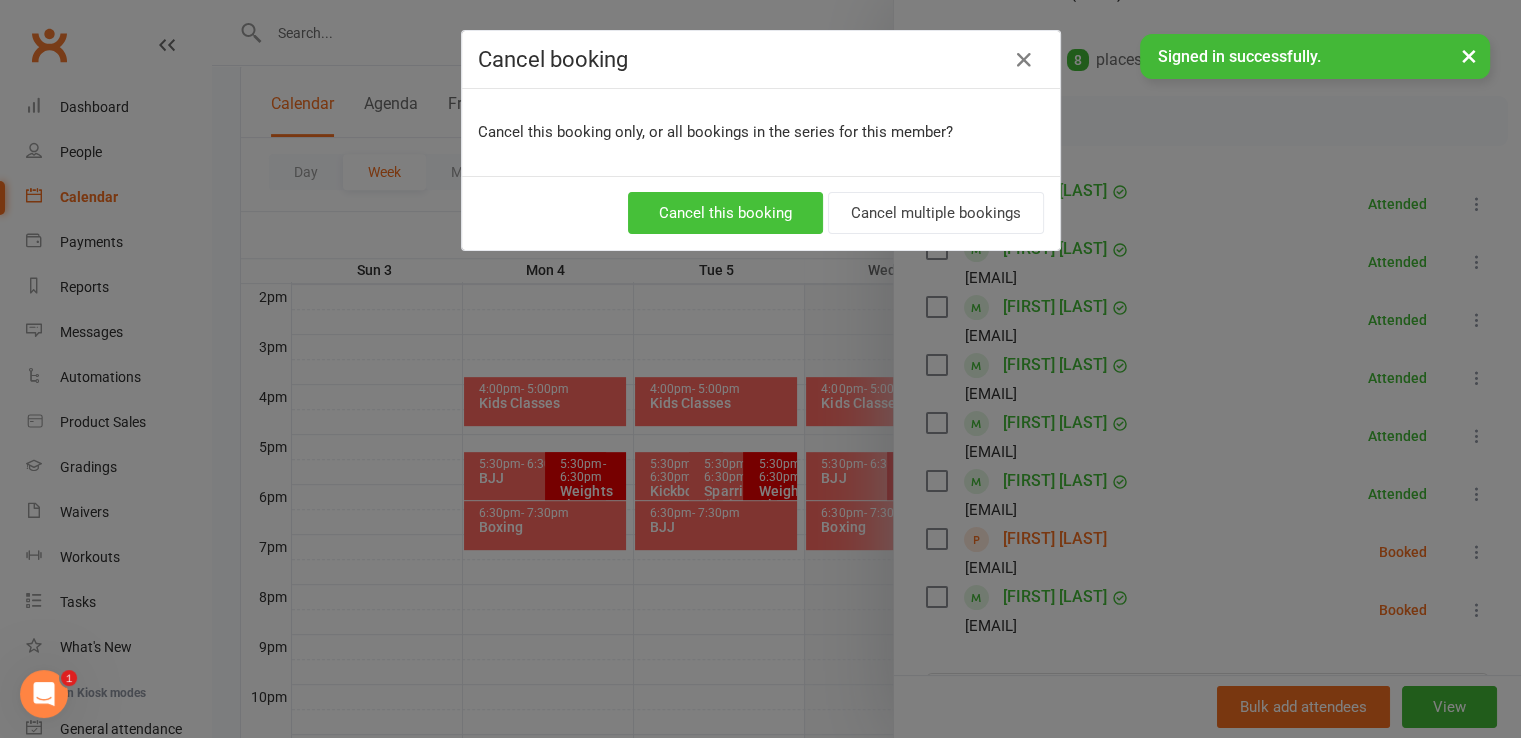 click on "Cancel this booking" at bounding box center (725, 213) 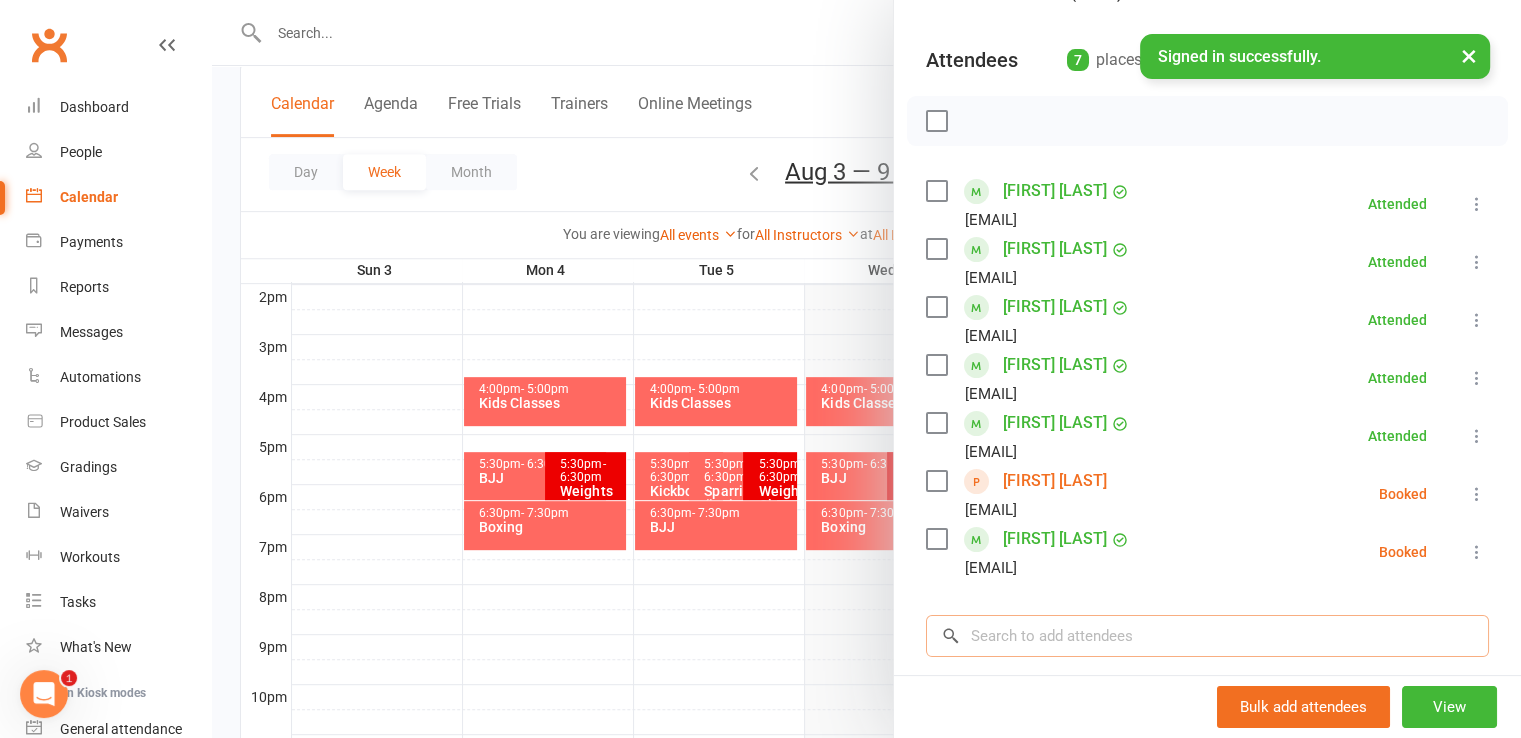 click at bounding box center [1207, 636] 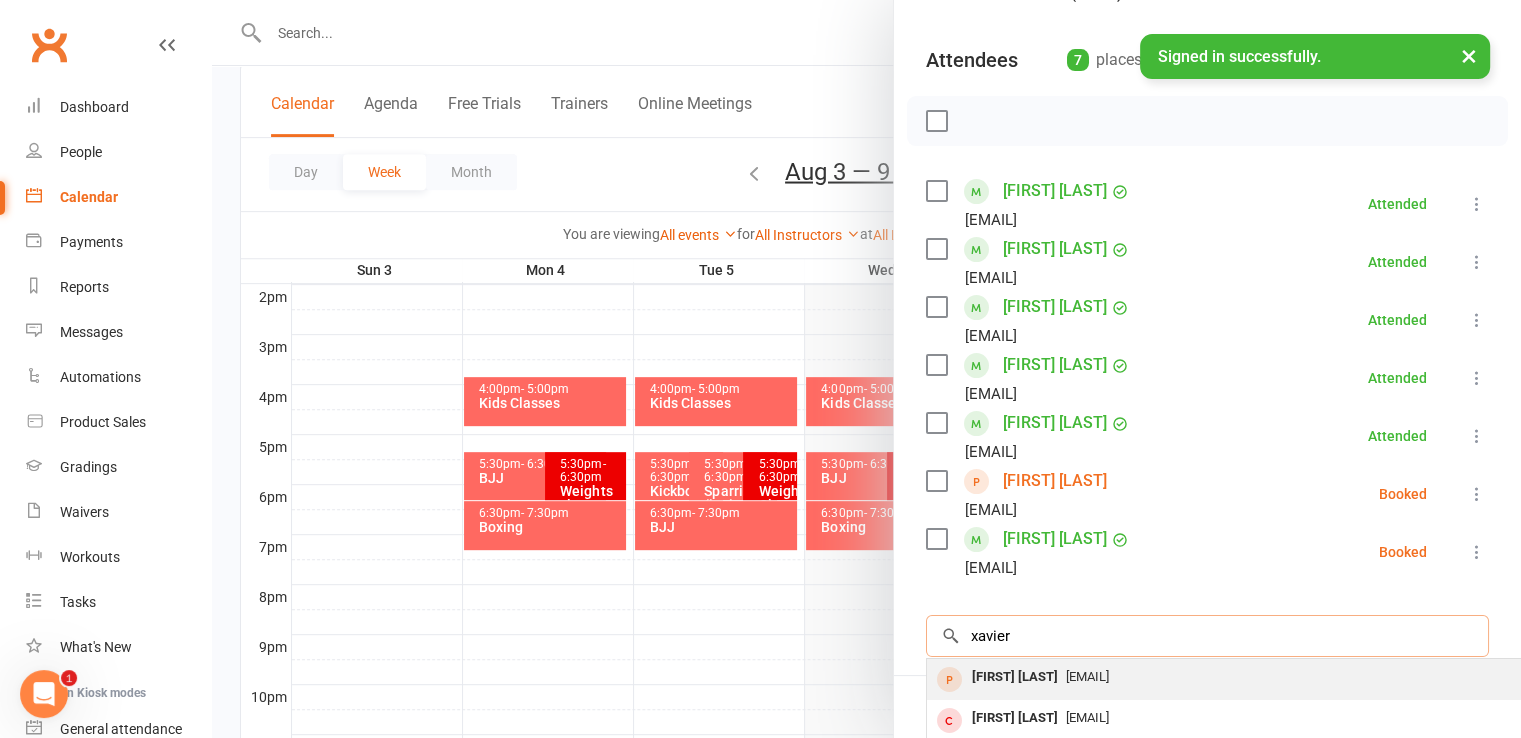 scroll, scrollTop: 68, scrollLeft: 0, axis: vertical 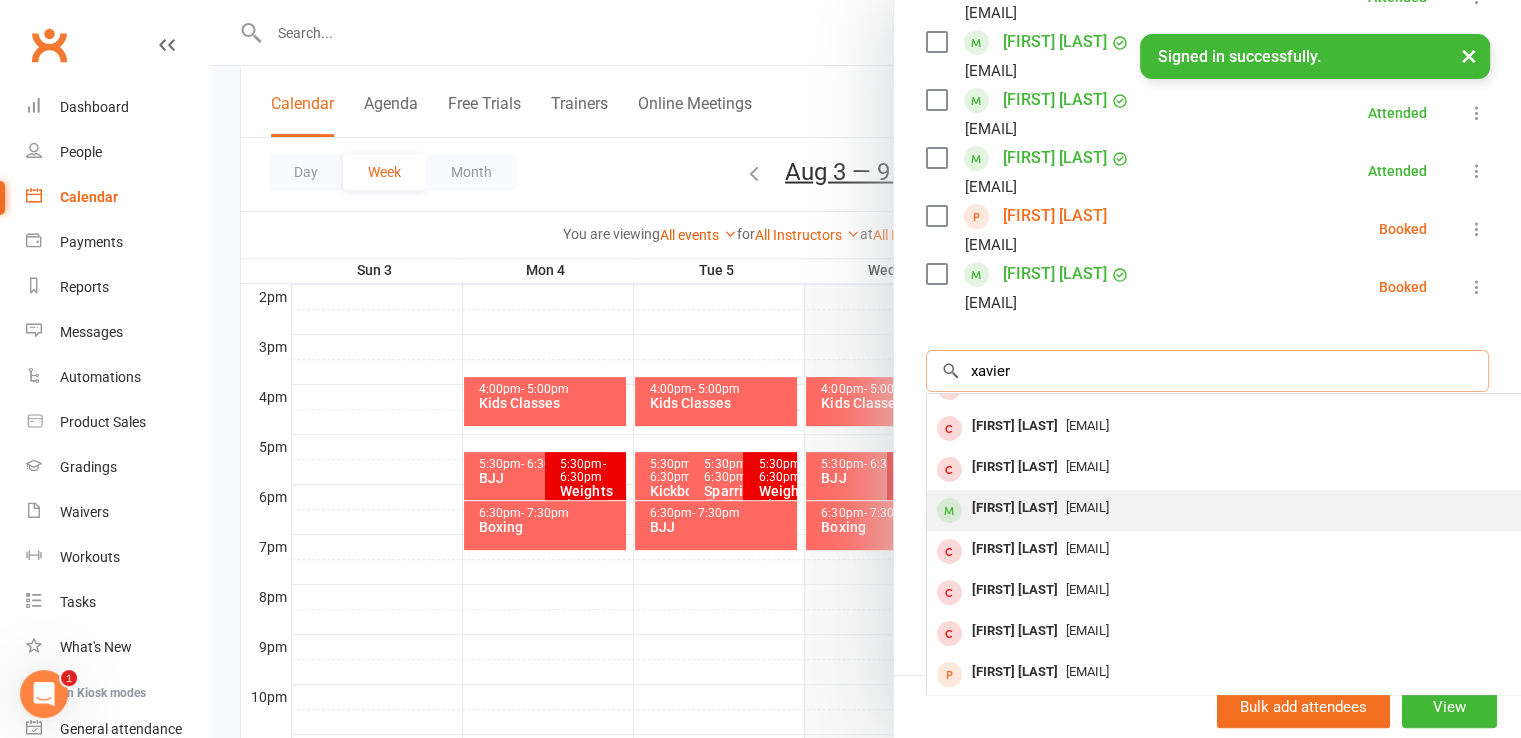 type on "xavier" 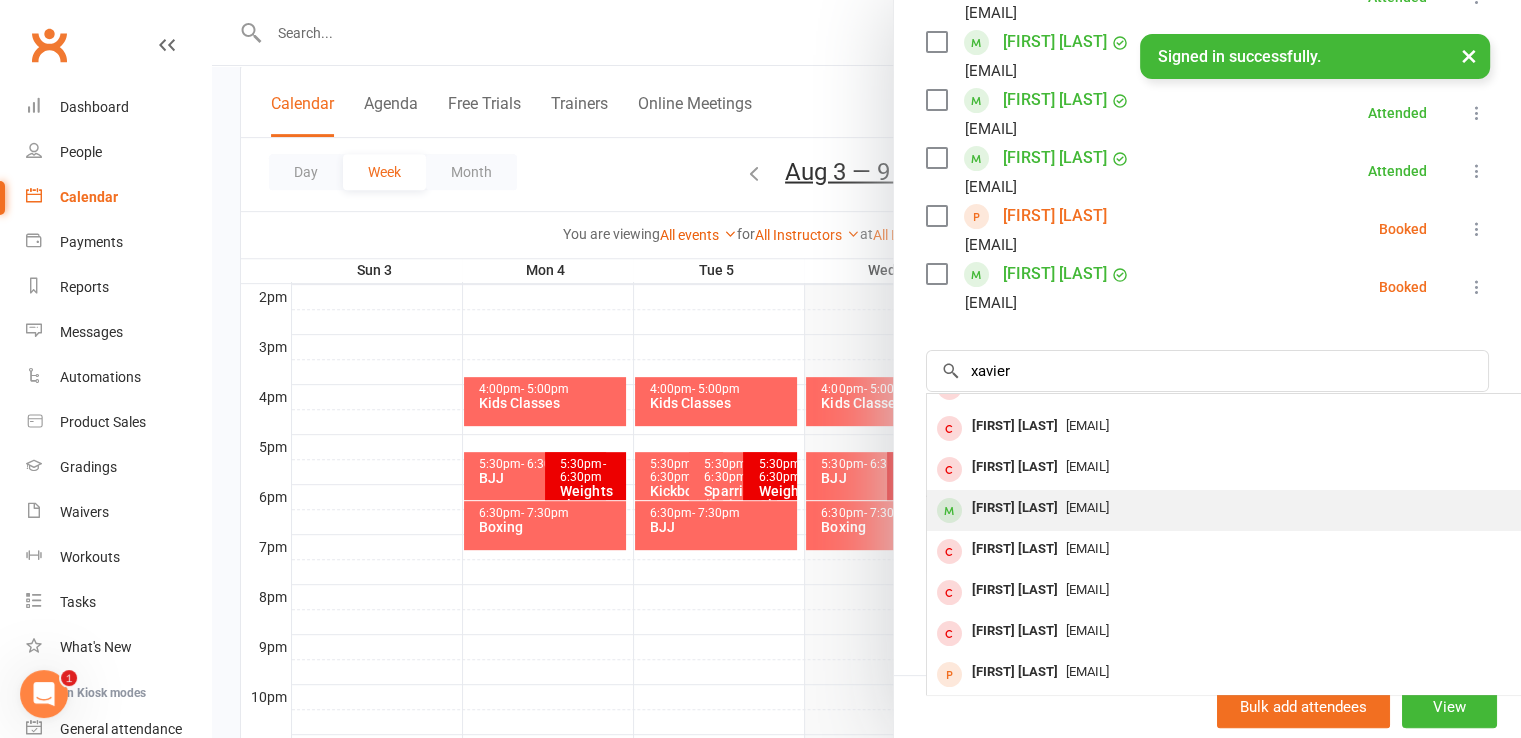 click on "[FIRST] [LAST]" at bounding box center [1015, 508] 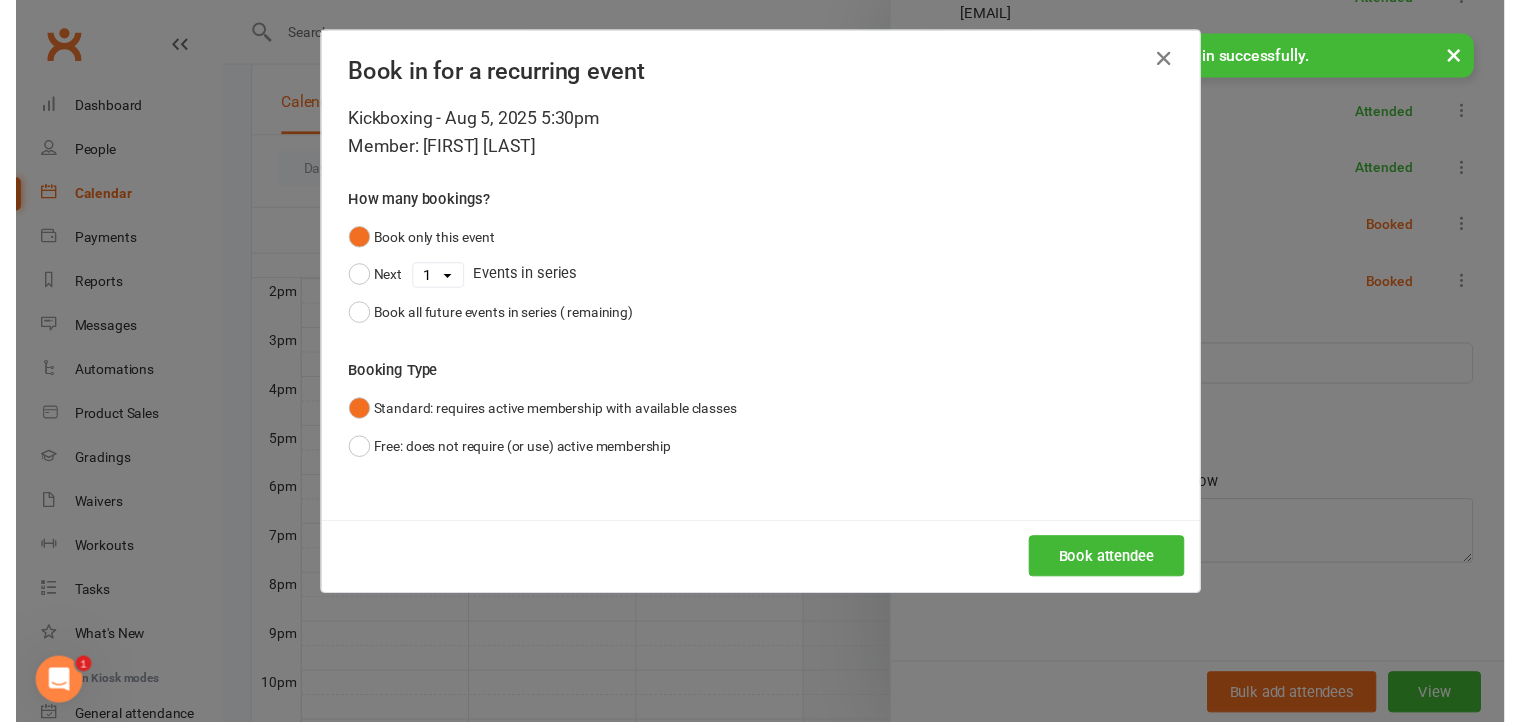 scroll, scrollTop: 460, scrollLeft: 0, axis: vertical 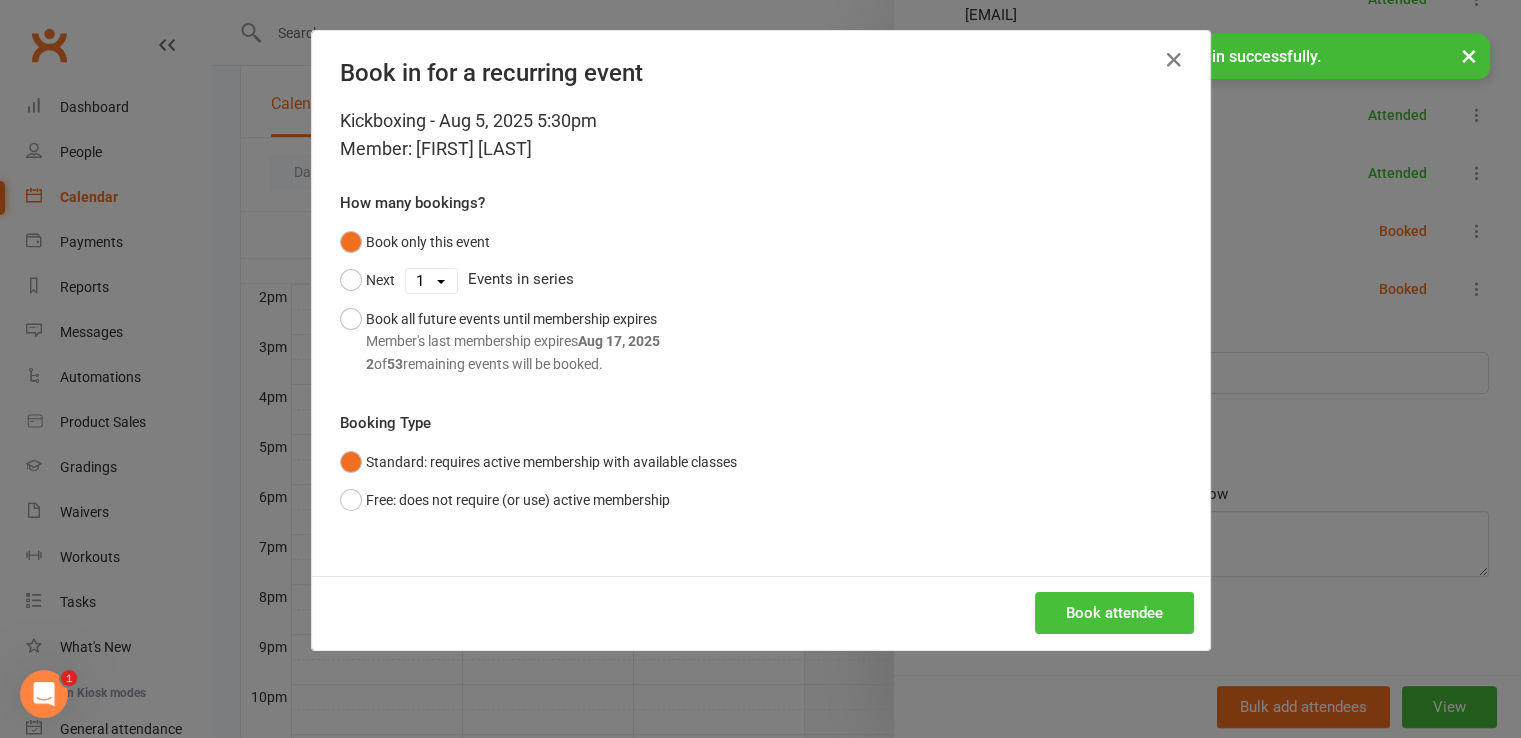 click on "Book attendee" at bounding box center (1114, 613) 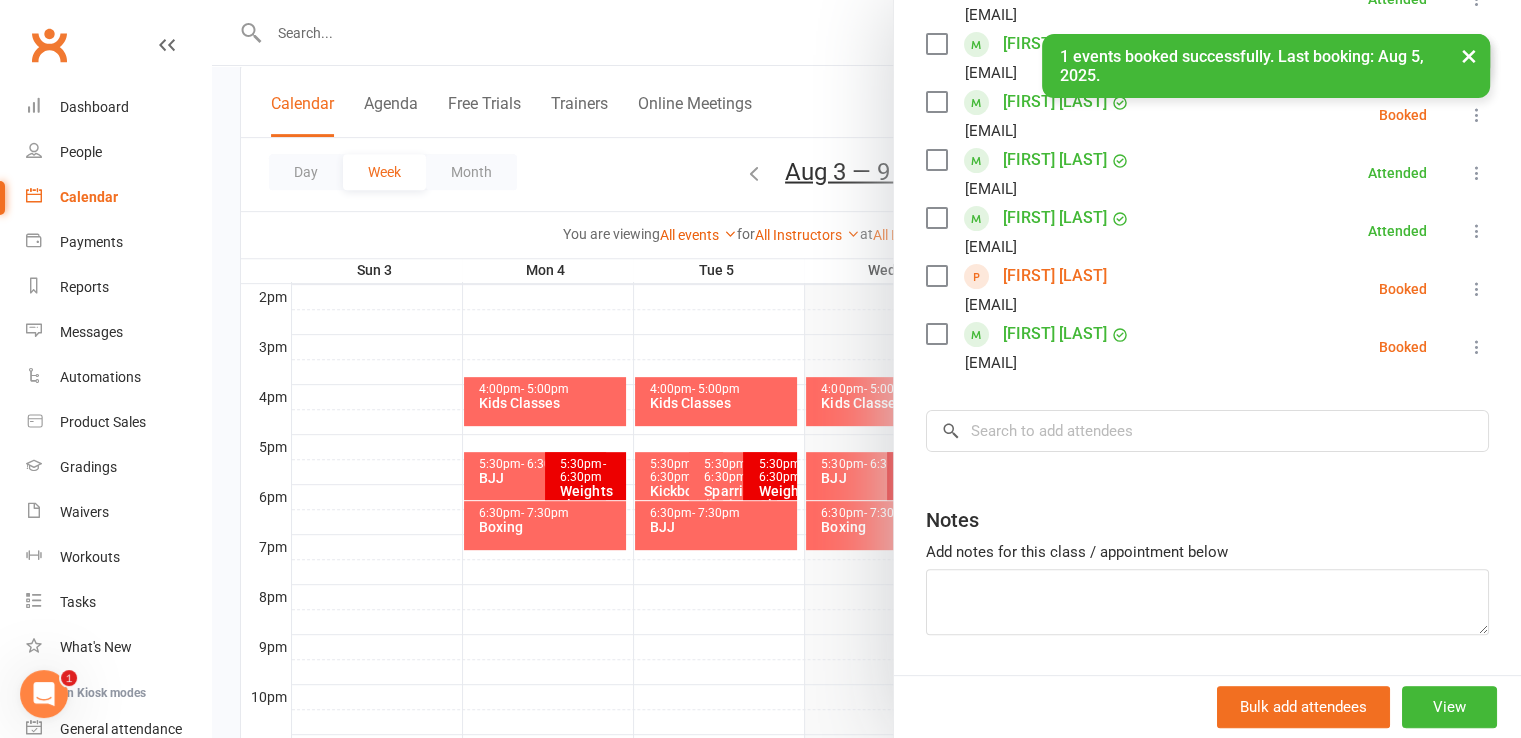 scroll, scrollTop: 476, scrollLeft: 0, axis: vertical 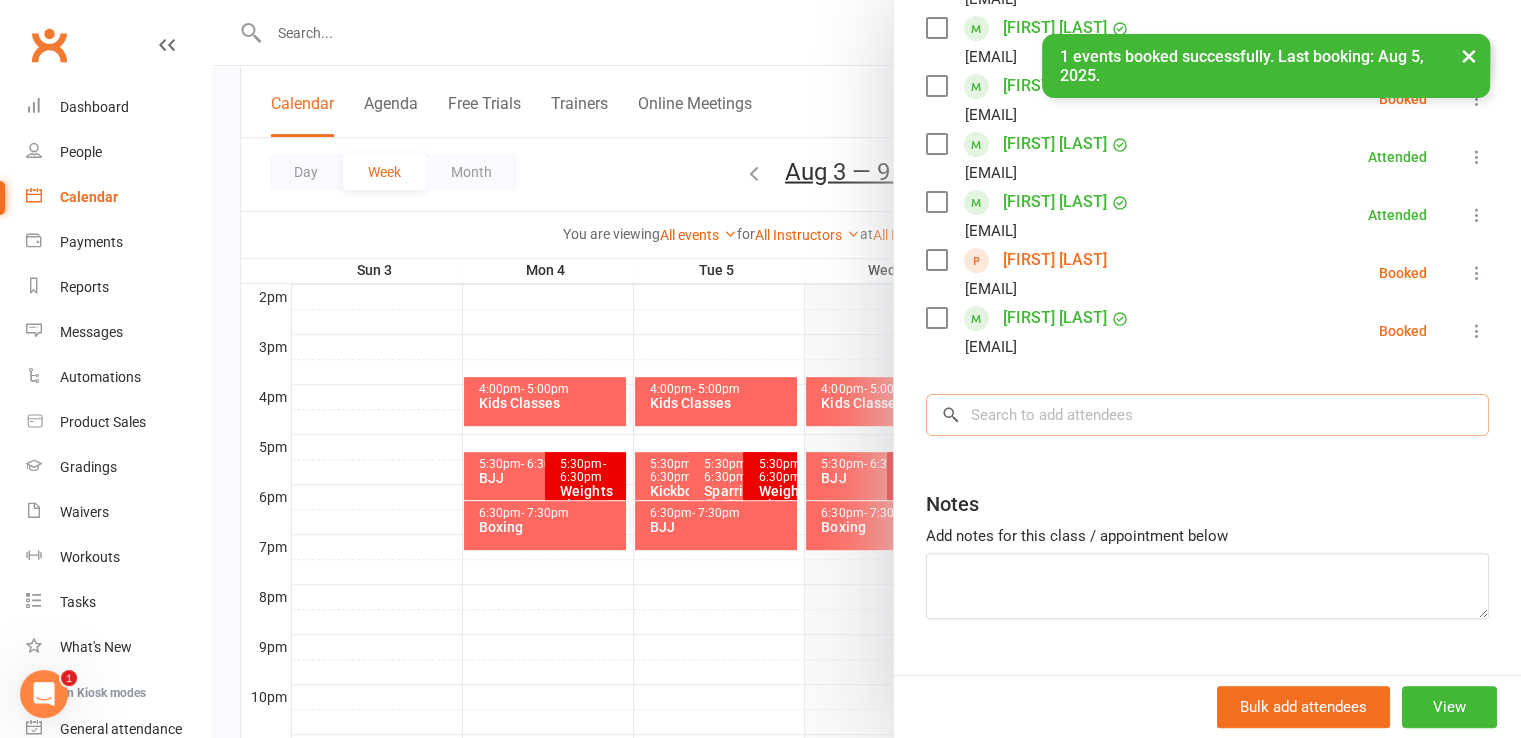 click at bounding box center (1207, 415) 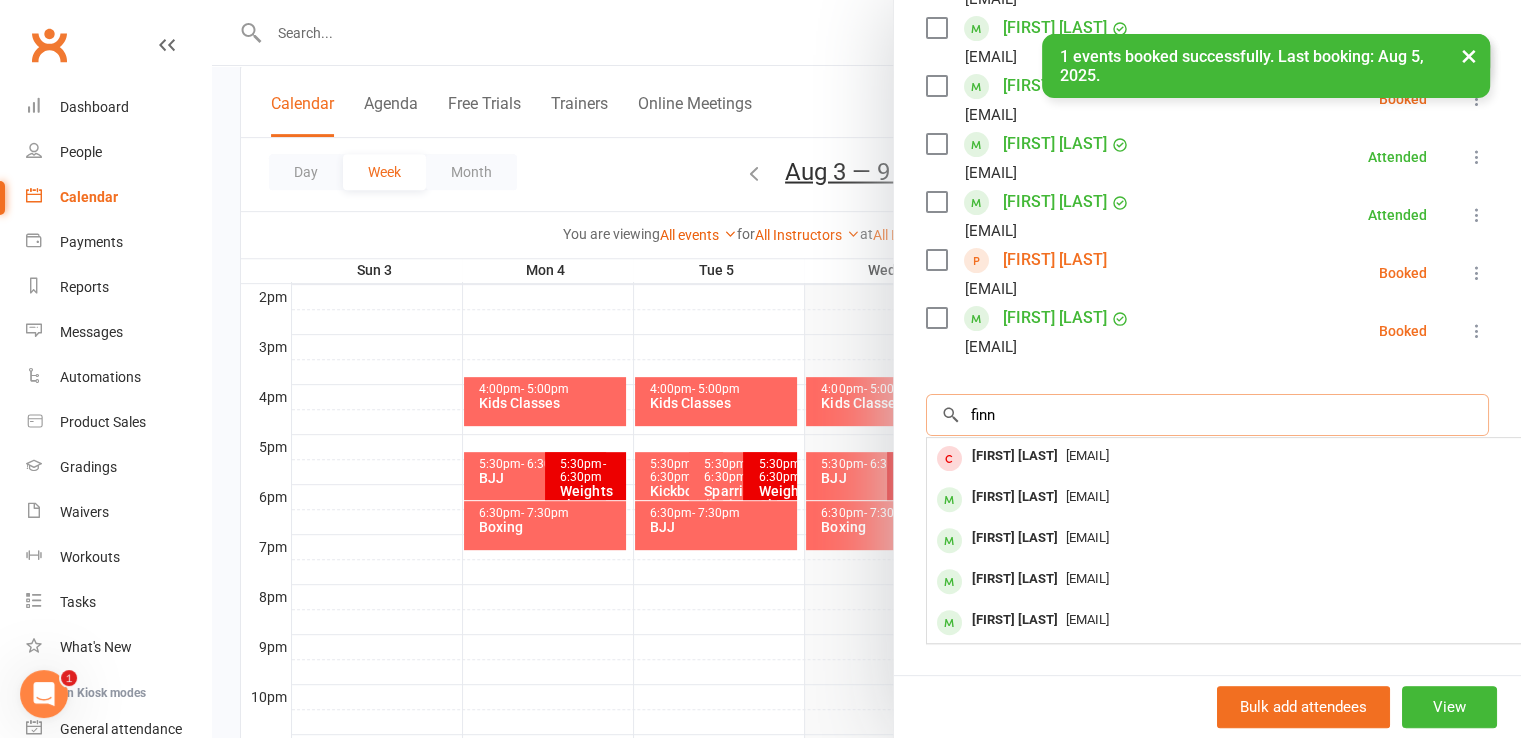 scroll, scrollTop: 0, scrollLeft: 0, axis: both 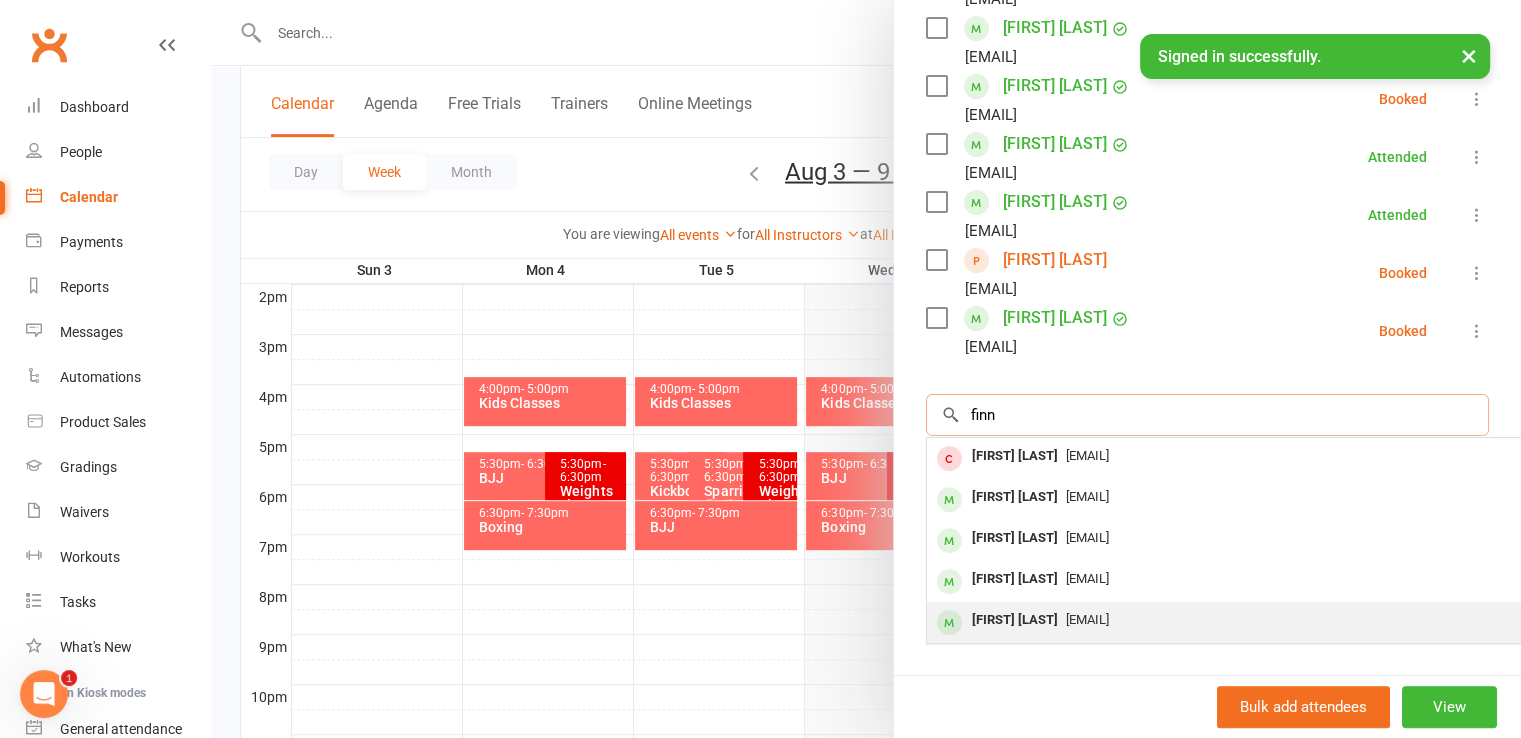 type on "finn" 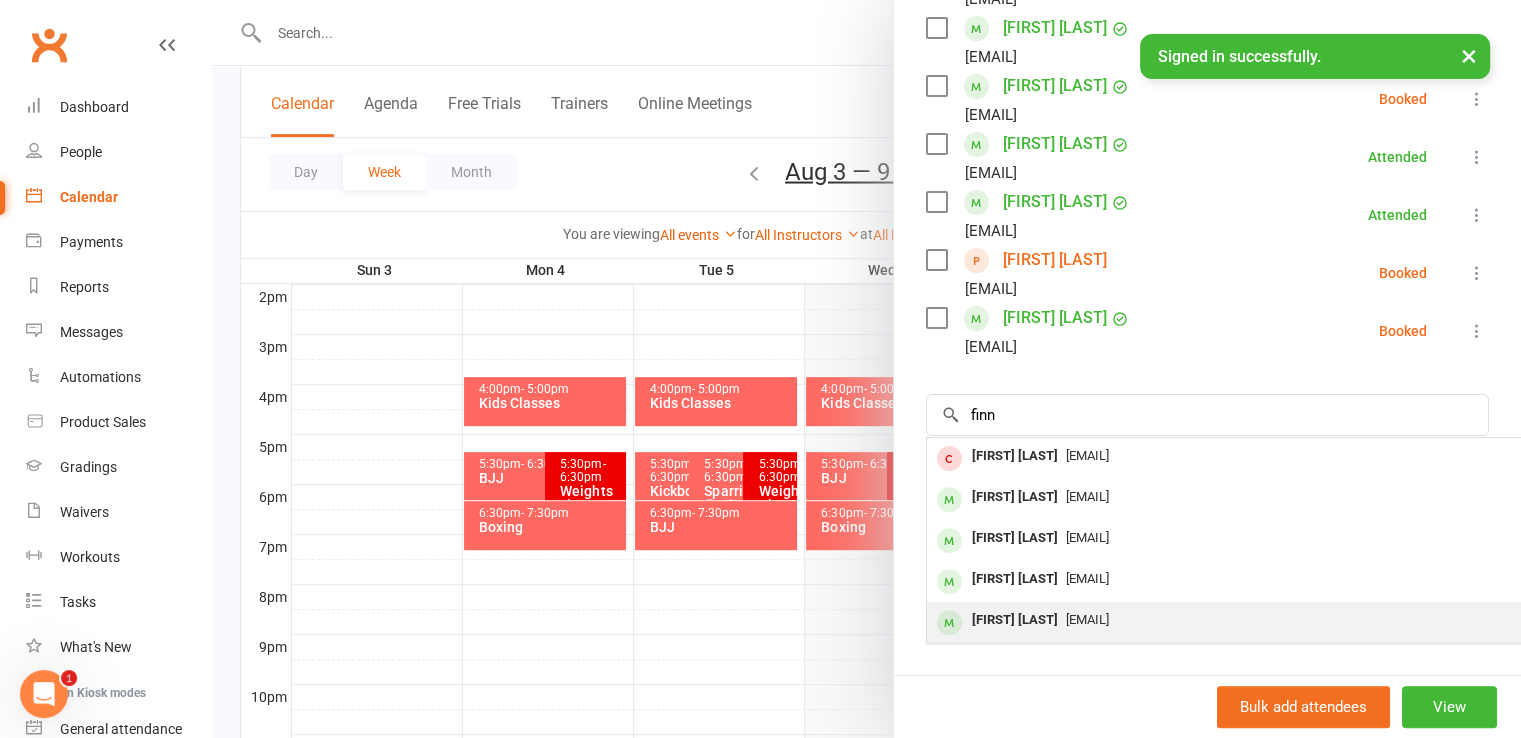 click on "[EMAIL]" at bounding box center [1087, 619] 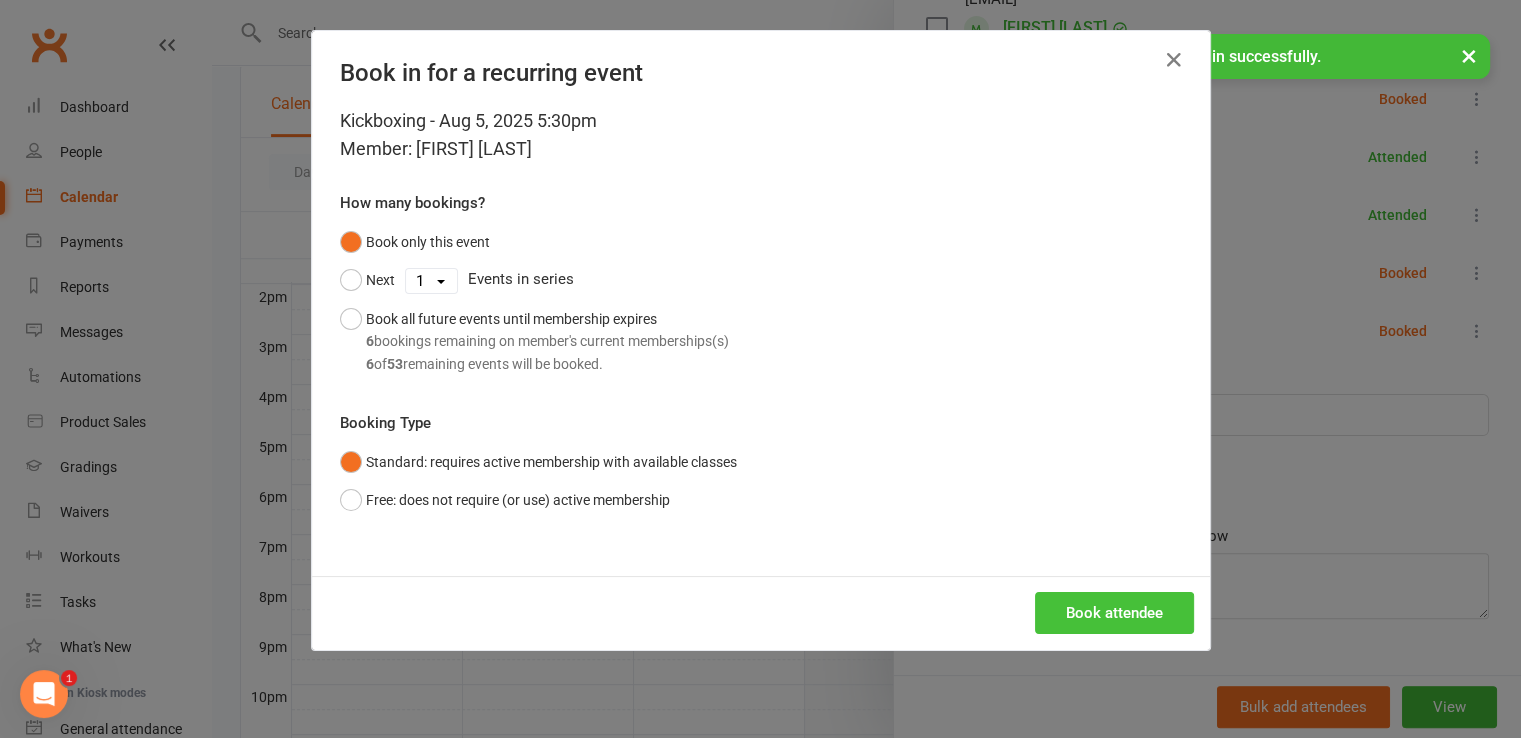 click on "Book attendee" at bounding box center (1114, 613) 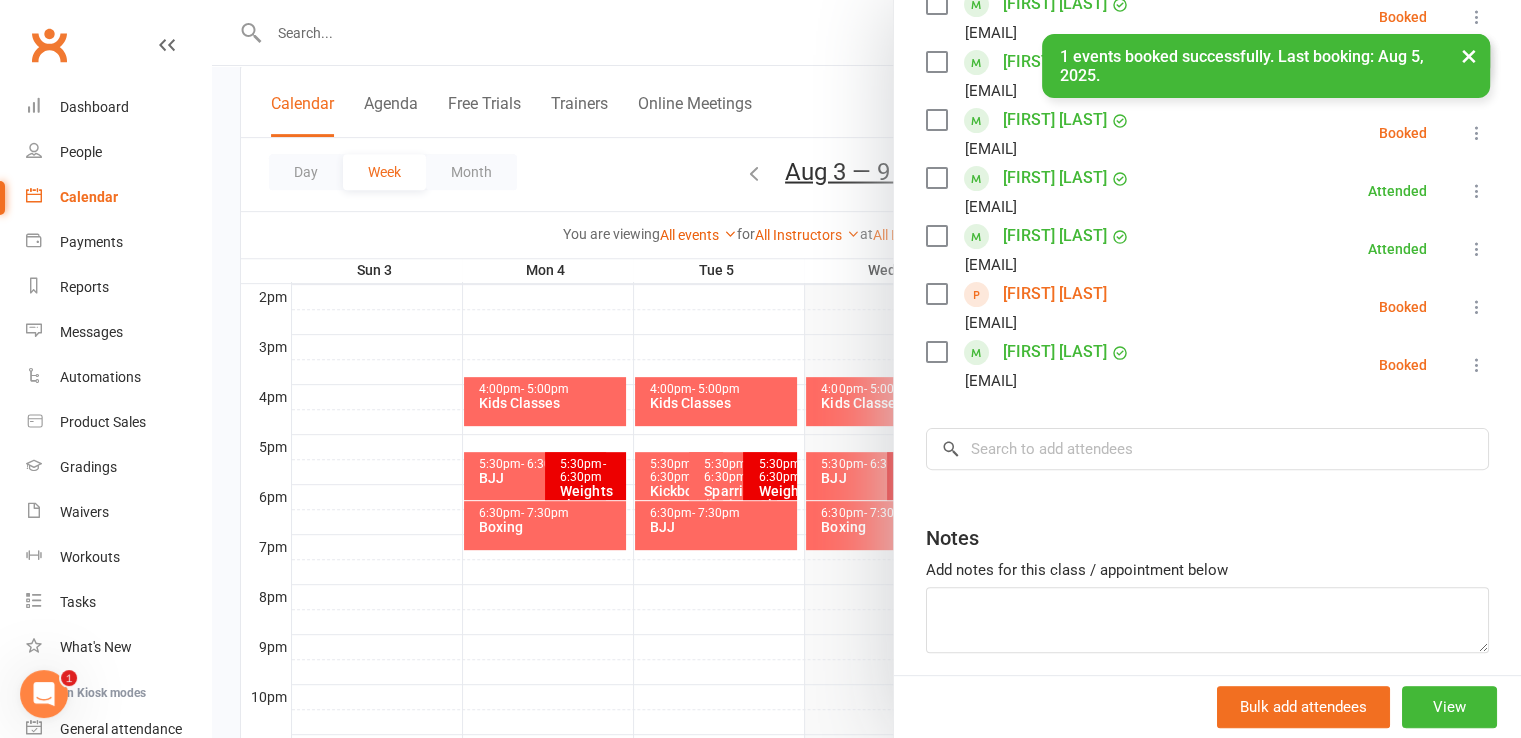scroll, scrollTop: 0, scrollLeft: 0, axis: both 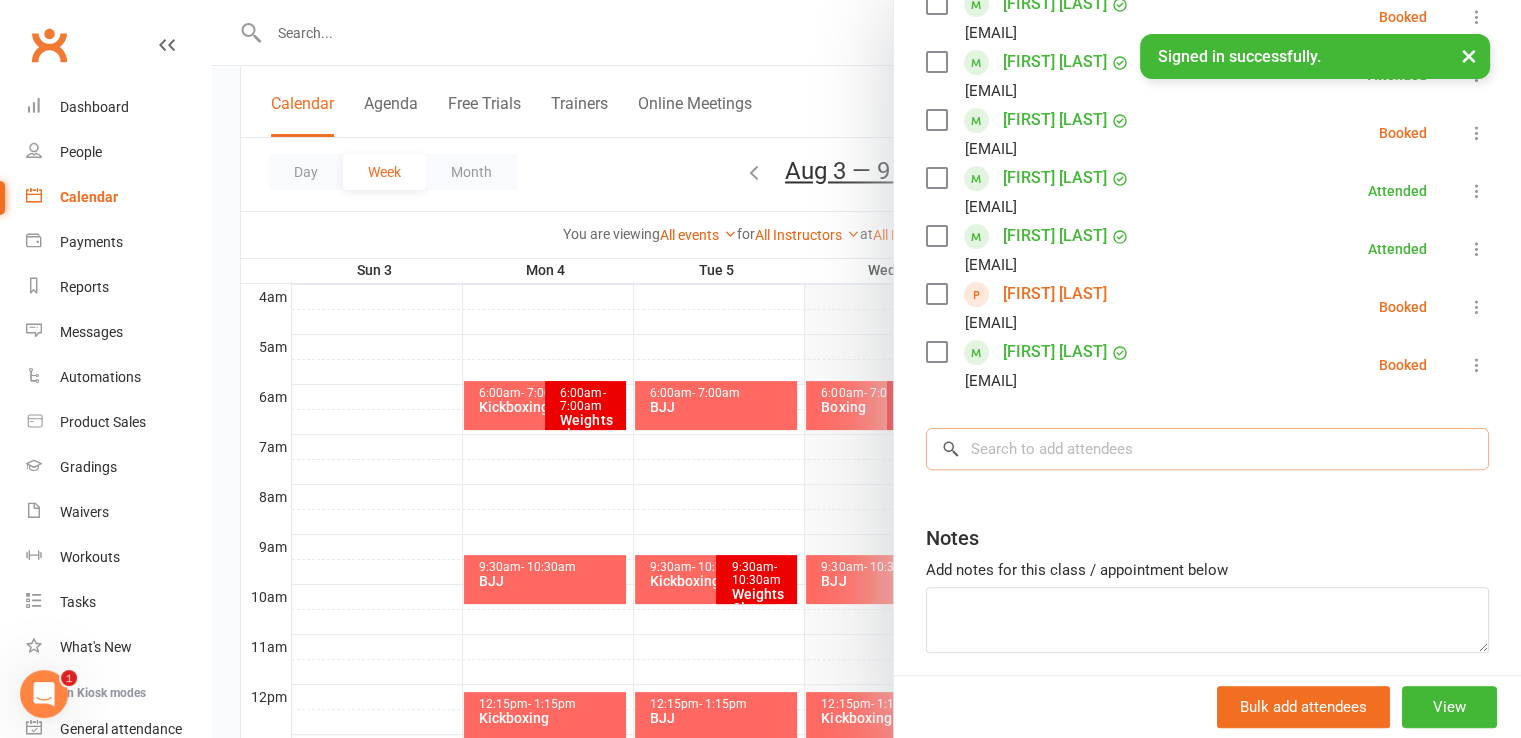 click at bounding box center [1207, 449] 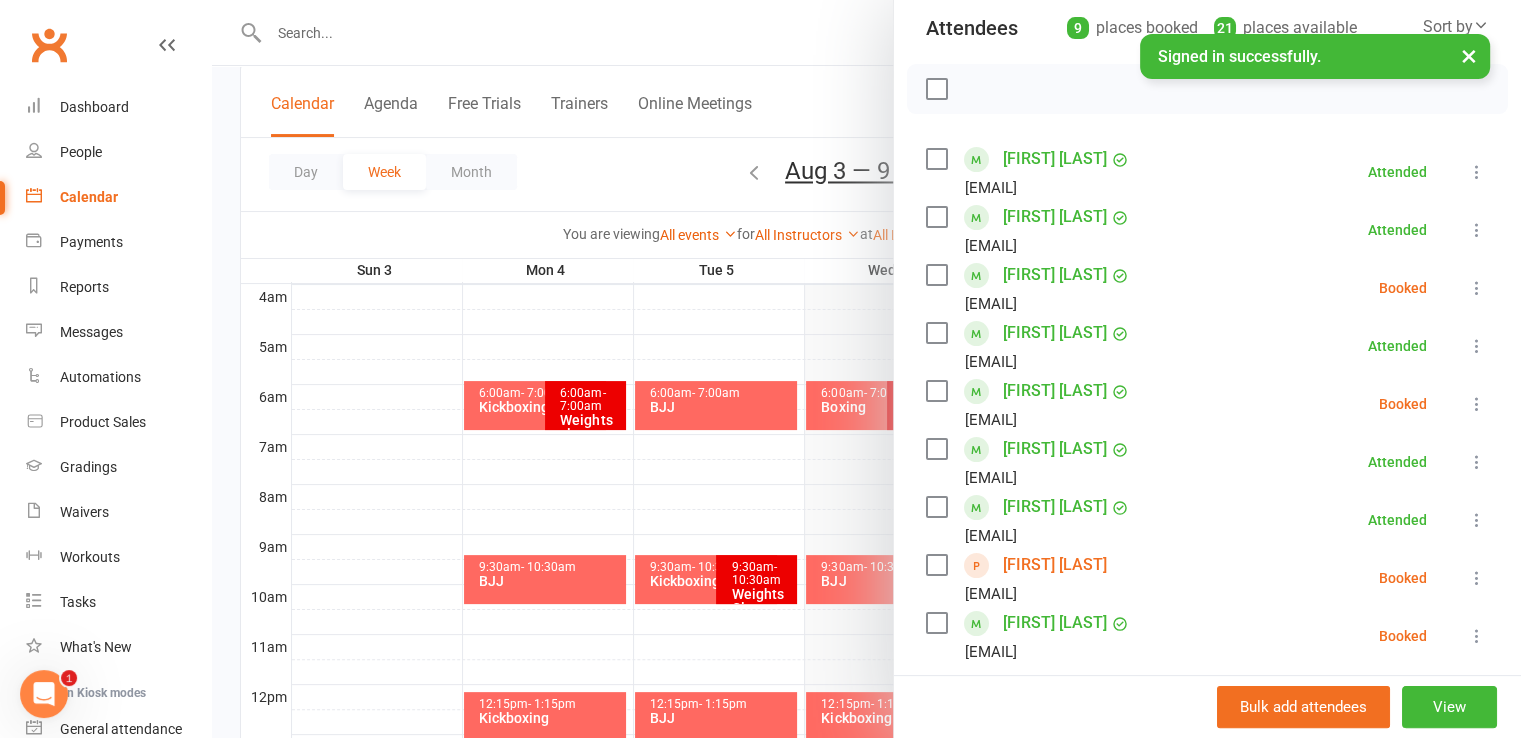 scroll, scrollTop: 260, scrollLeft: 0, axis: vertical 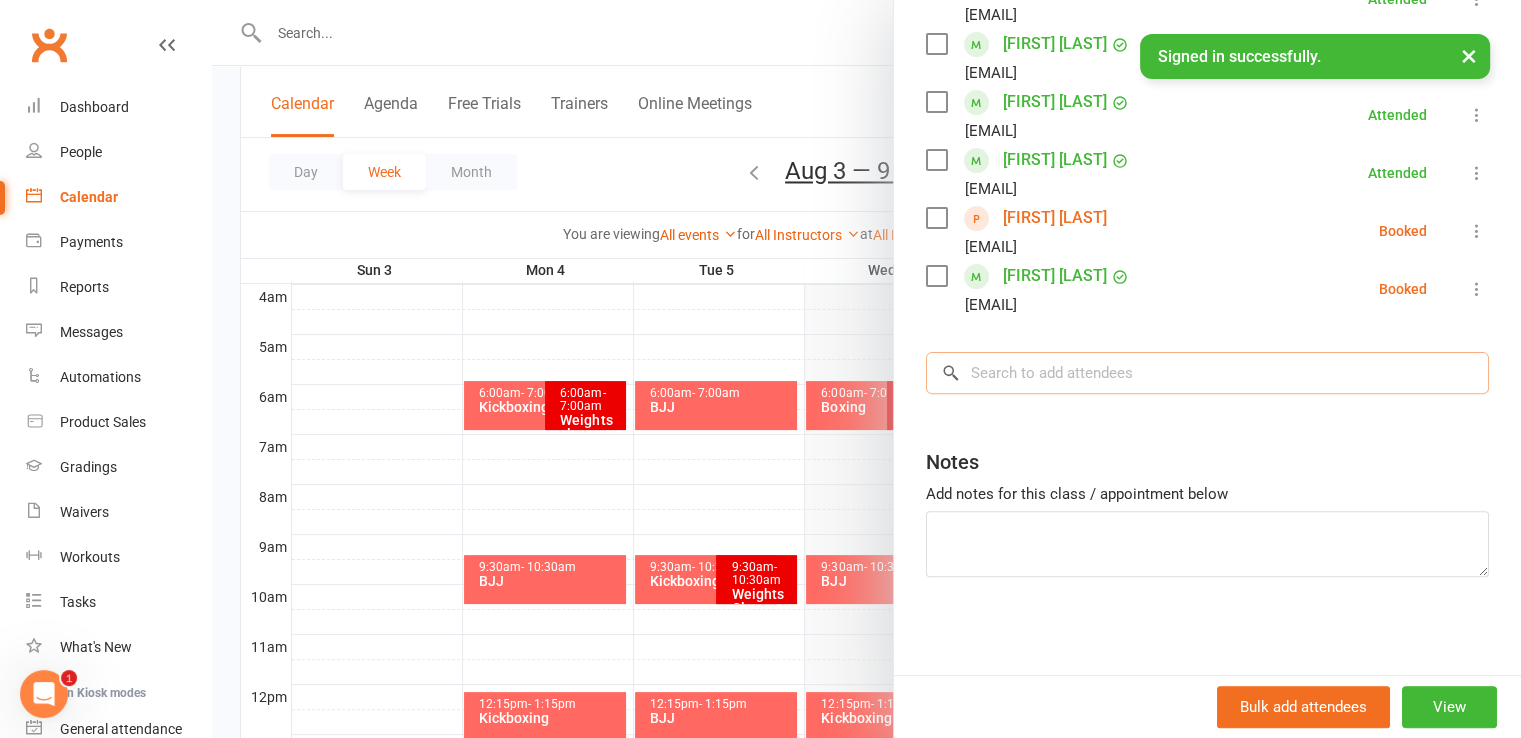 click at bounding box center (1207, 373) 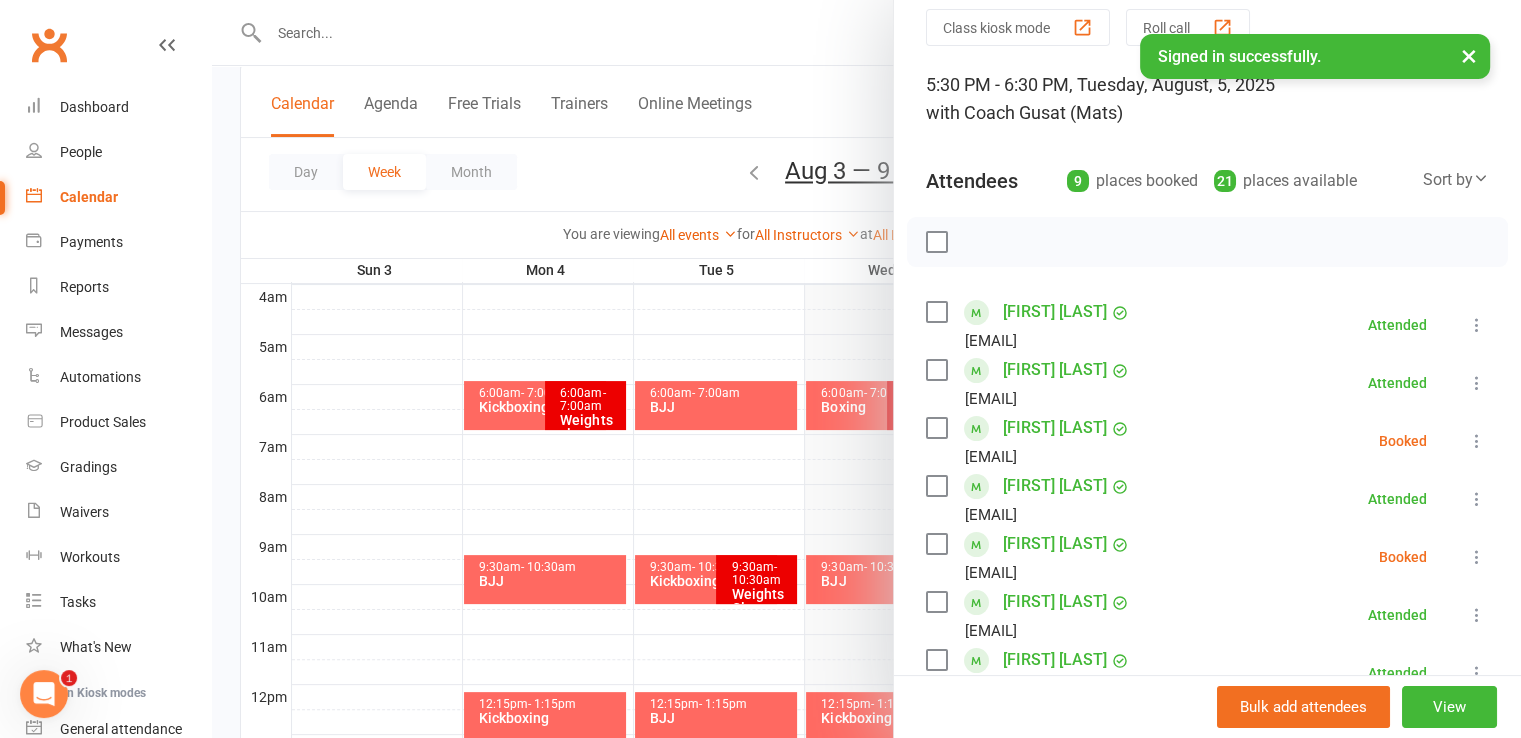 scroll, scrollTop: 576, scrollLeft: 0, axis: vertical 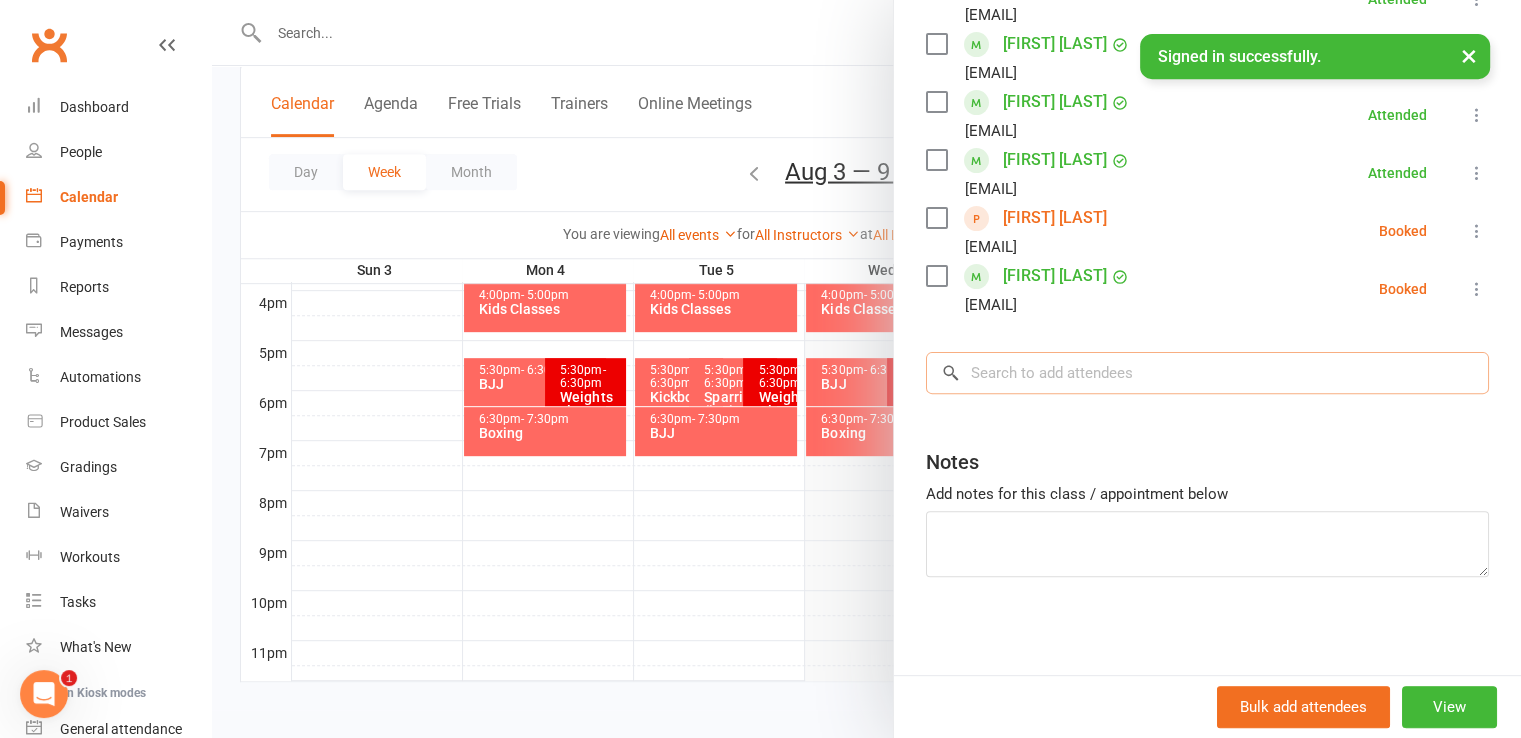 click at bounding box center [1207, 373] 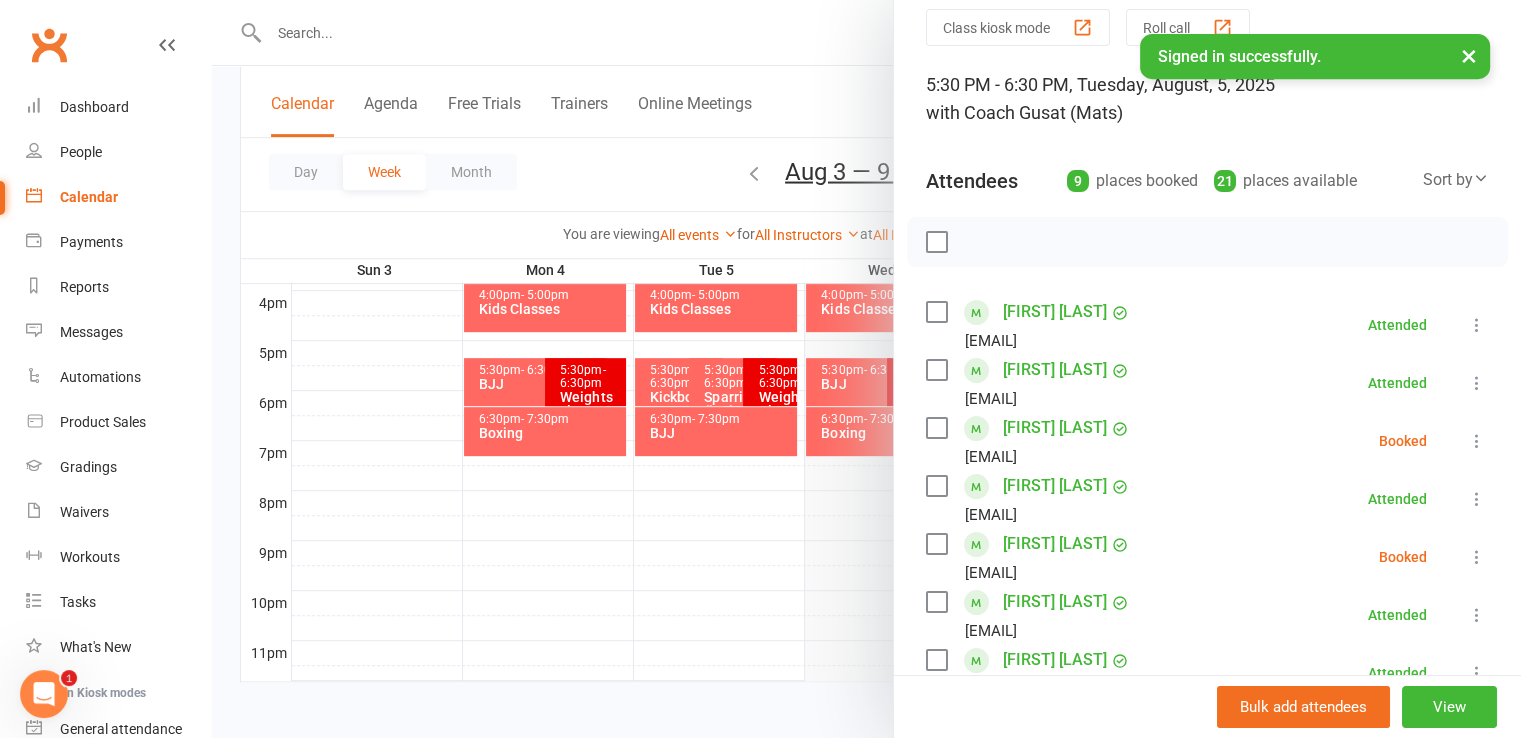 scroll, scrollTop: 576, scrollLeft: 0, axis: vertical 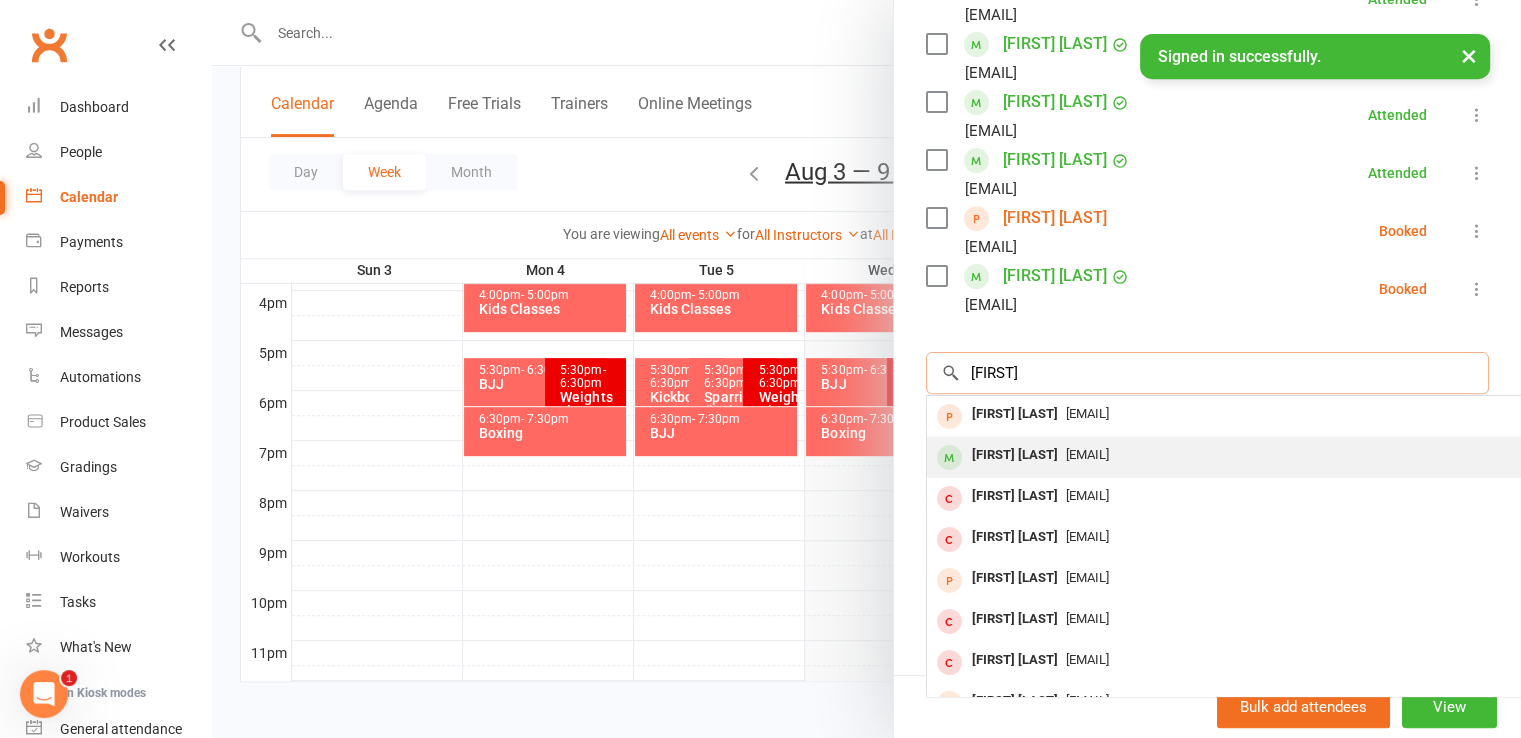 type on "[FIRST]" 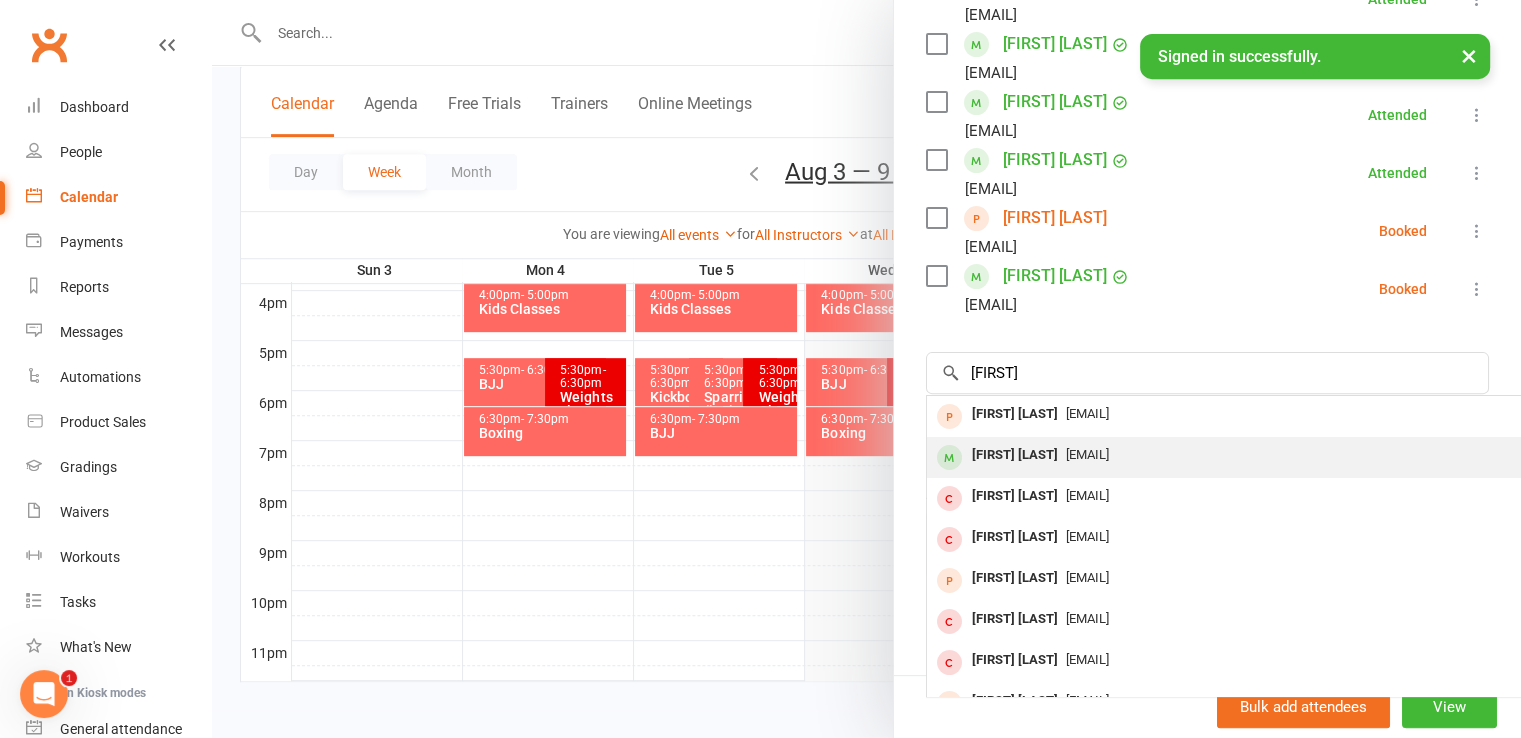 click on "[EMAIL]" at bounding box center (1226, 455) 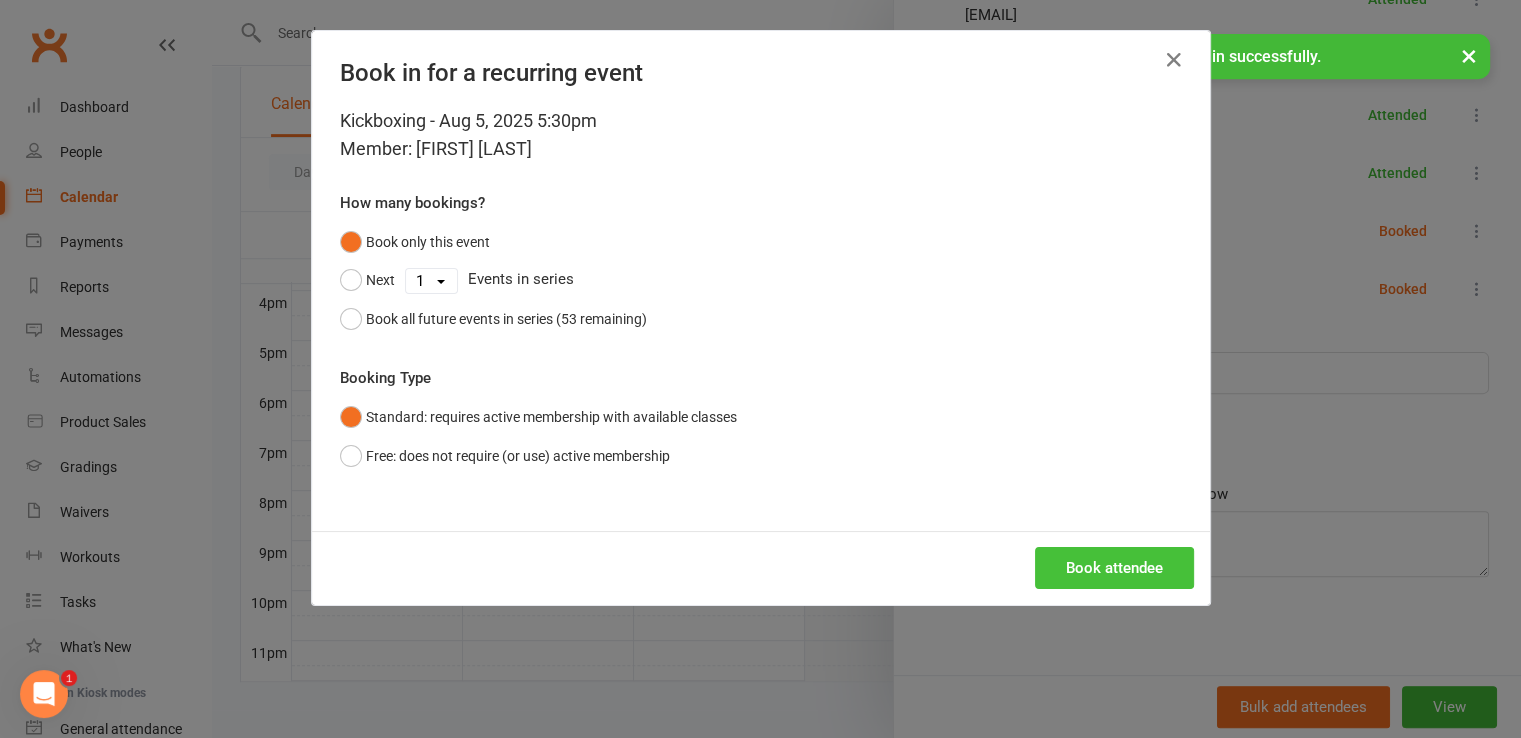 click on "Book attendee" at bounding box center [1114, 568] 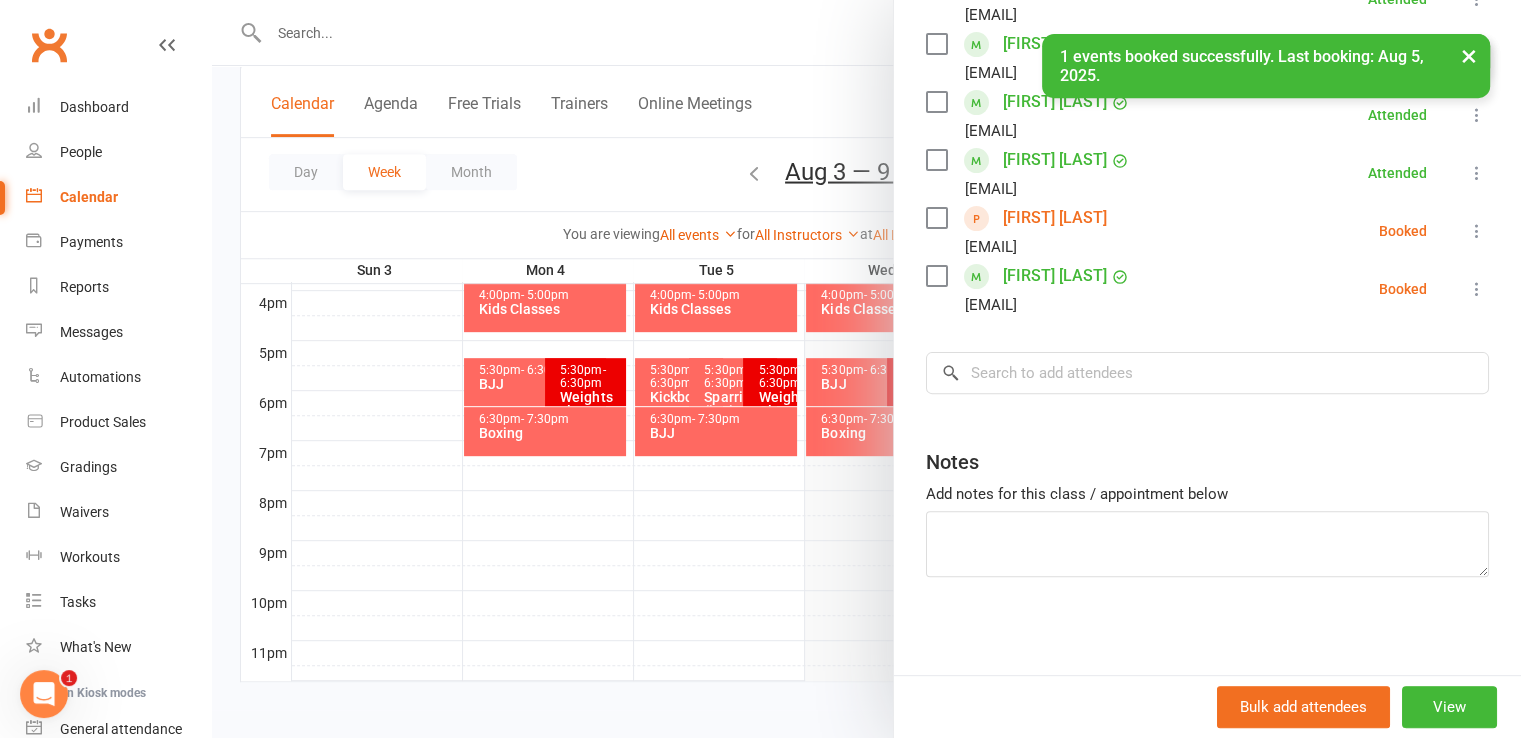 scroll, scrollTop: 635, scrollLeft: 0, axis: vertical 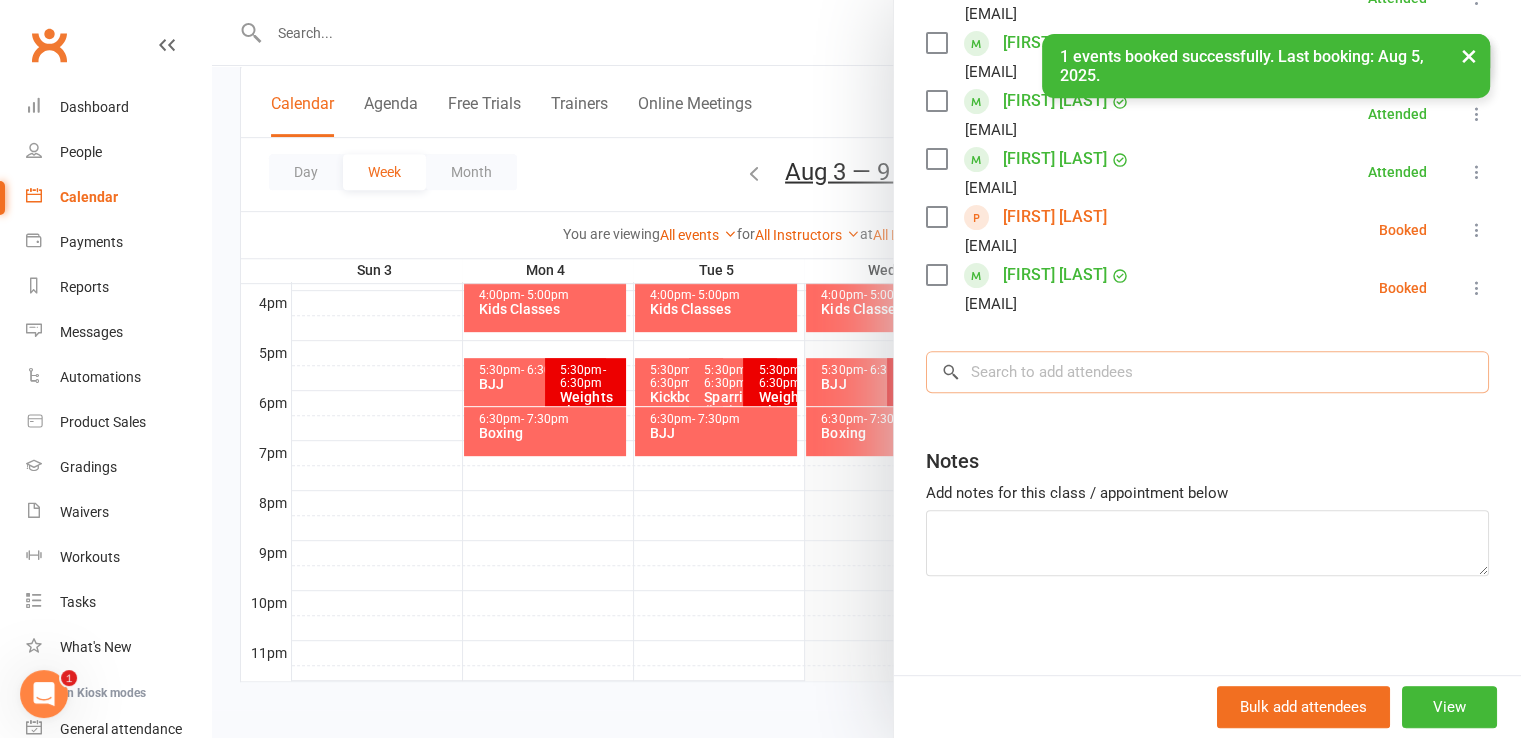 click at bounding box center [1207, 372] 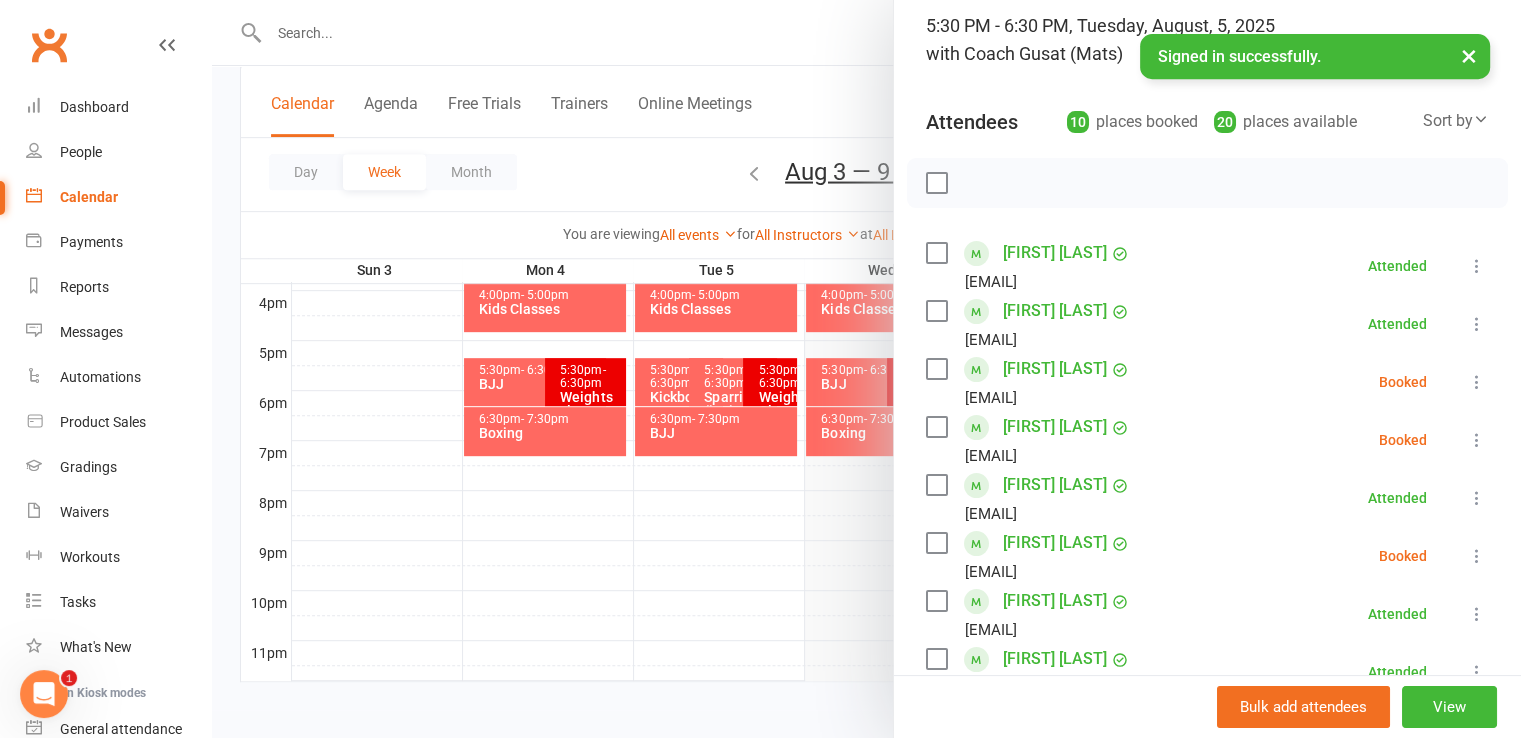 scroll, scrollTop: 635, scrollLeft: 0, axis: vertical 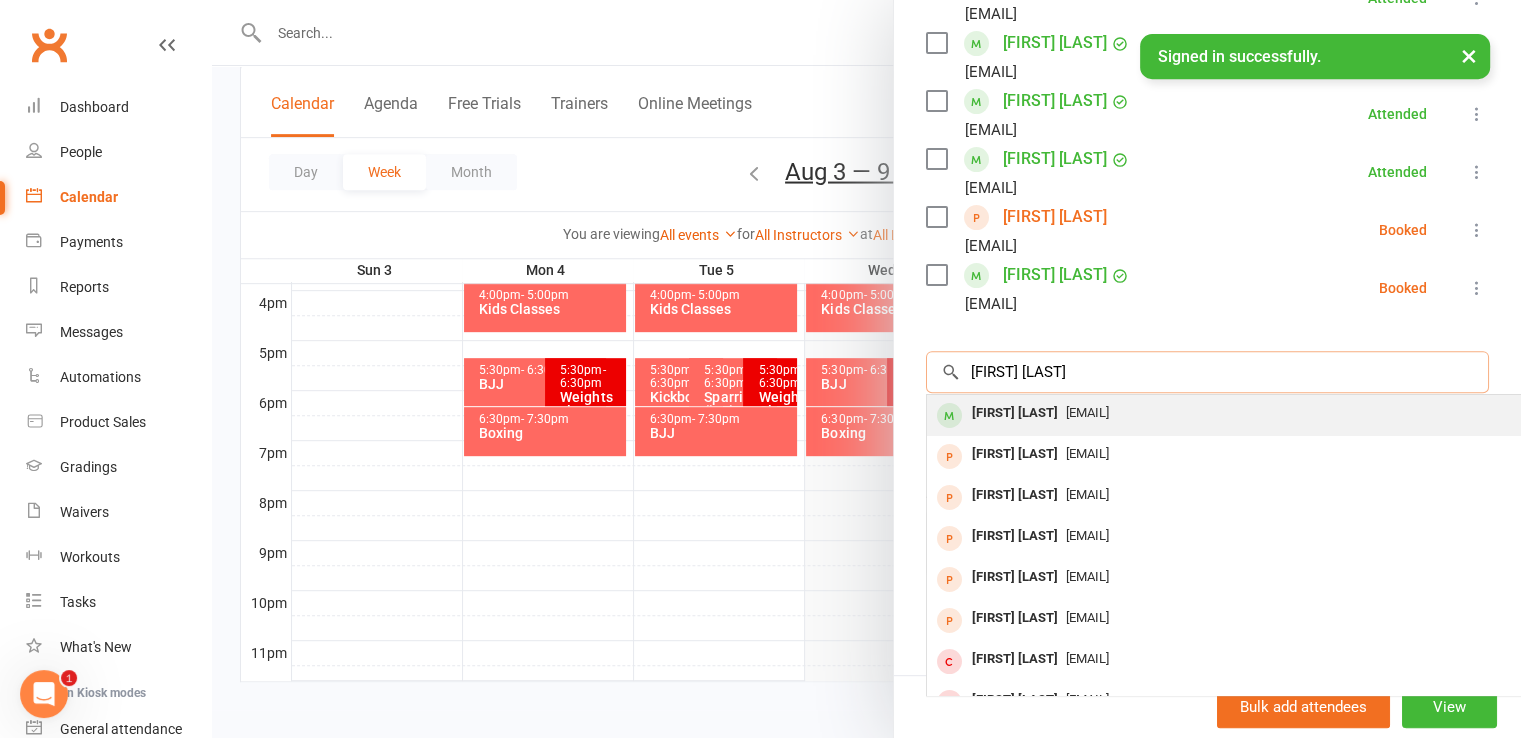 type on "[FIRST] [LAST]" 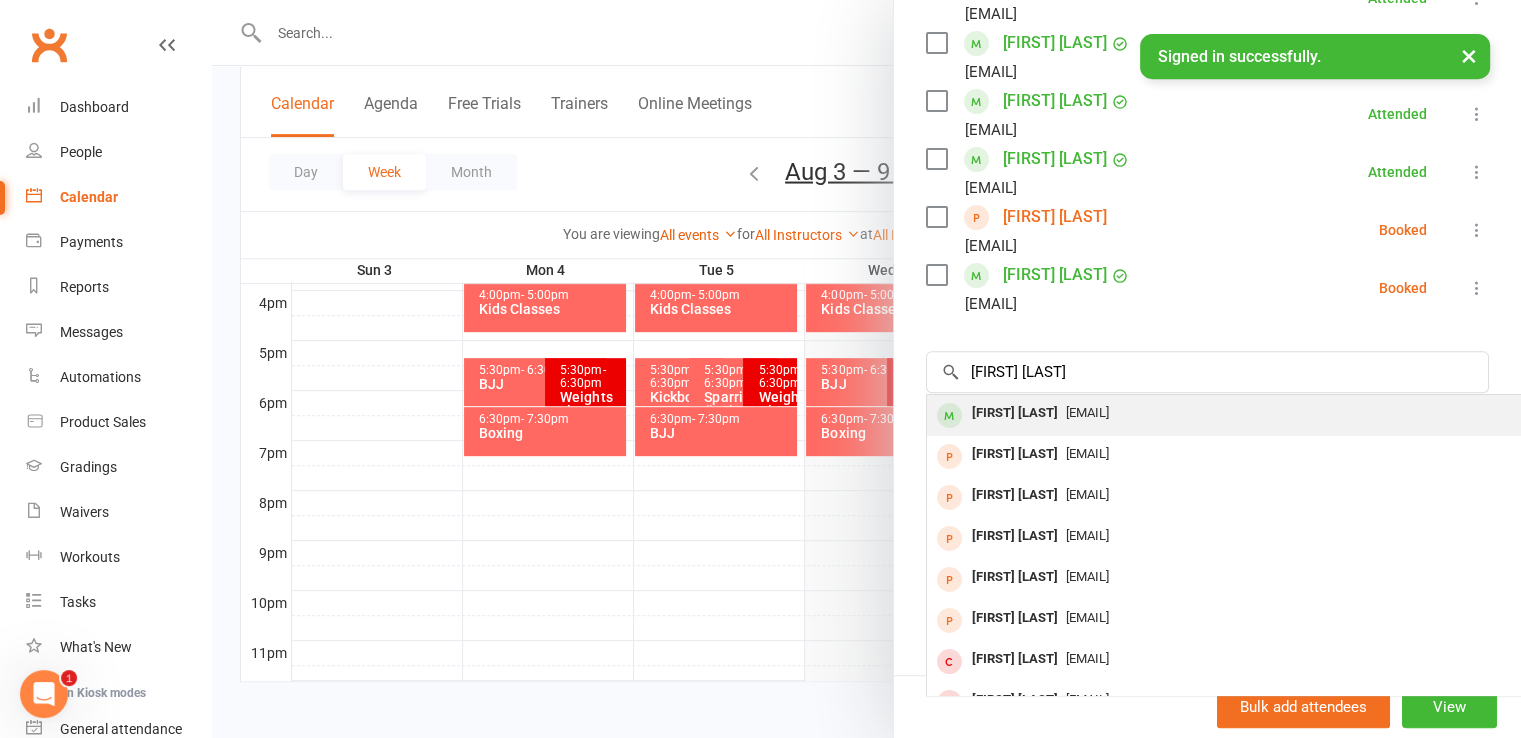 click on "[FIRST] [LAST] [EMAIL]" at bounding box center [1226, 415] 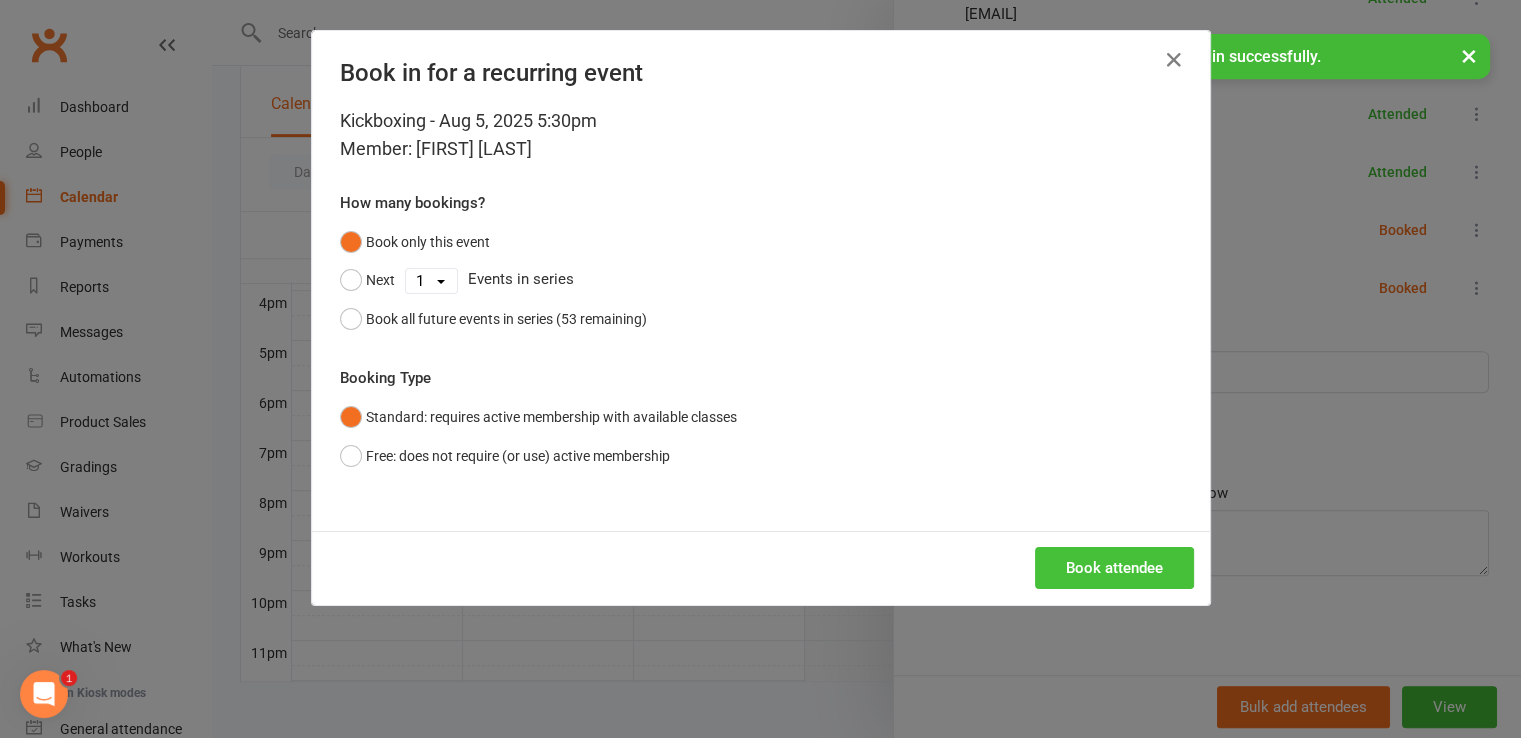 click on "Book attendee" at bounding box center [1114, 568] 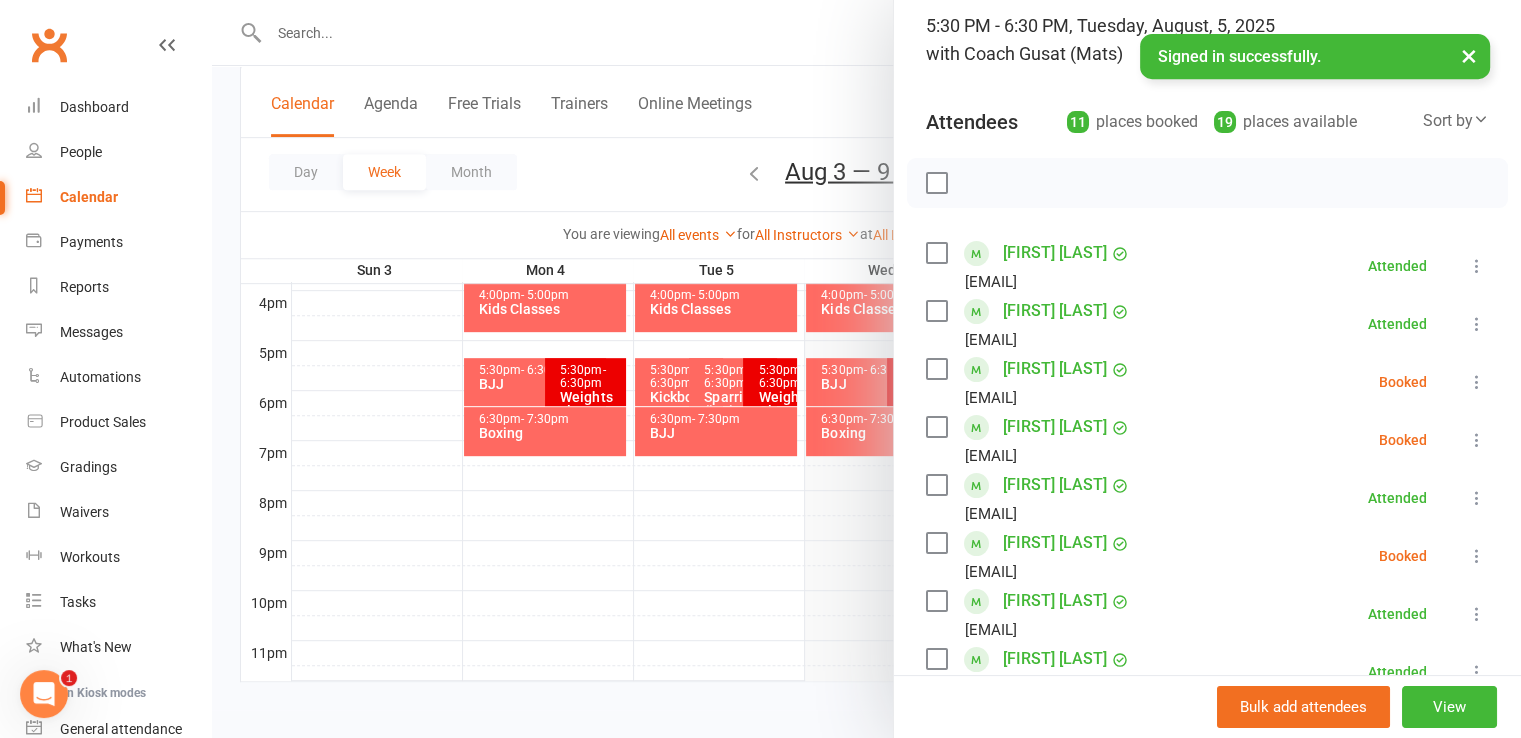 scroll, scrollTop: 635, scrollLeft: 0, axis: vertical 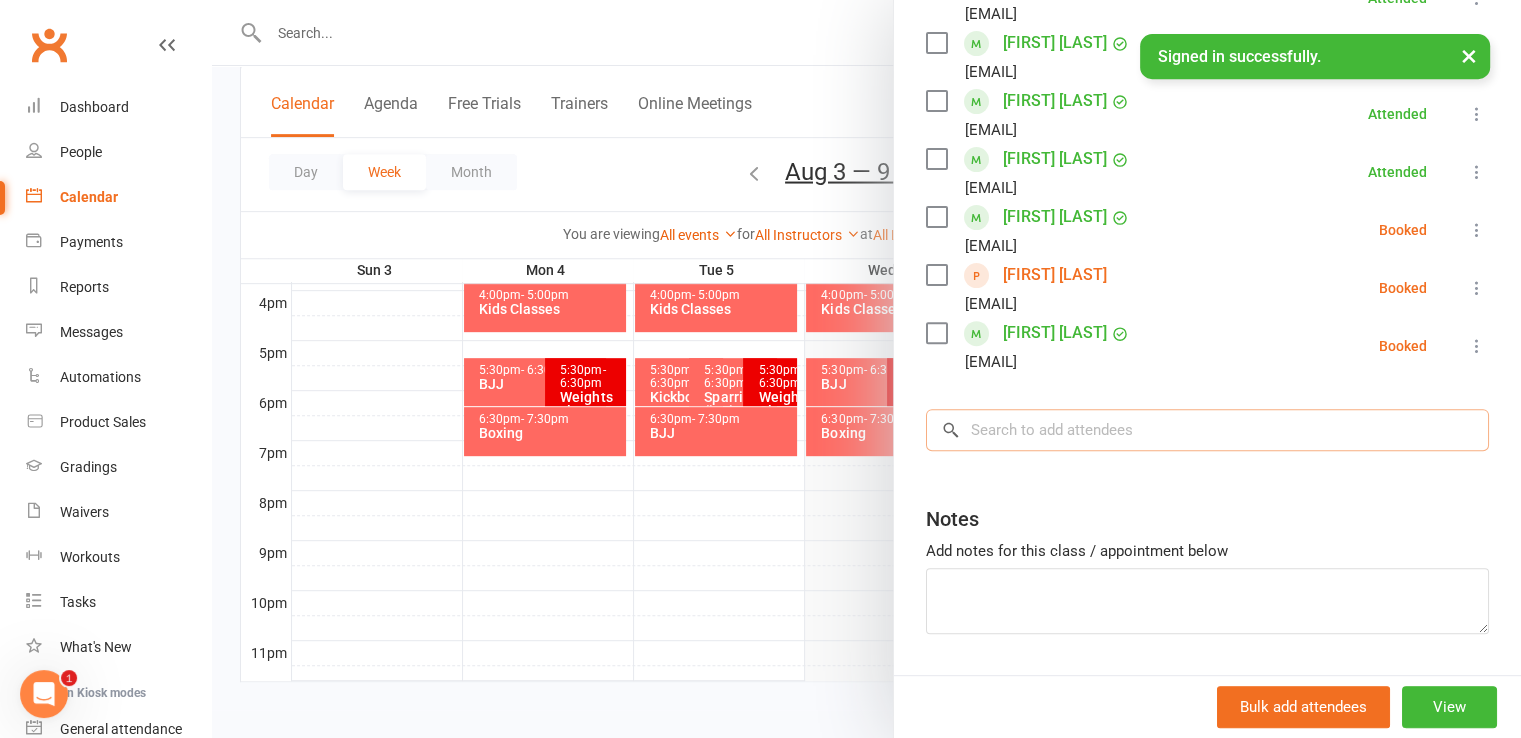 click at bounding box center [1207, 430] 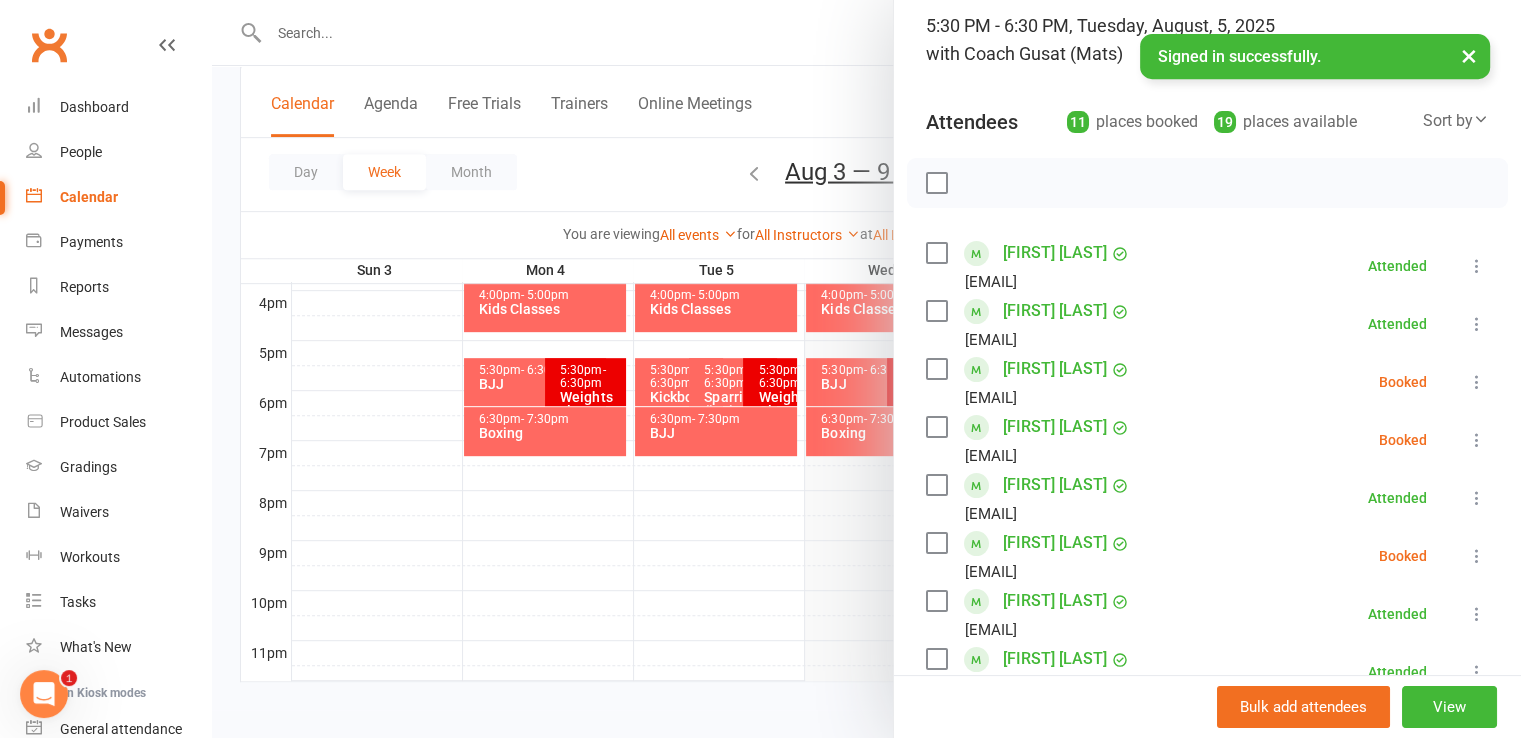 scroll, scrollTop: 635, scrollLeft: 0, axis: vertical 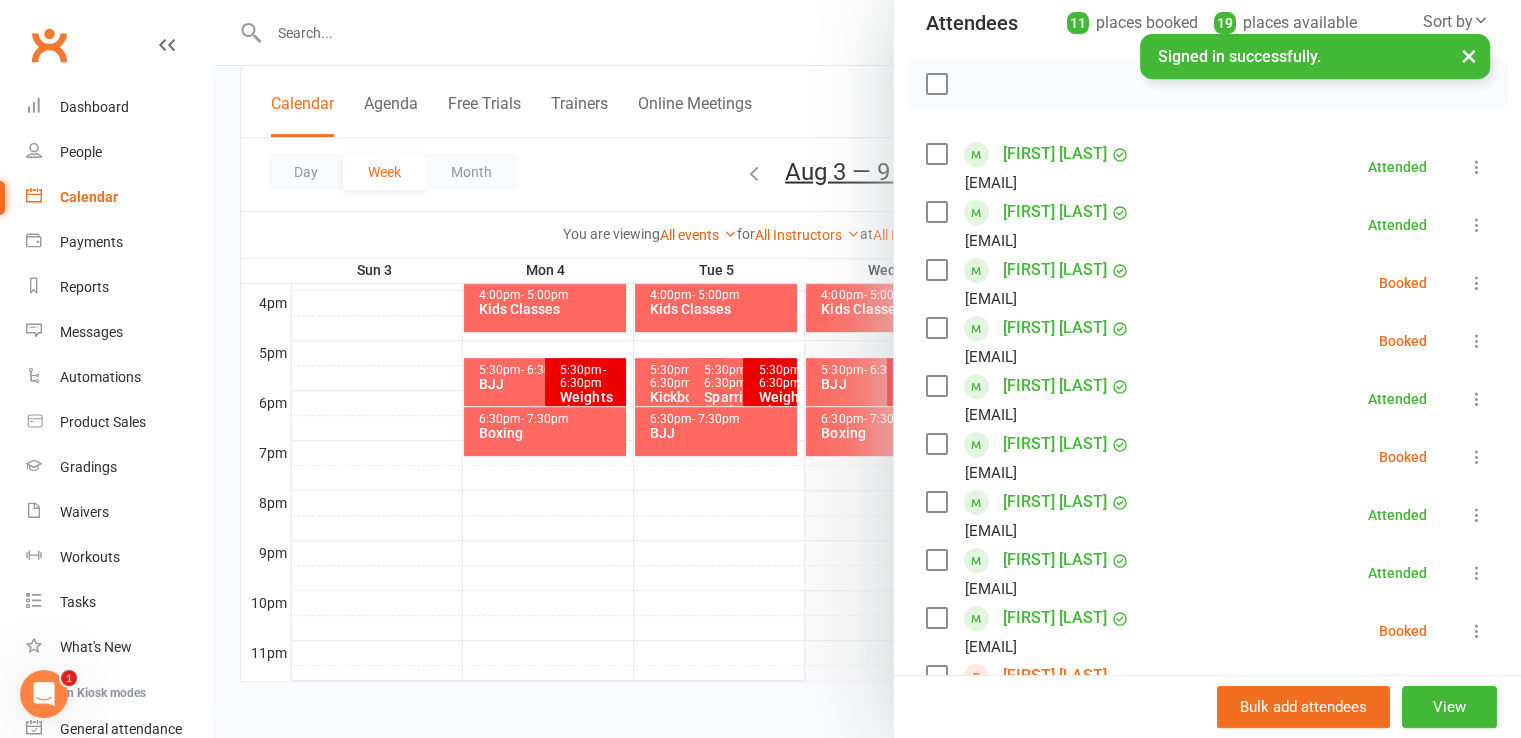 click at bounding box center (936, 84) 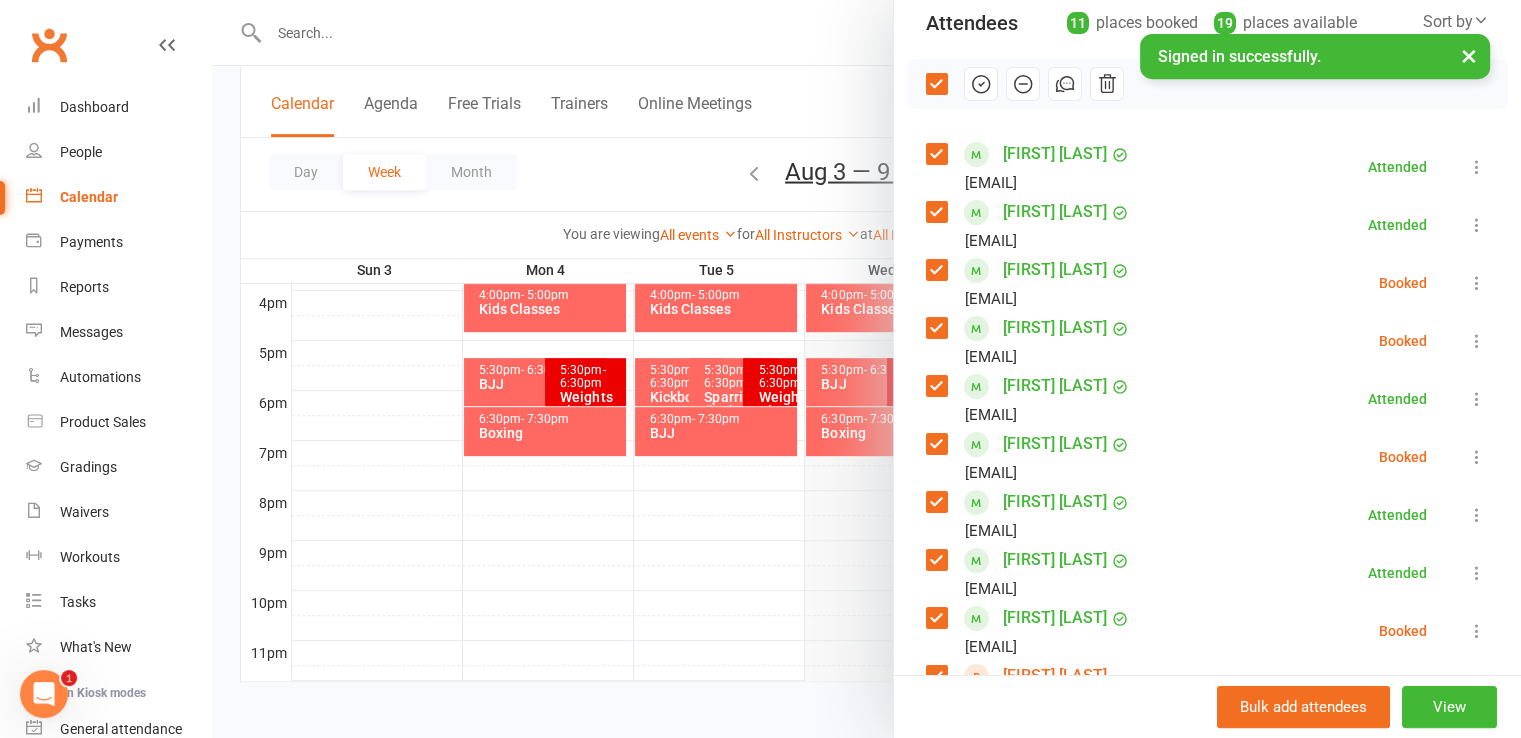 click 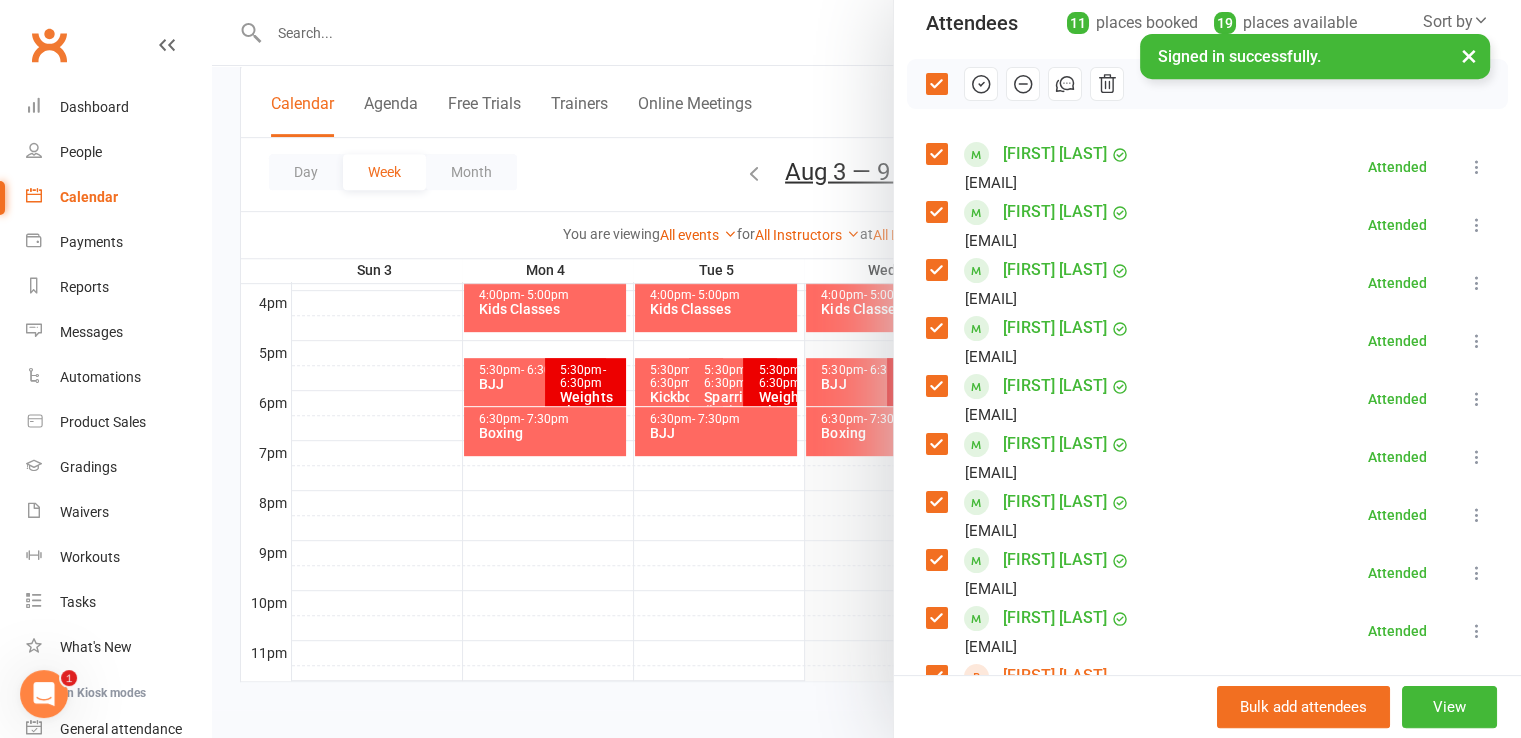 scroll, scrollTop: 692, scrollLeft: 0, axis: vertical 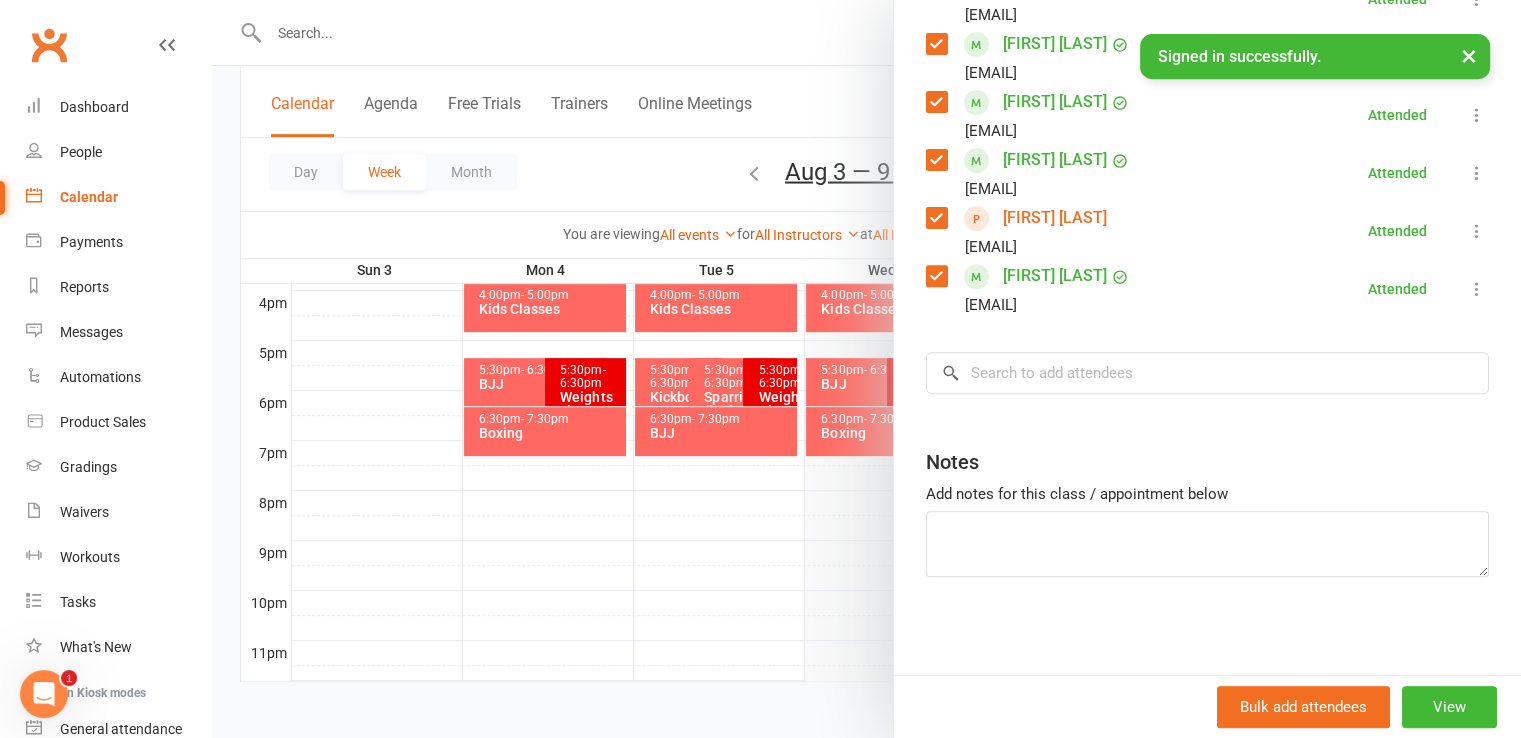 click on "Class kiosk mode  Roll call  5:30 PM - 6:30 PM, Tuesday, August, 5, 2025 with Coach Gus  at  (Mats)  Attendees  11  places booked 19  places available Sort by  Last name  First name  Booking created    [FIRST] [LAST]  [EMAIL] Attended More info  Remove  Mark absent  Undo check-in  Send message  All bookings for series    [FIRST] [LAST]  [EMAIL] Attended More info  Remove  Mark absent  Undo check-in  Send message  All bookings for series    [FIRST] [LAST]  [EMAIL] Attended More info  Remove  Mark absent  Undo check-in  Send message  All bookings for series    [FIRST] [LAST]  [EMAIL] Attended More info  Remove  Mark absent  Undo check-in  Send message  All bookings for series    [FIRST] [LAST]  [EMAIL] Attended More info  Remove  Mark absent  Undo check-in  Send message  All bookings for series    [FIRST] [LAST]  [EMAIL] Attended More info  Remove  Mark absent  Undo check-in  Send message    Attended" at bounding box center [1207, 35] 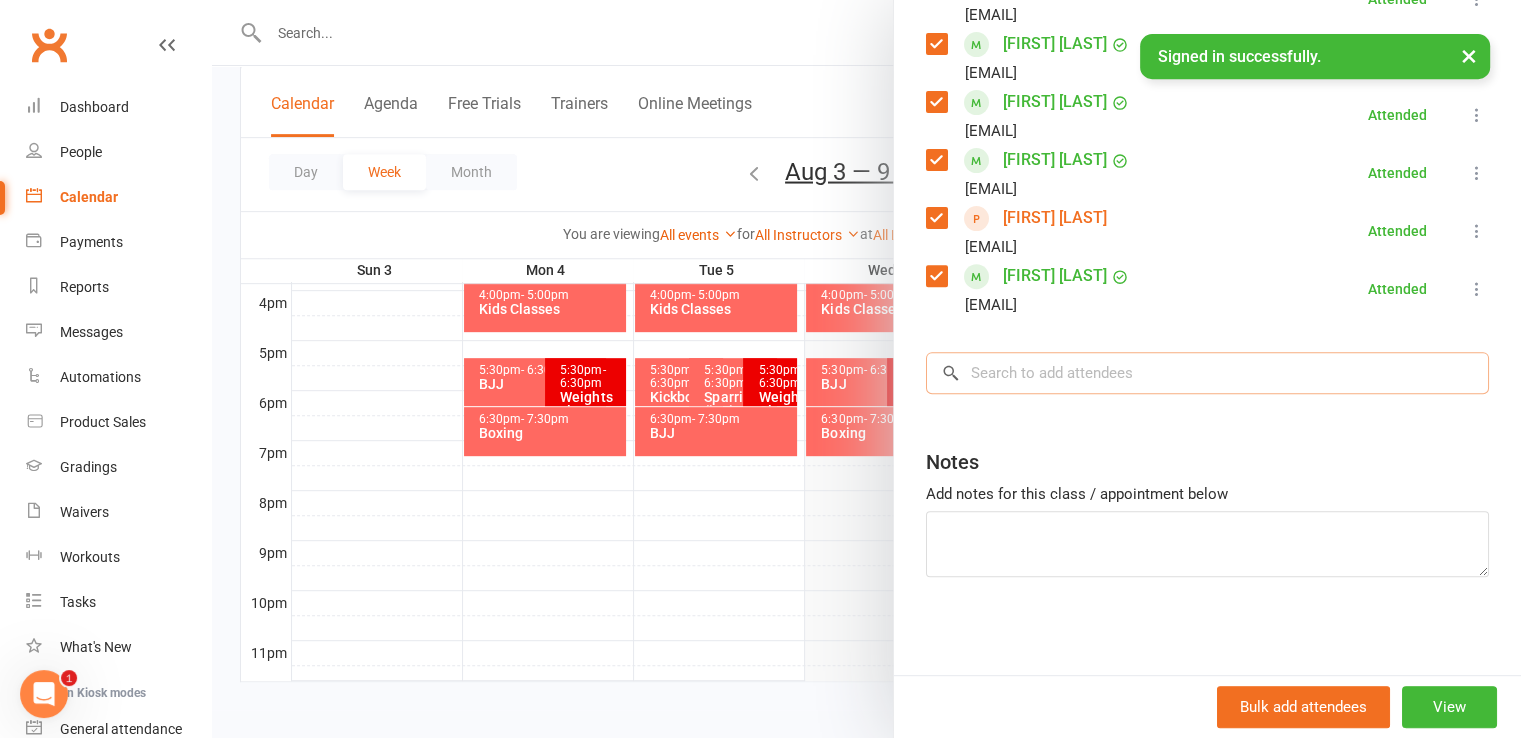 click at bounding box center [1207, 373] 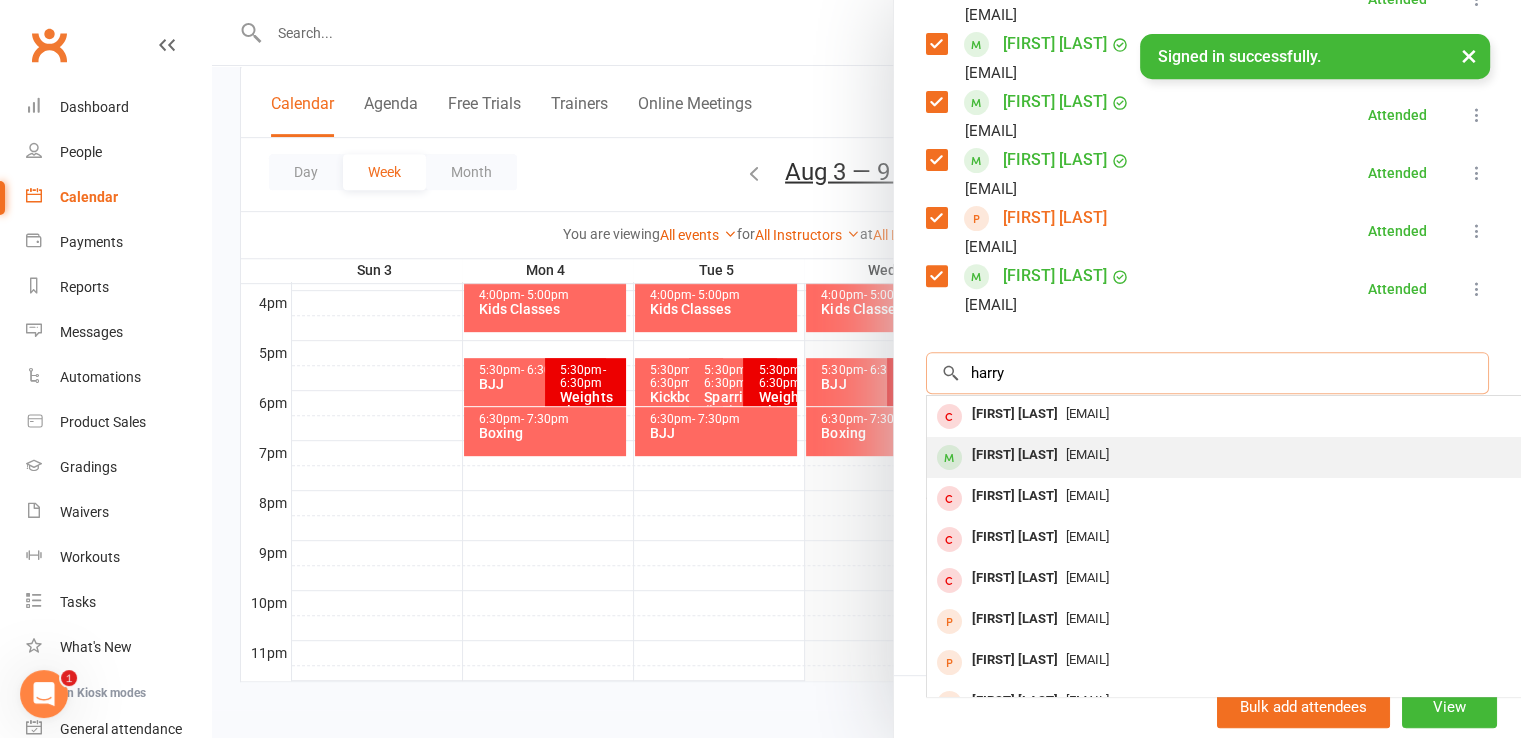 type on "harry" 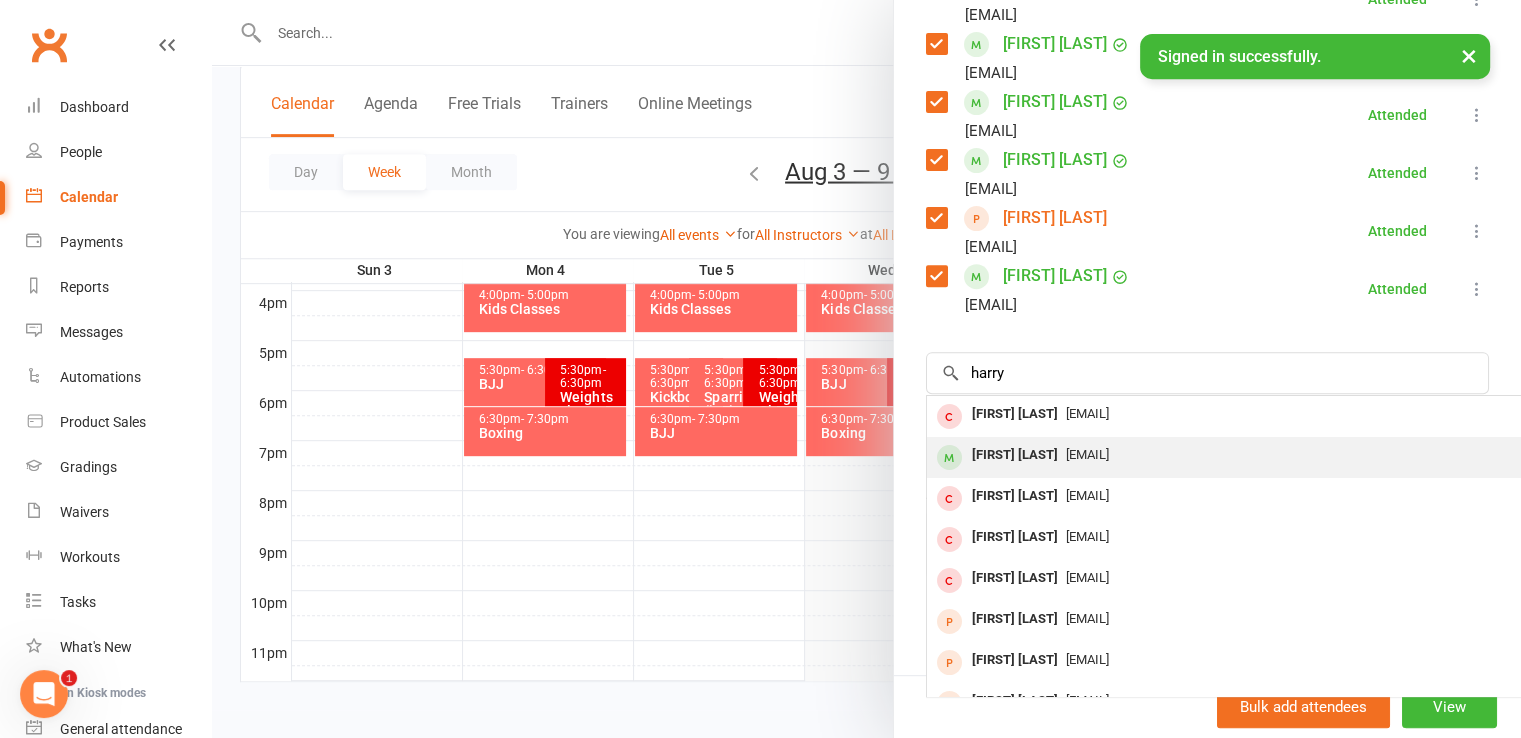 click on "[EMAIL]" at bounding box center (1087, 454) 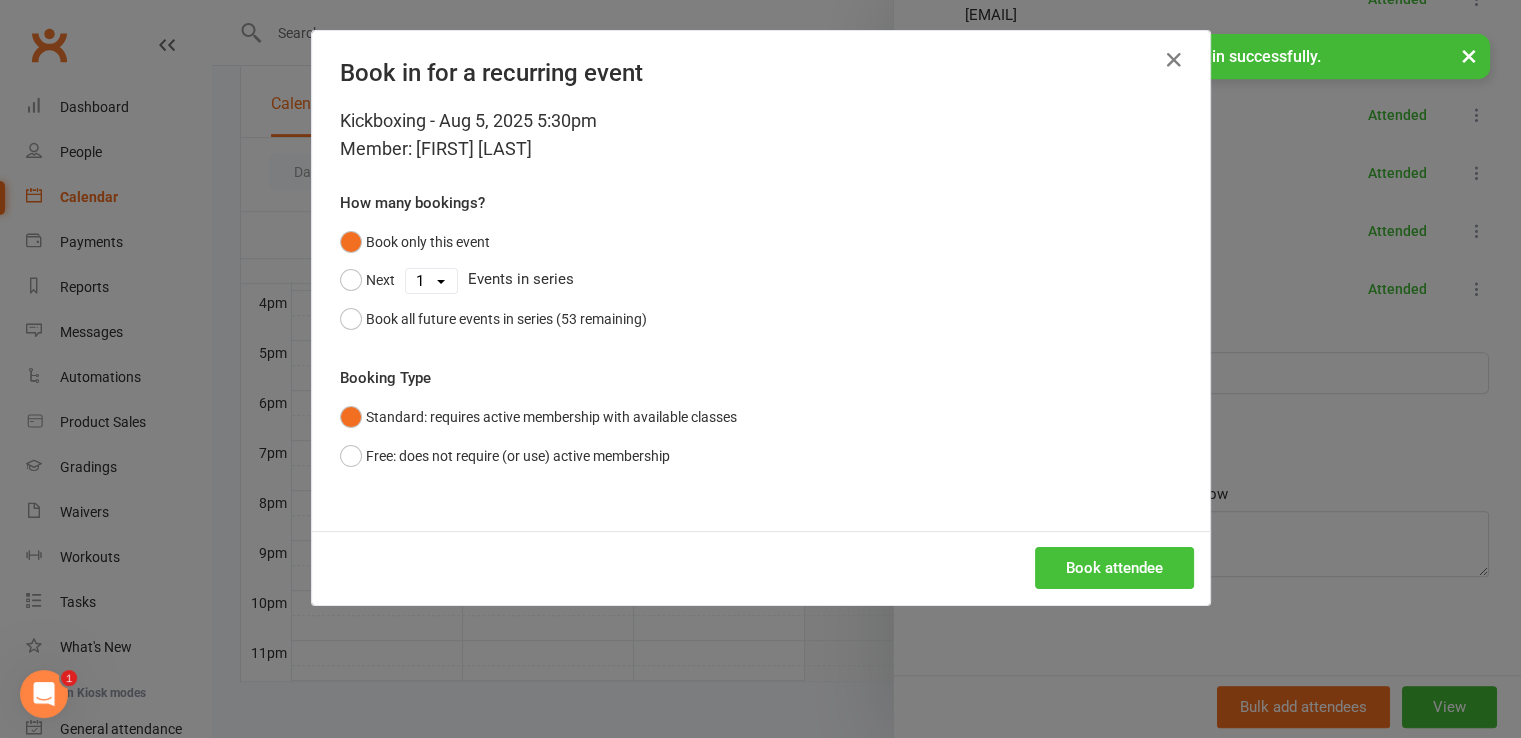 click on "Book attendee" at bounding box center (1114, 568) 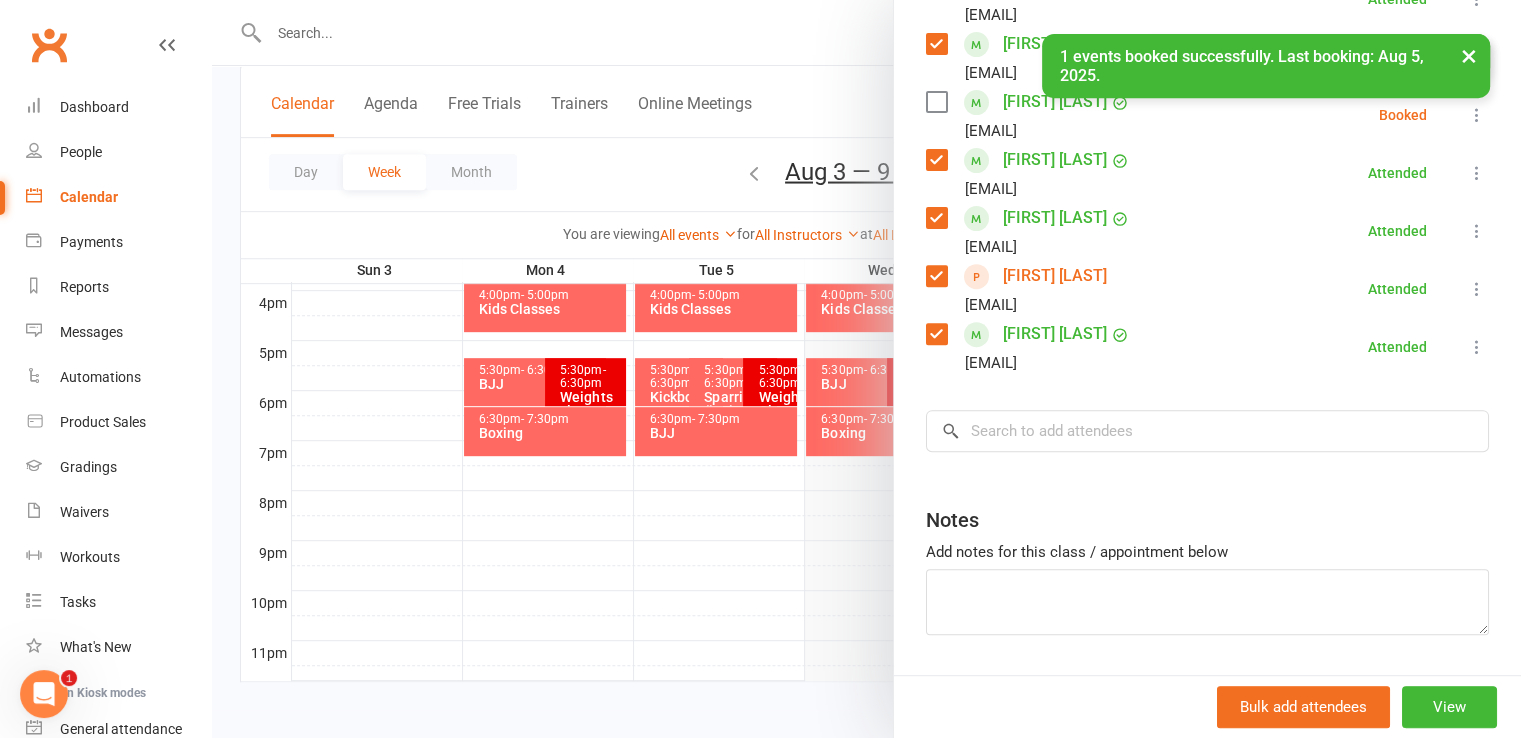 scroll, scrollTop: 192, scrollLeft: 0, axis: vertical 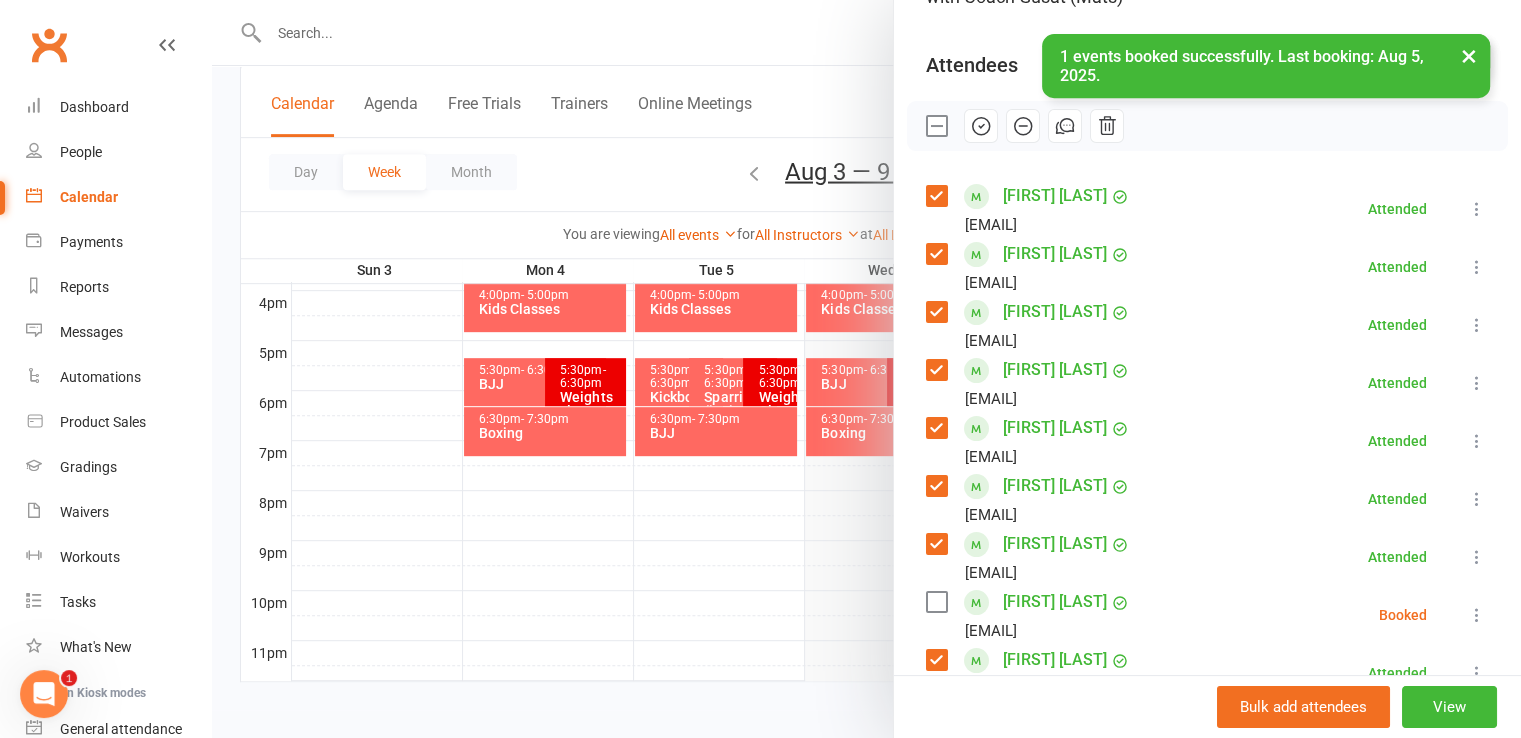 click at bounding box center (1207, 126) 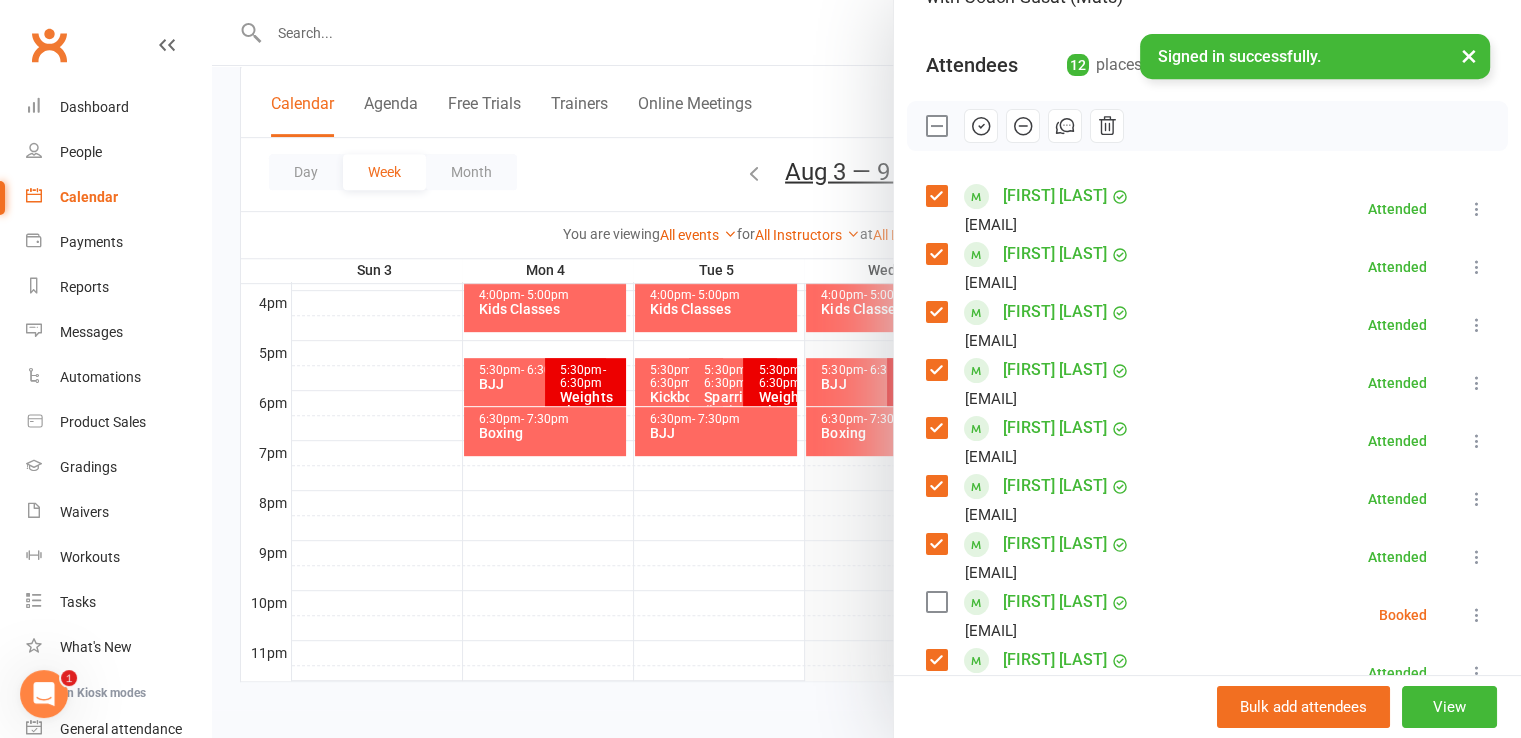 click at bounding box center [866, 369] 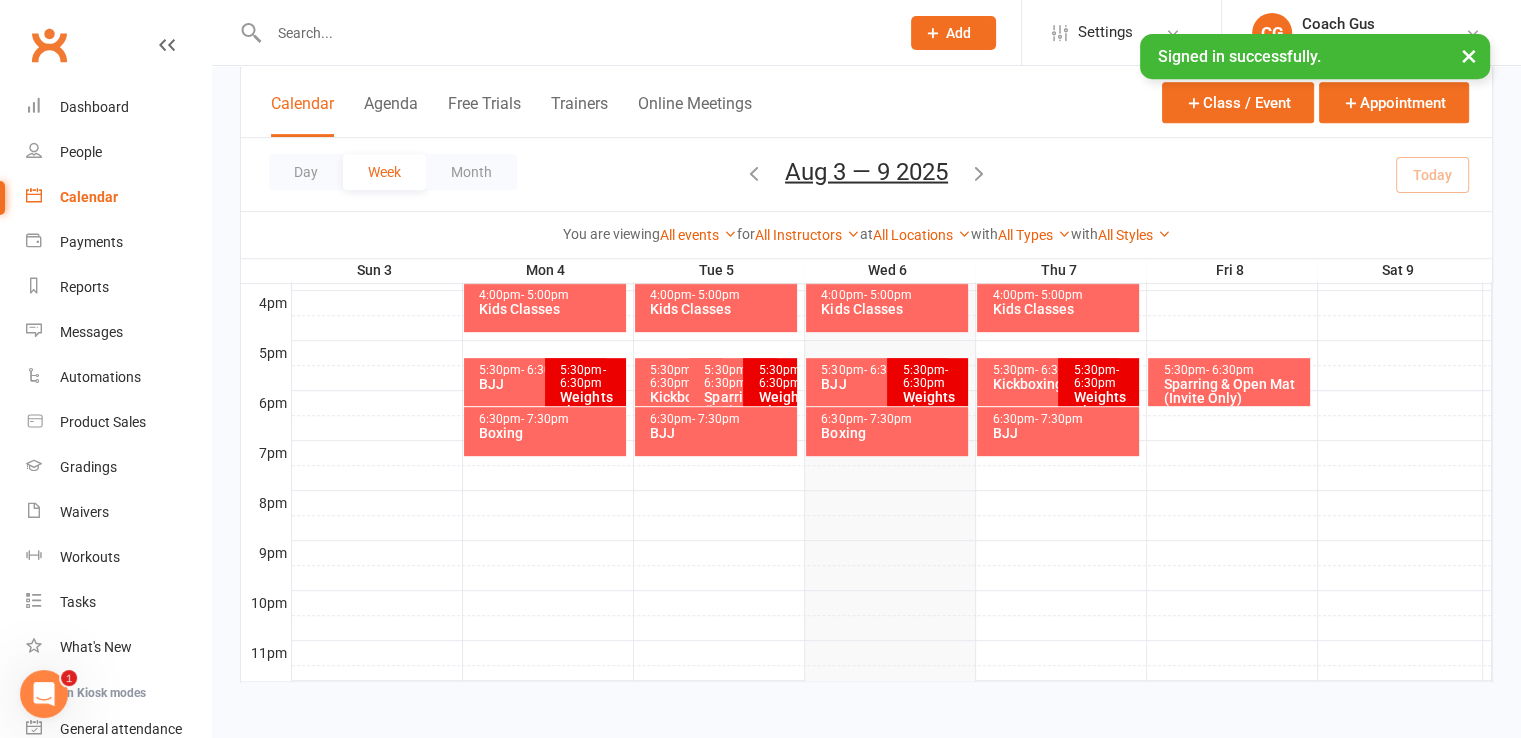 click on "- 6:30pm" at bounding box center [672, 376] 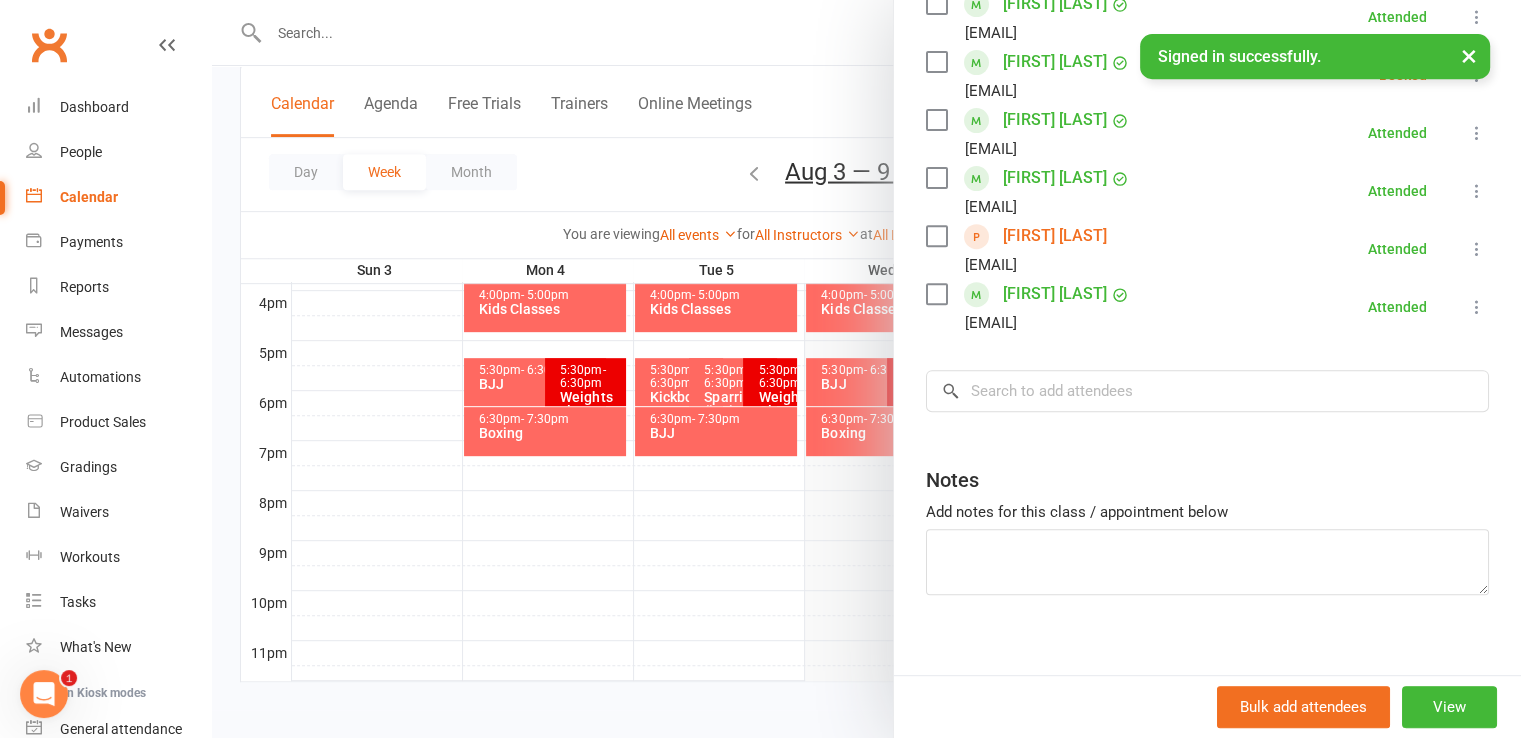 scroll, scrollTop: 751, scrollLeft: 0, axis: vertical 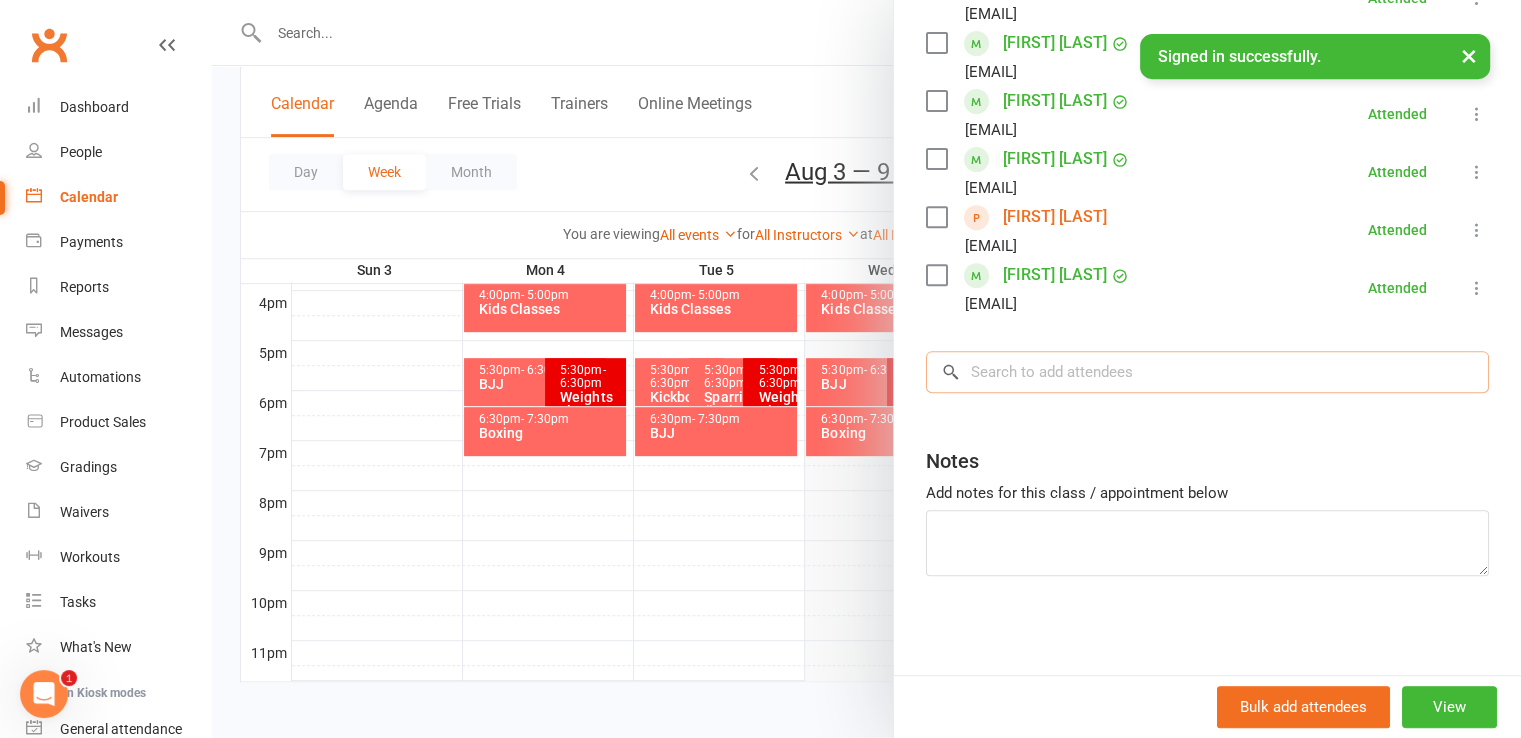 click at bounding box center (1207, 372) 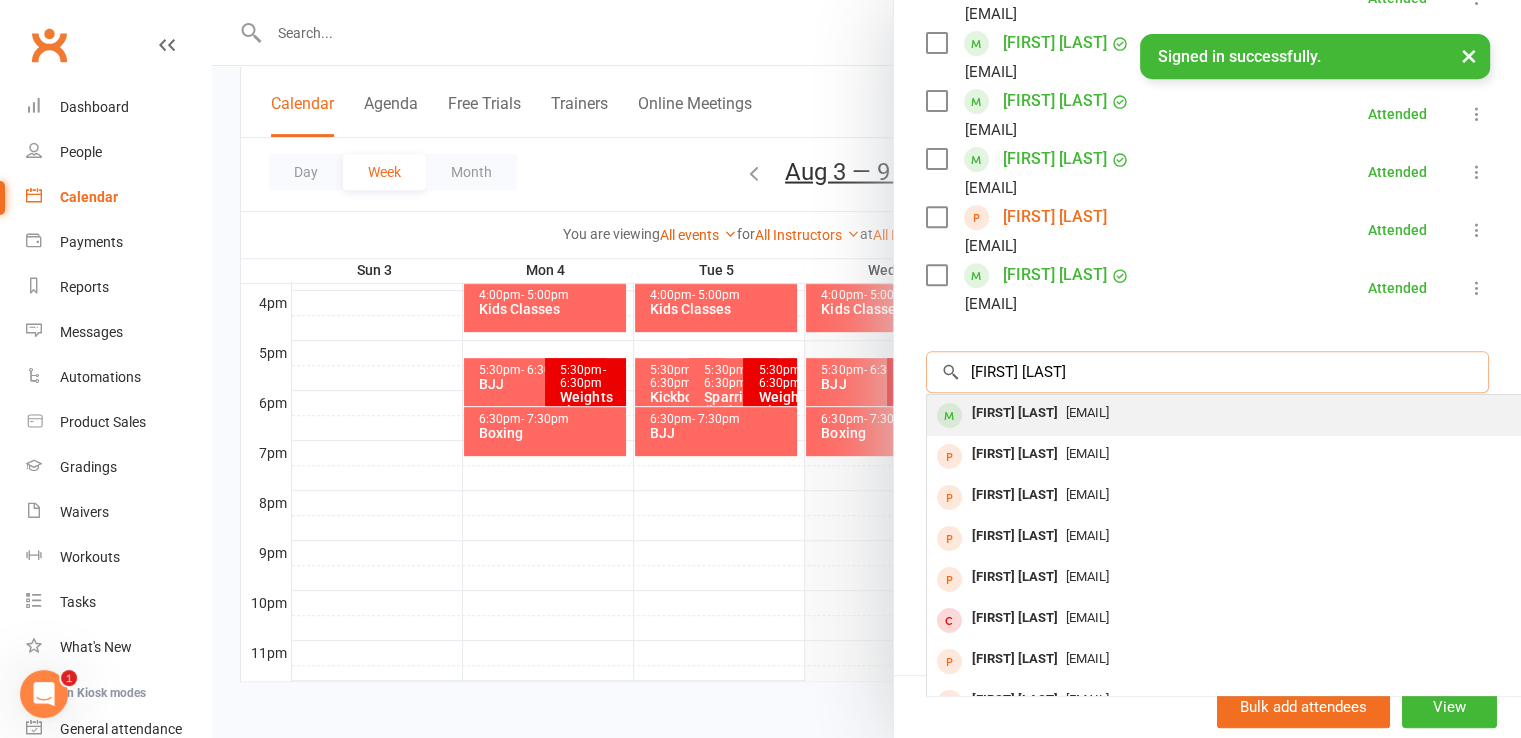 type on "[FIRST] [LAST]" 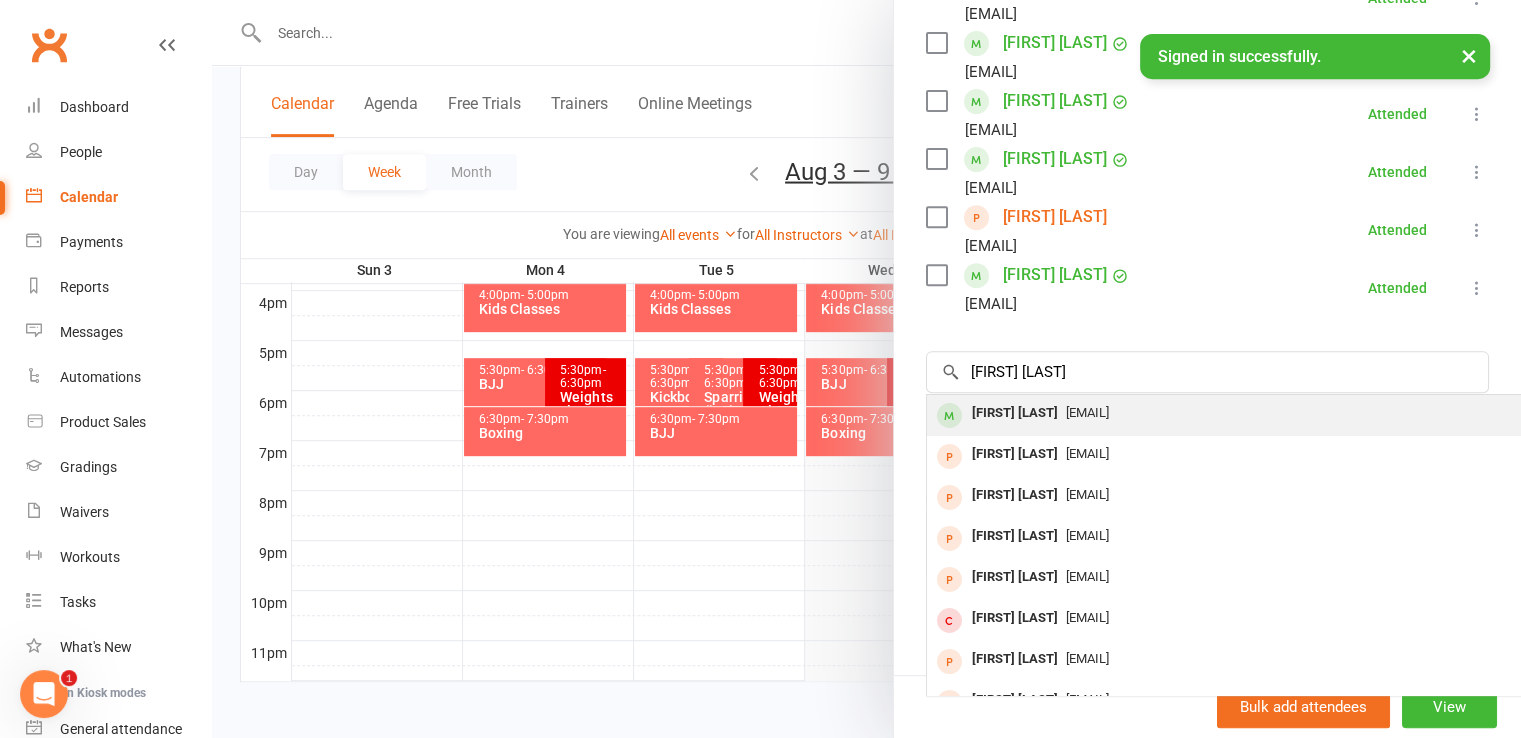 click on "[EMAIL]" at bounding box center [1087, 412] 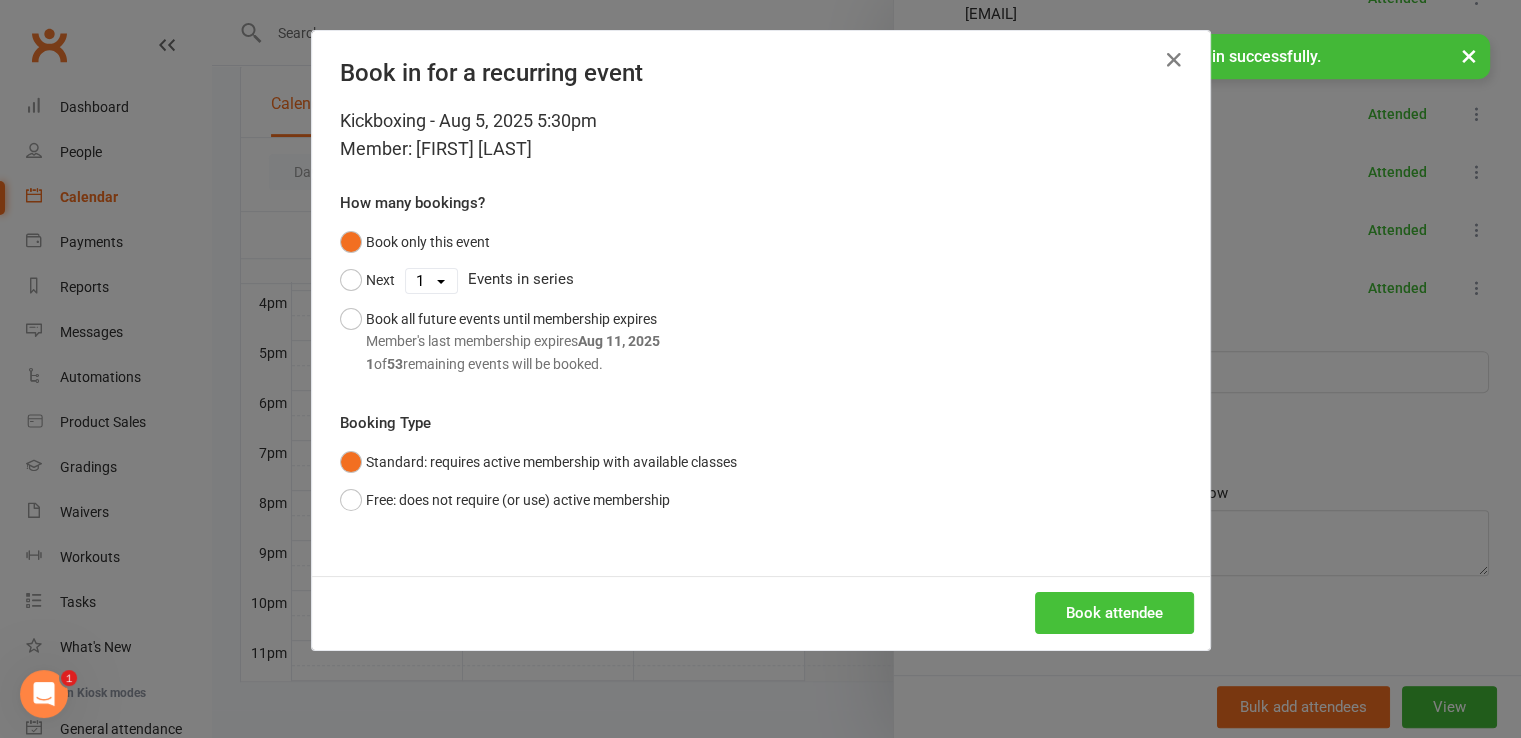 click on "Book attendee" at bounding box center [1114, 613] 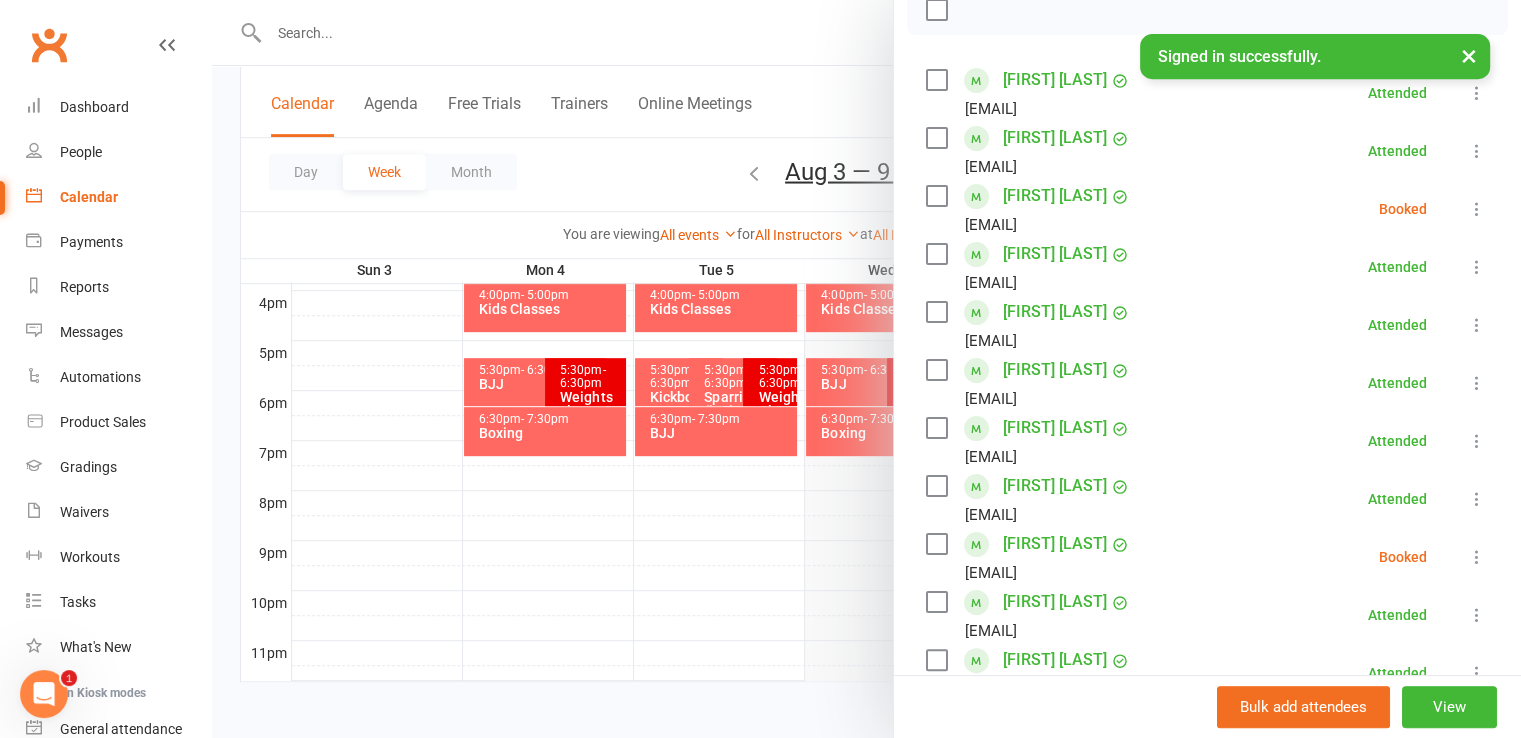 scroll, scrollTop: 808, scrollLeft: 0, axis: vertical 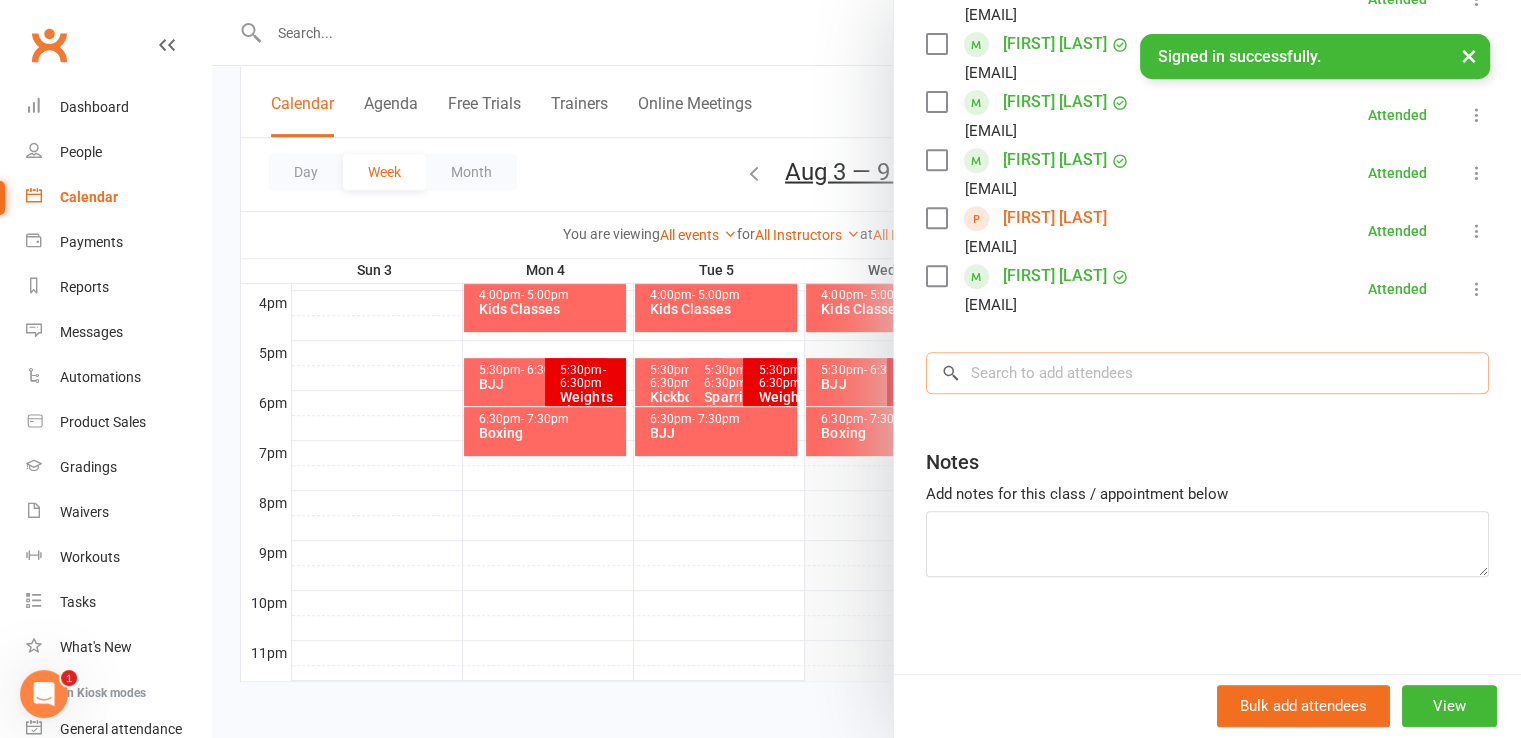 click at bounding box center [1207, 373] 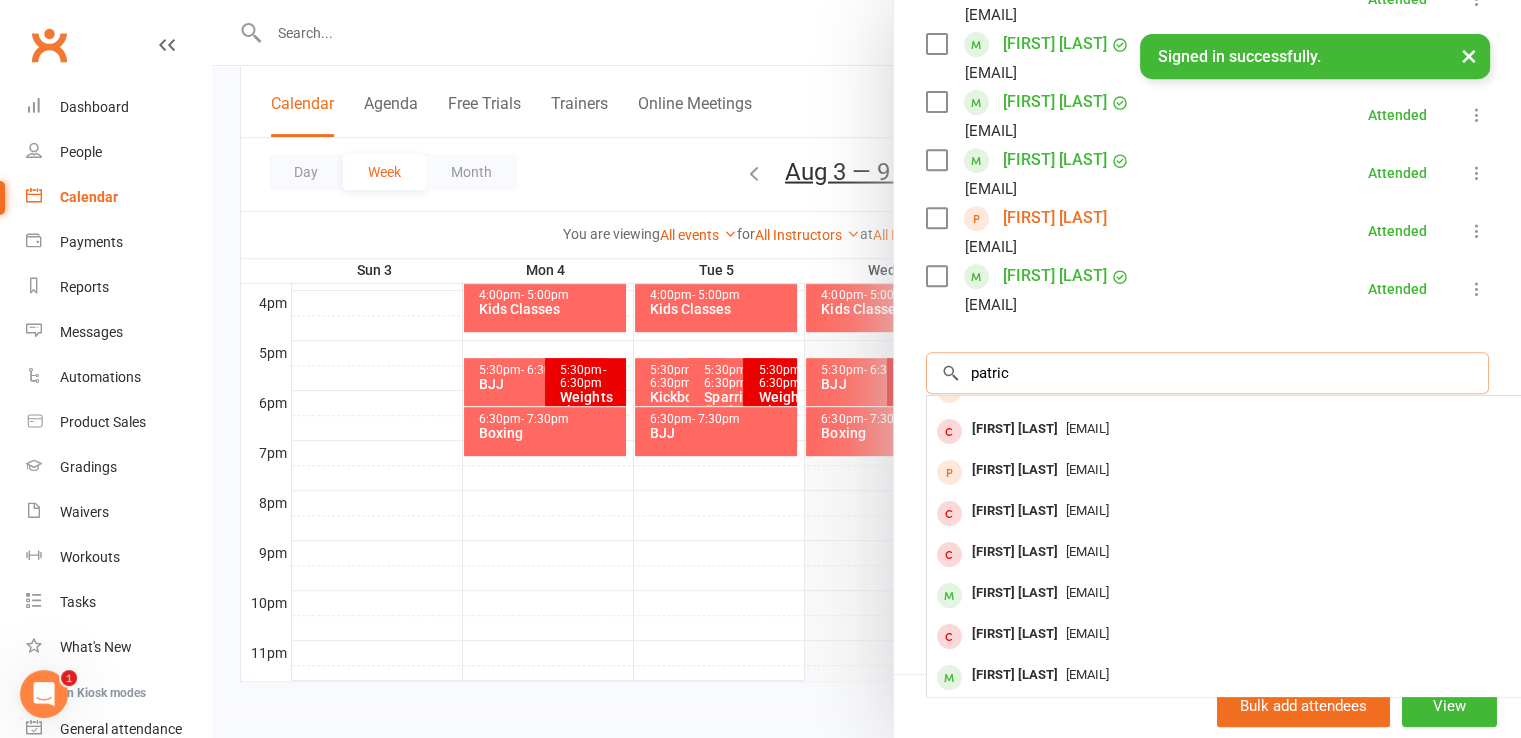 scroll, scrollTop: 109, scrollLeft: 0, axis: vertical 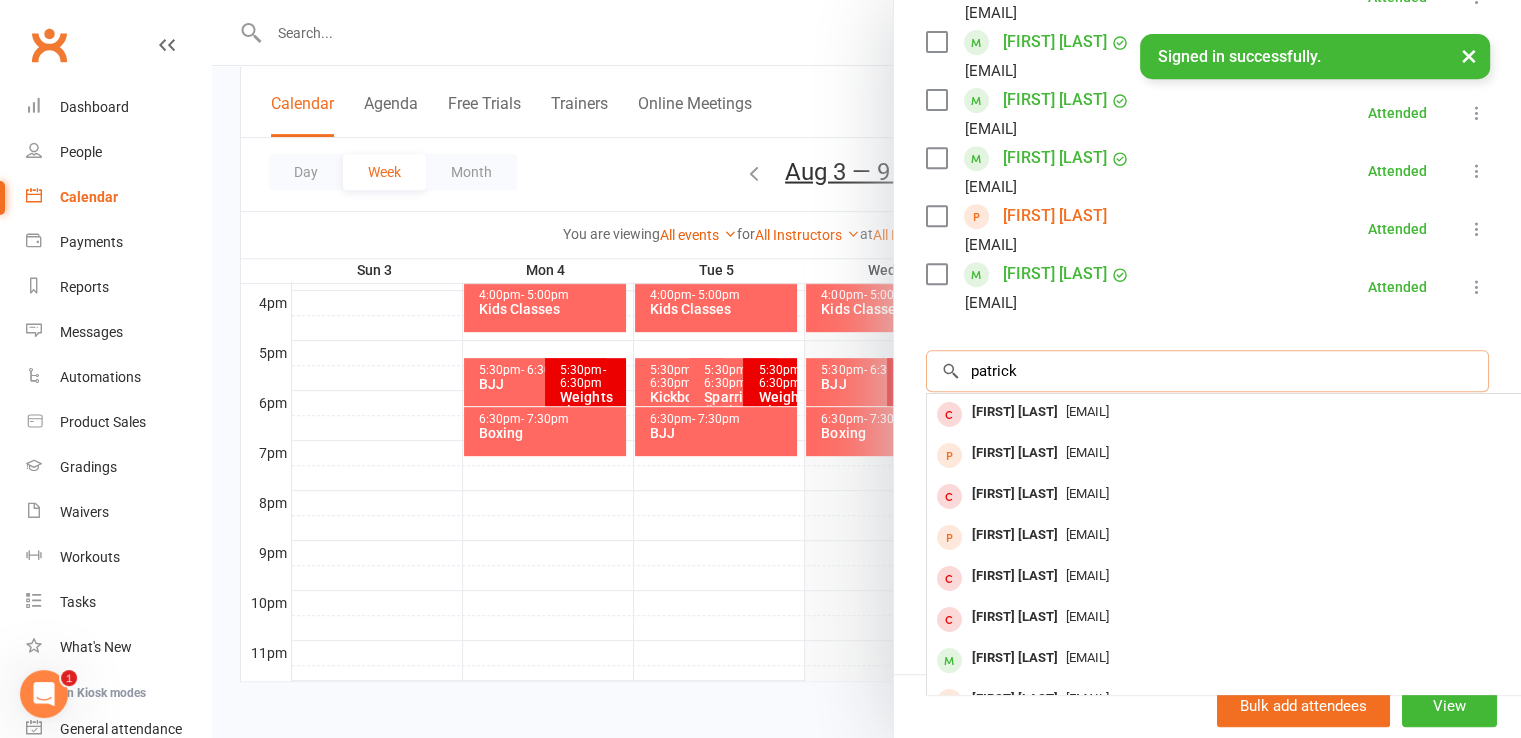 type on "patrick" 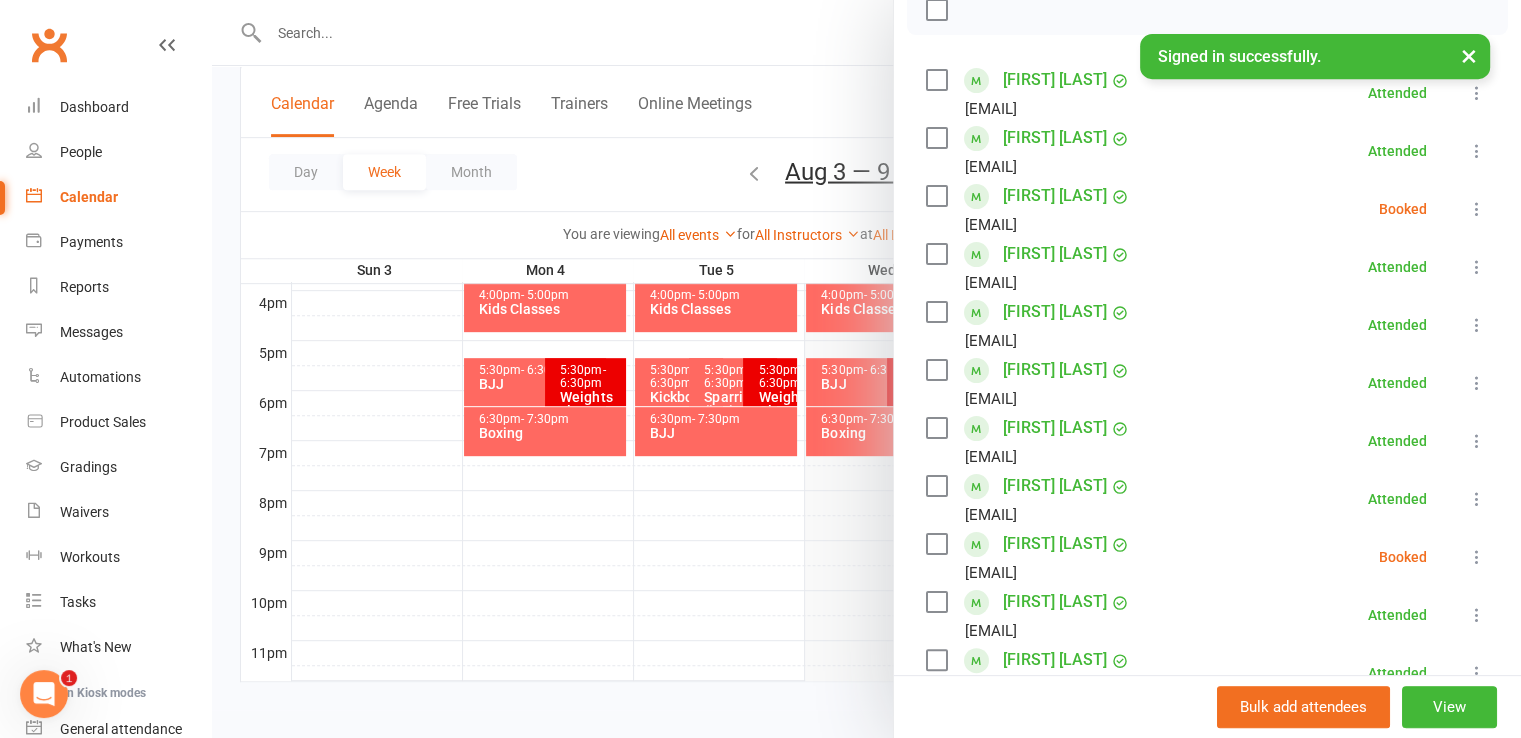 scroll, scrollTop: 808, scrollLeft: 0, axis: vertical 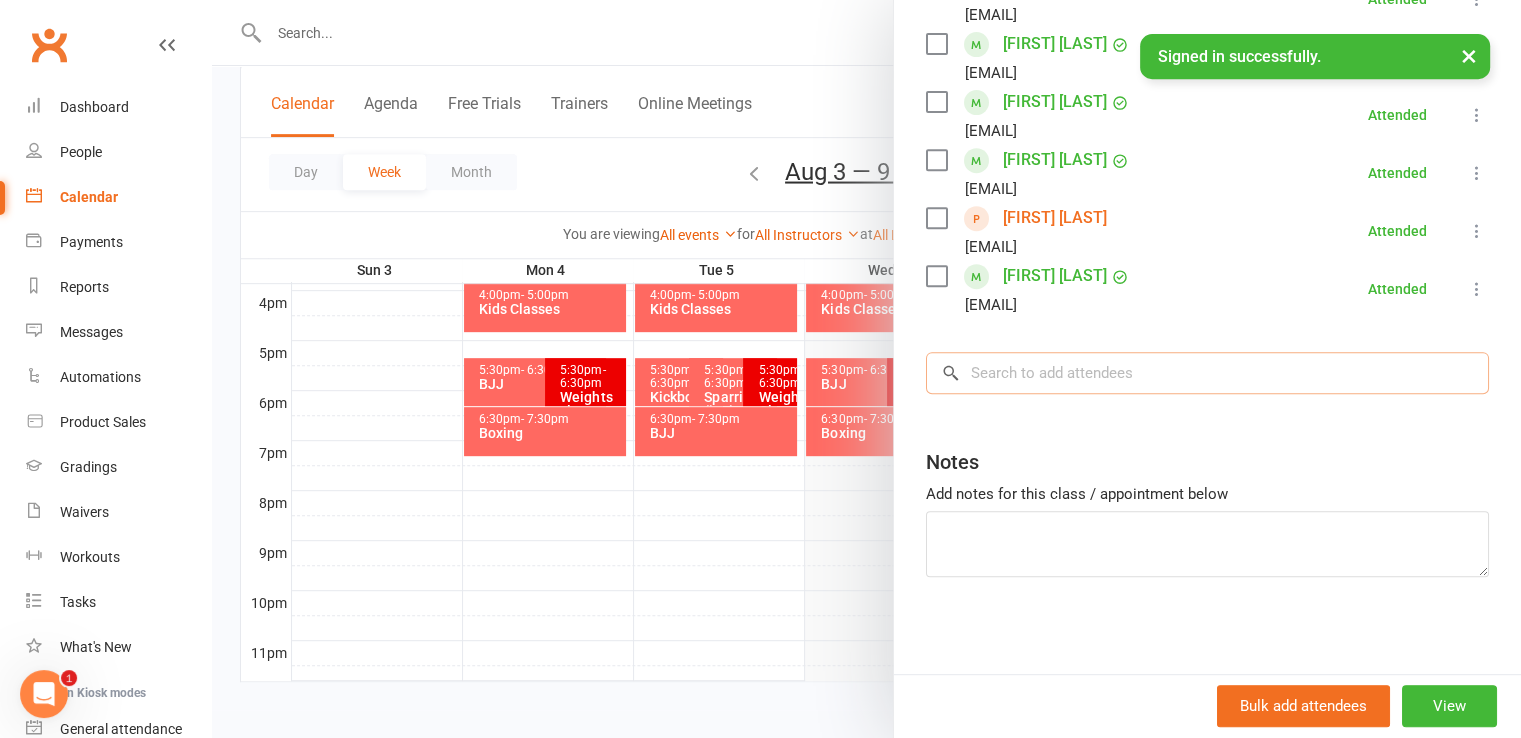click at bounding box center (1207, 373) 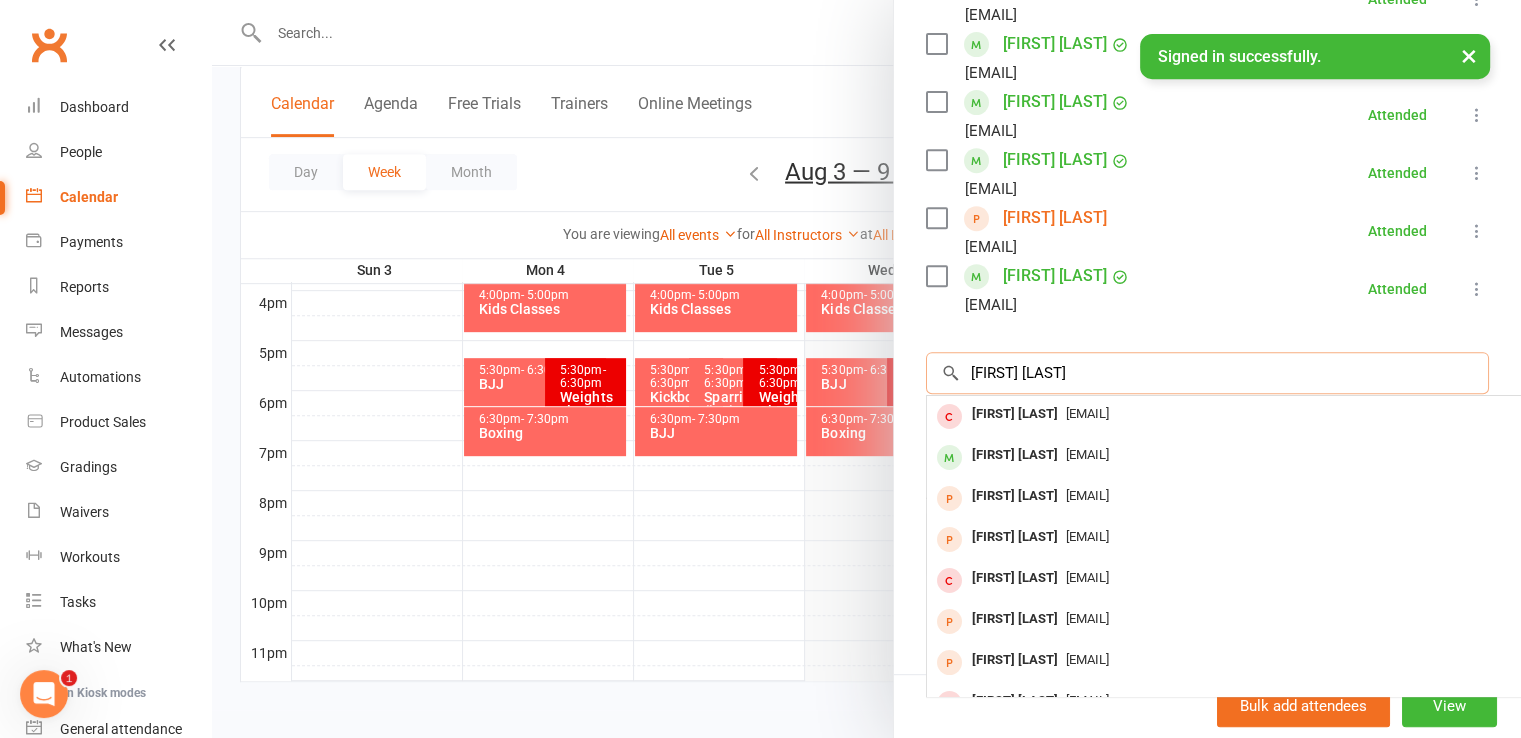 type on "[FIRST] [LAST]" 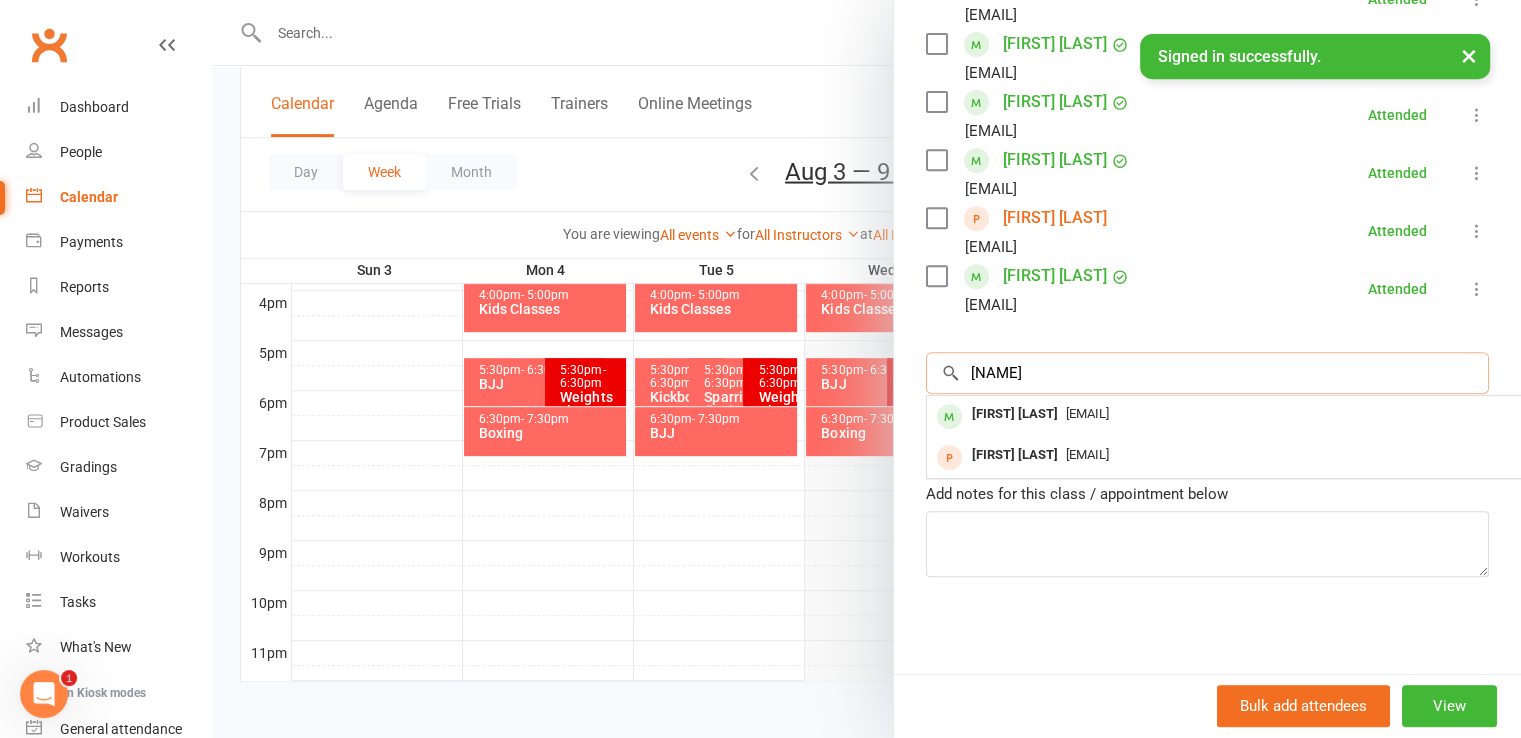 type on "[NAME]" 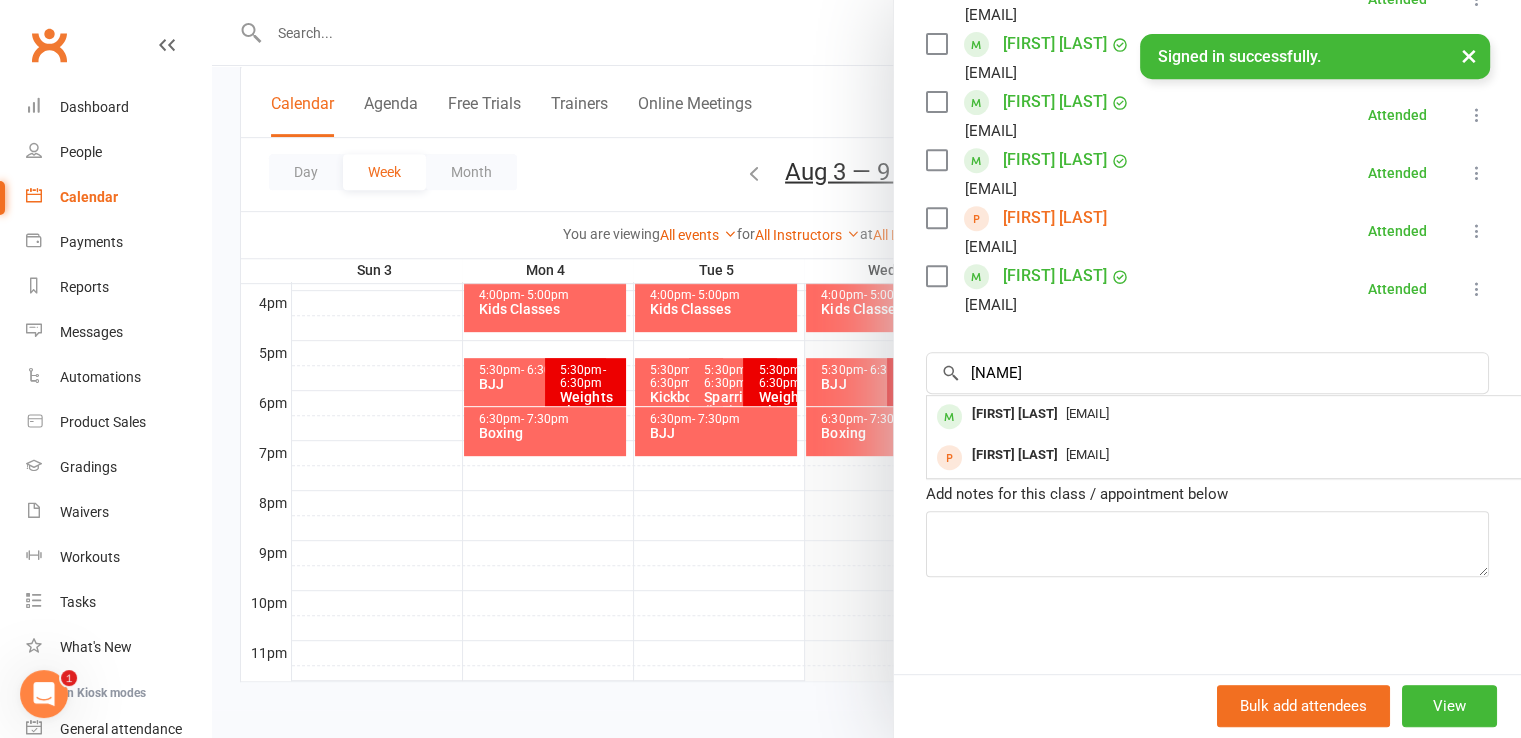 click on "[FIRST] [LAST] [EMAIL]" at bounding box center (1226, 416) 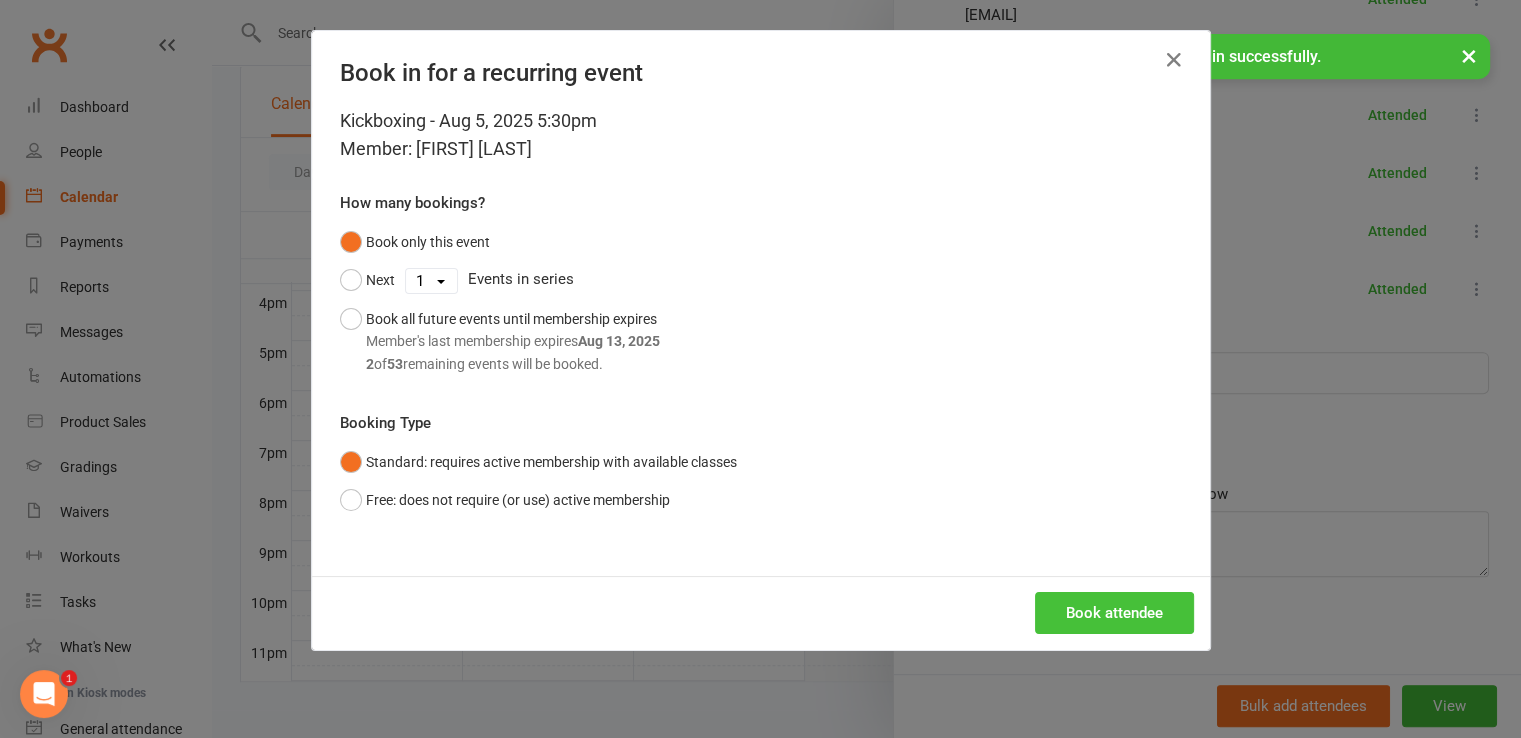 click on "Book attendee" at bounding box center [1114, 613] 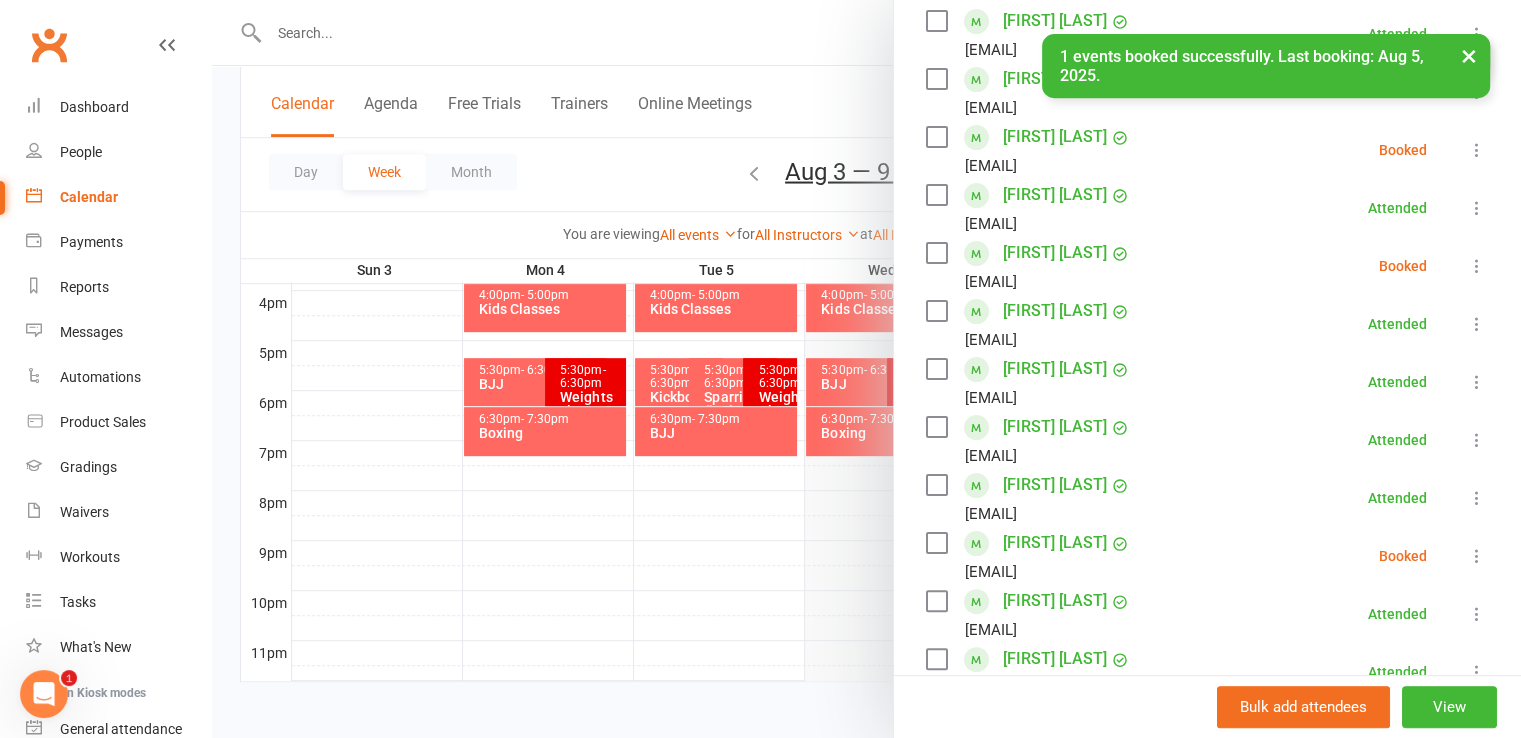 scroll, scrollTop: 0, scrollLeft: 0, axis: both 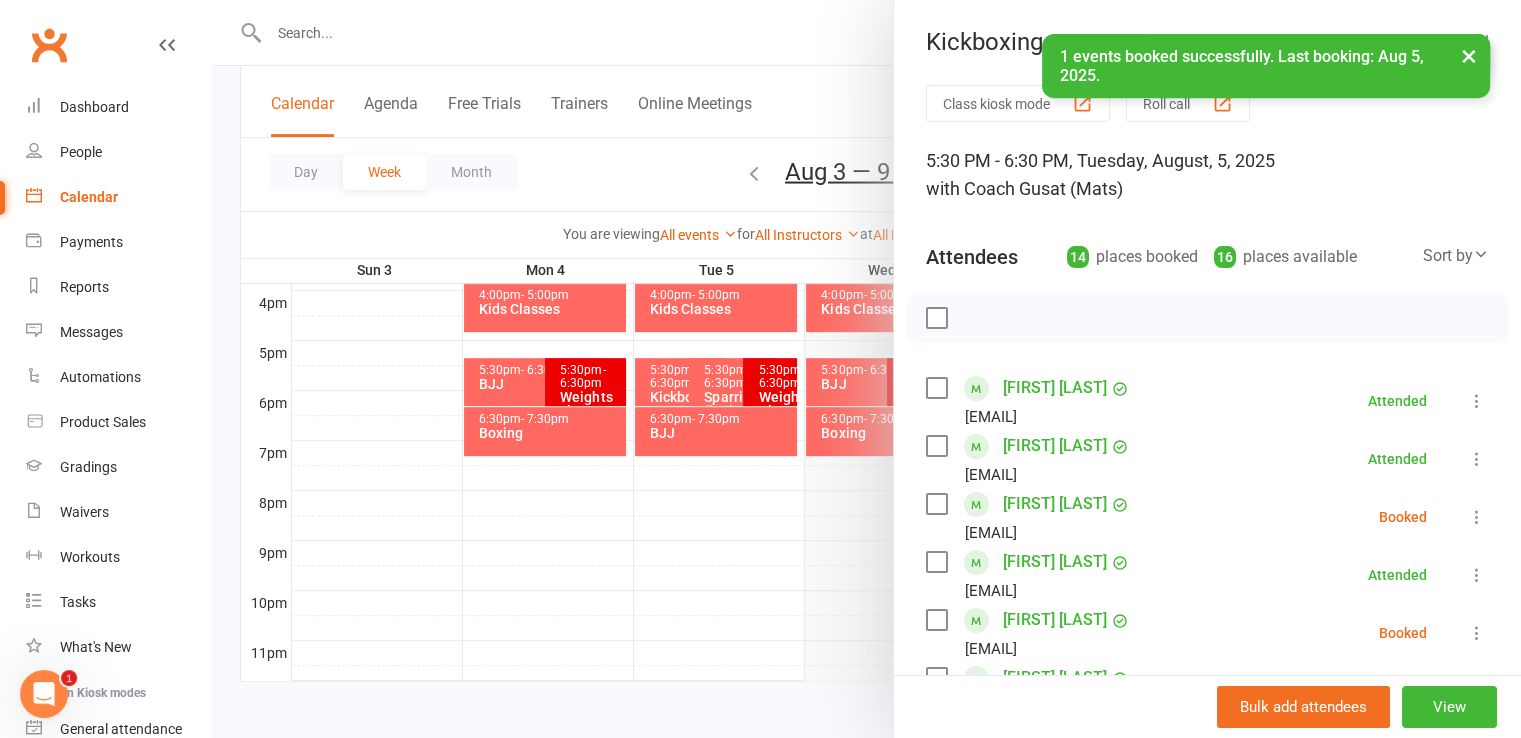 click at bounding box center [936, 318] 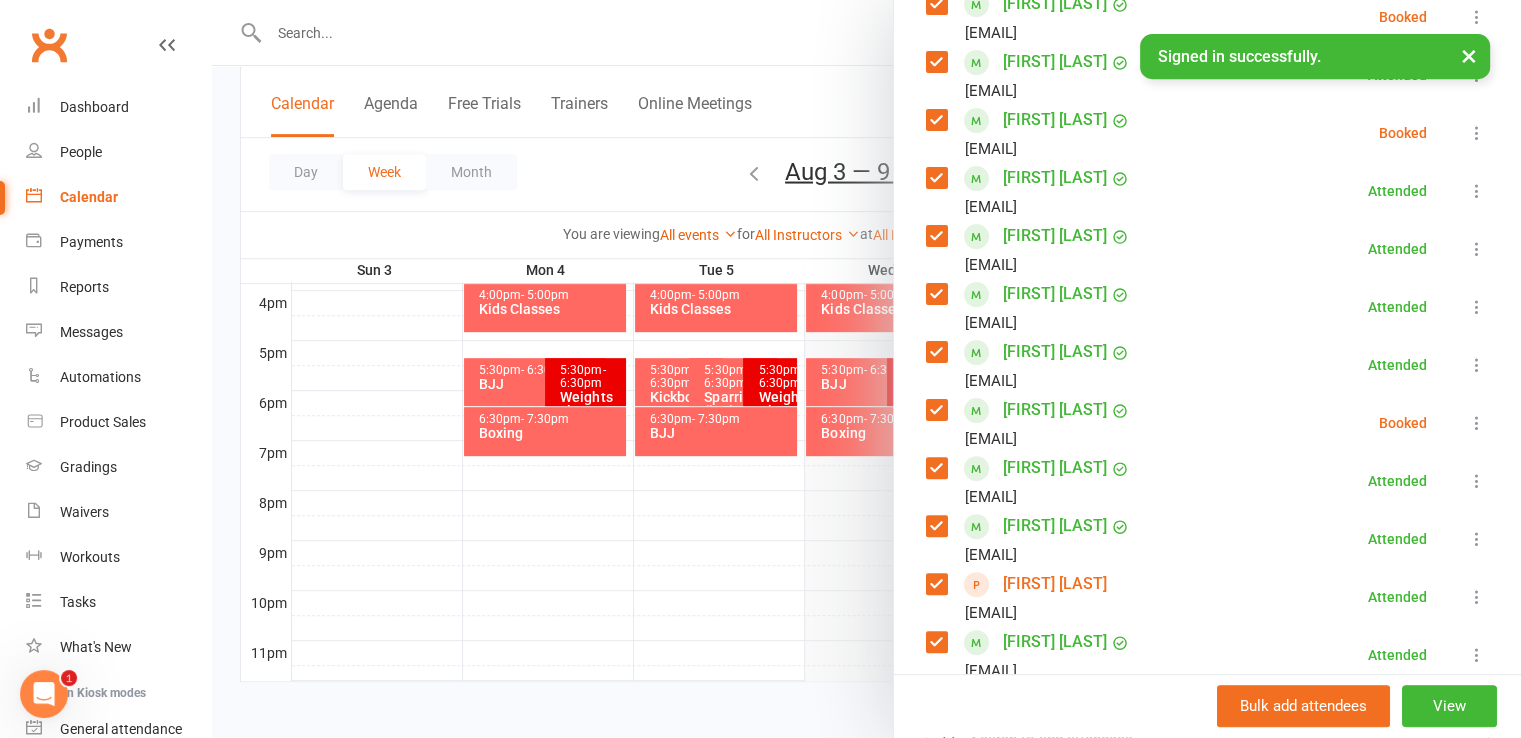 scroll, scrollTop: 0, scrollLeft: 0, axis: both 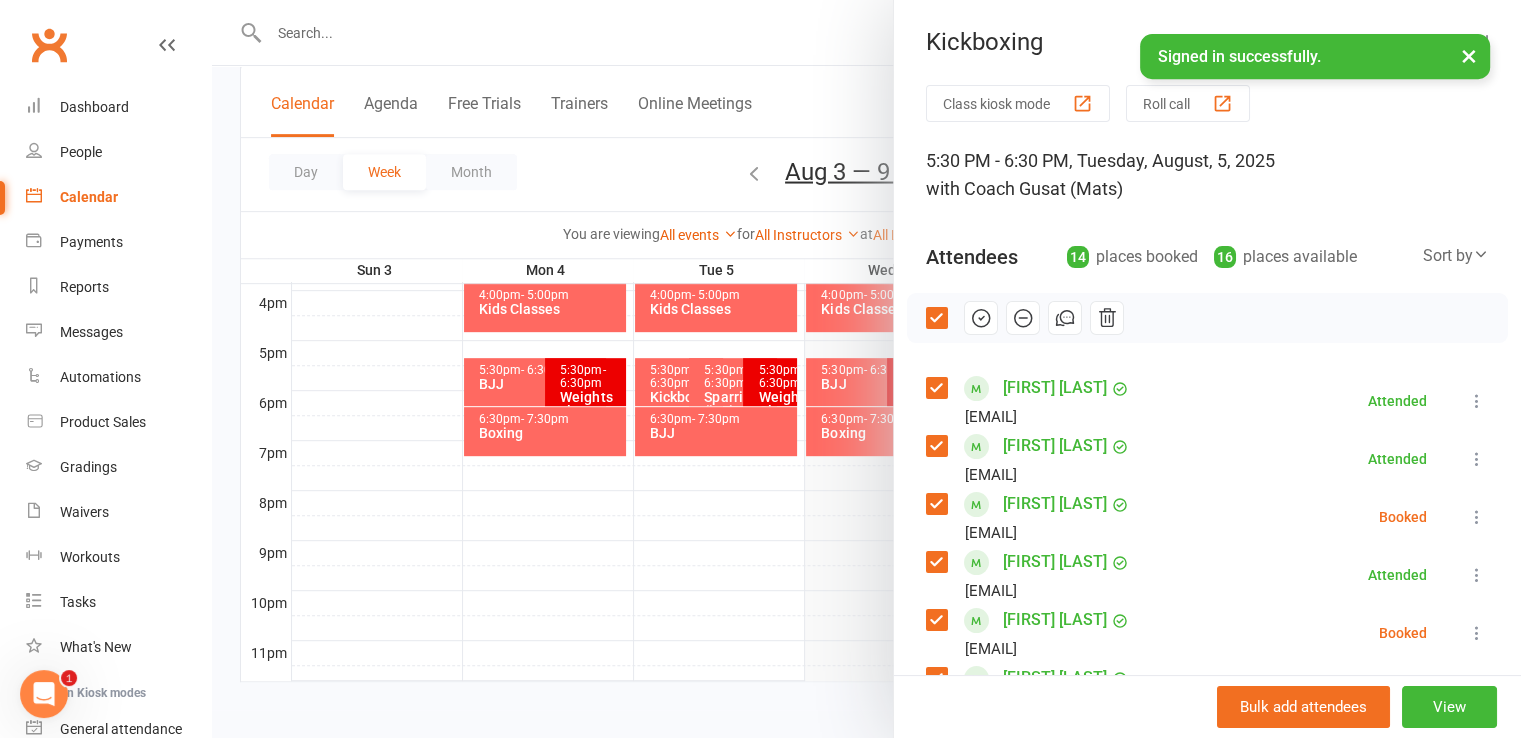 click 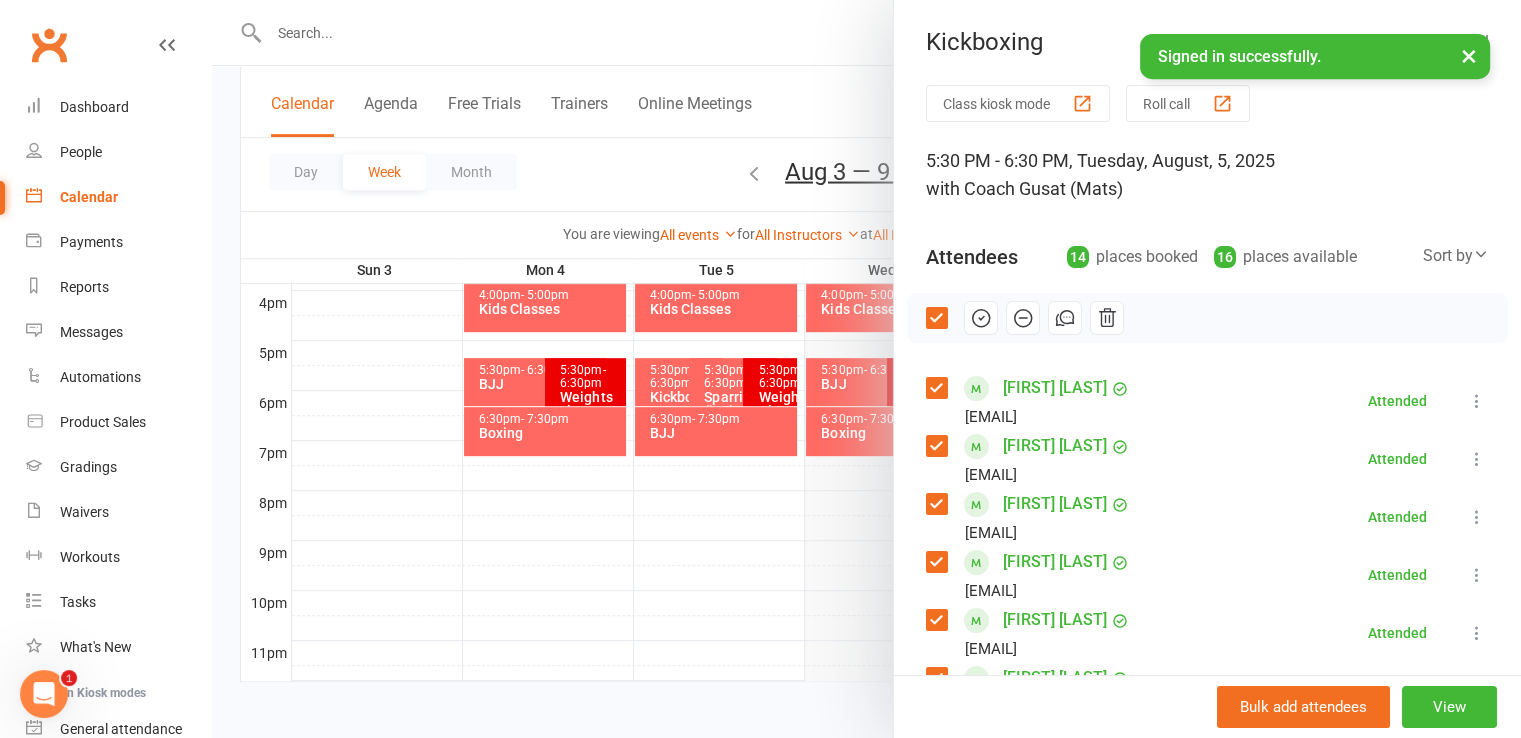 click at bounding box center (866, 369) 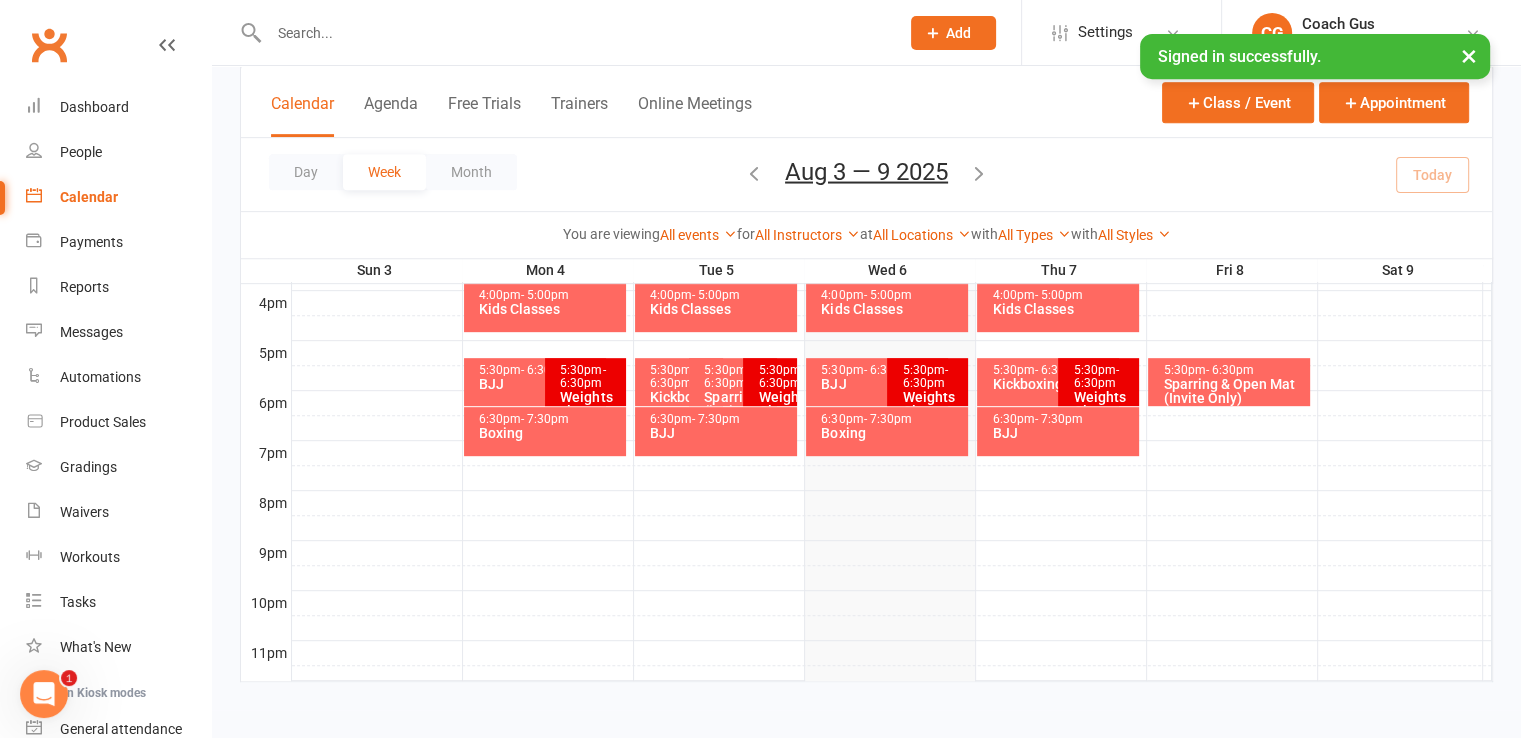 click at bounding box center [574, 33] 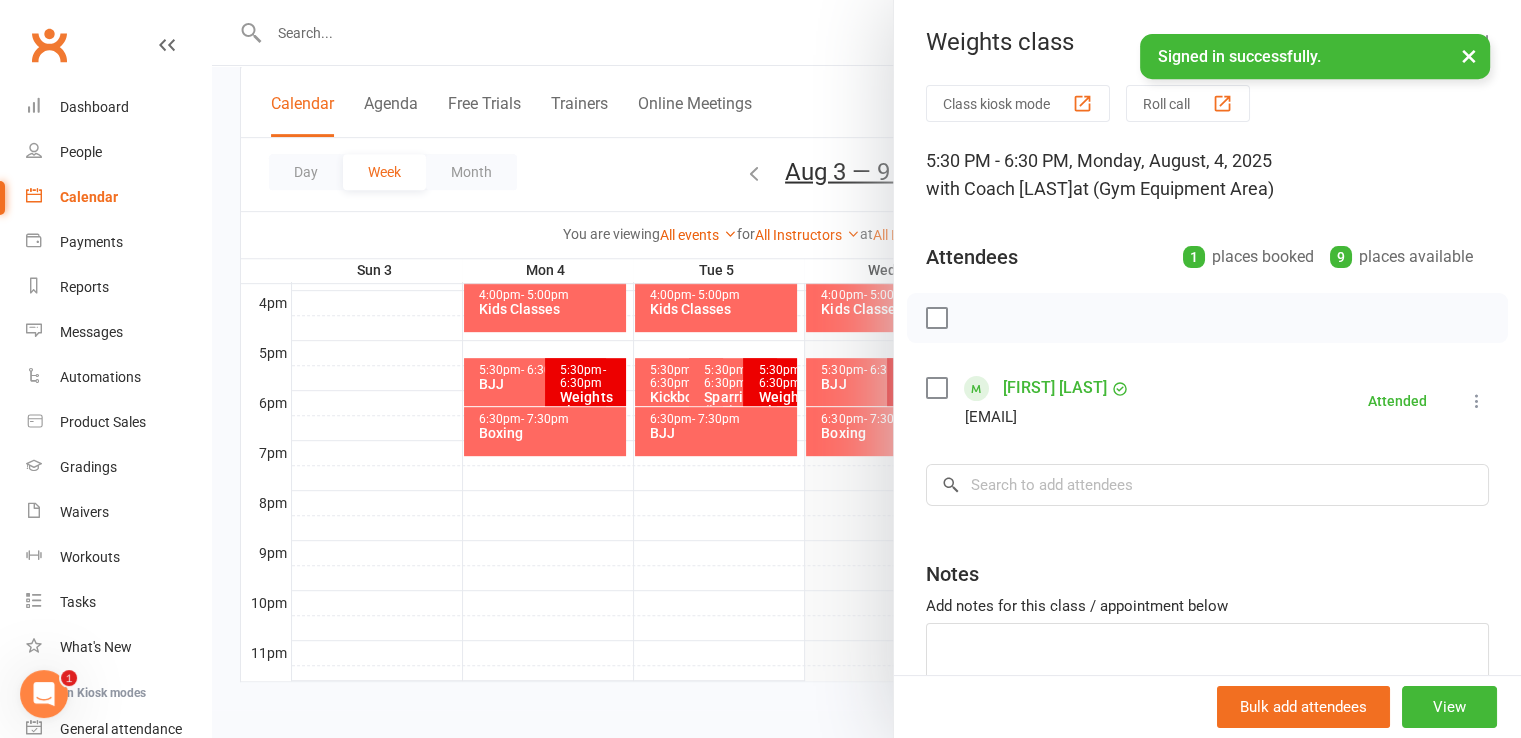 click at bounding box center (866, 369) 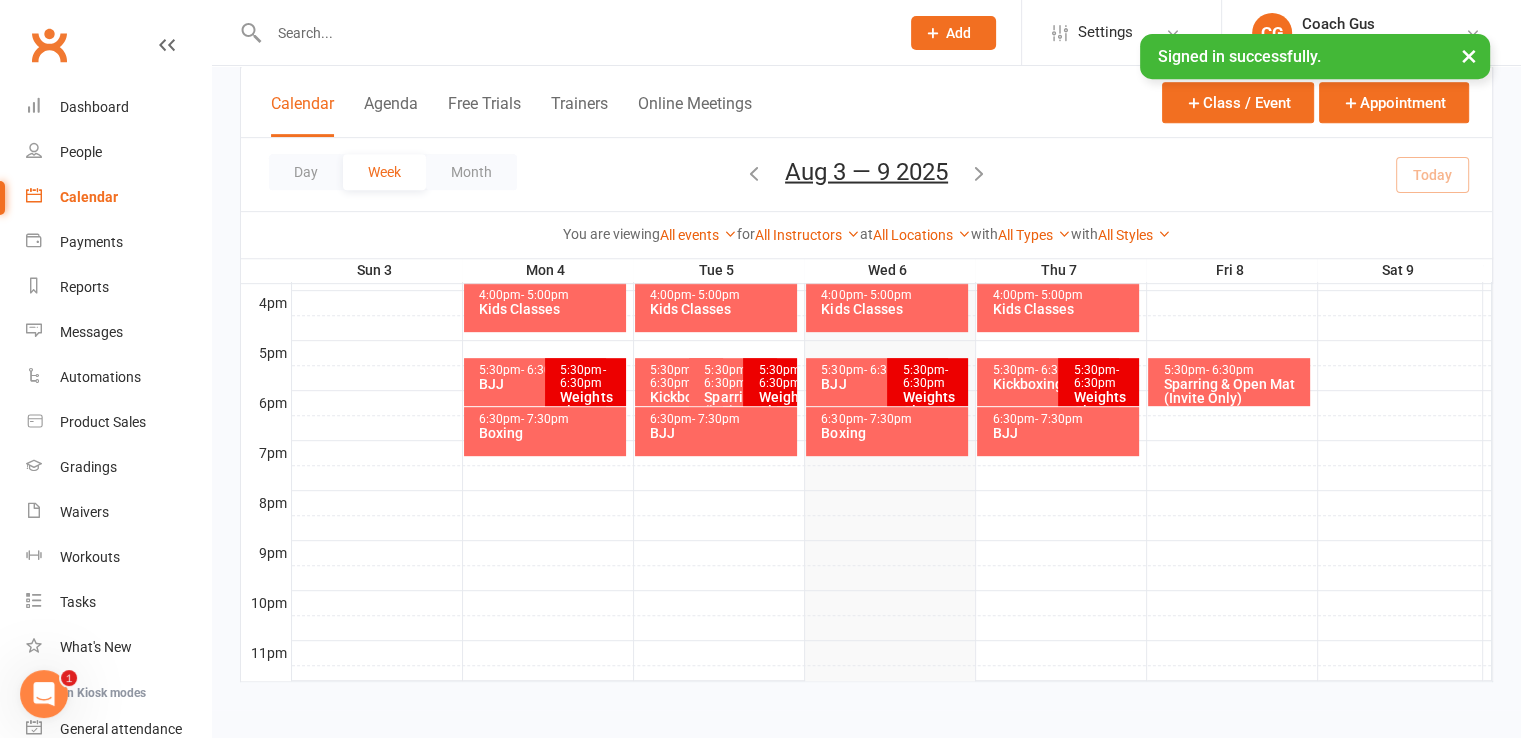 click on "5:30pm  - 6:30pm" at bounding box center (775, 377) 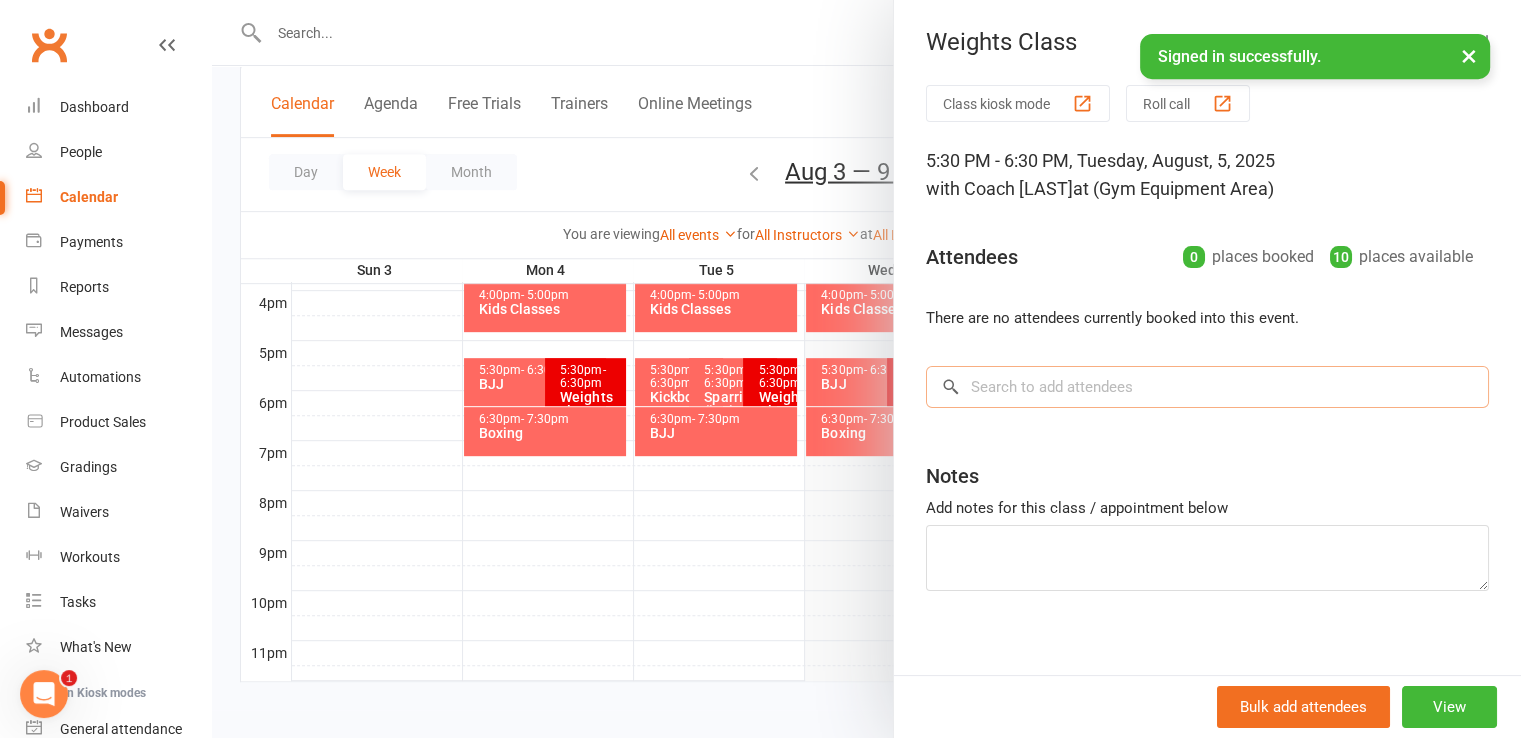click at bounding box center [1207, 387] 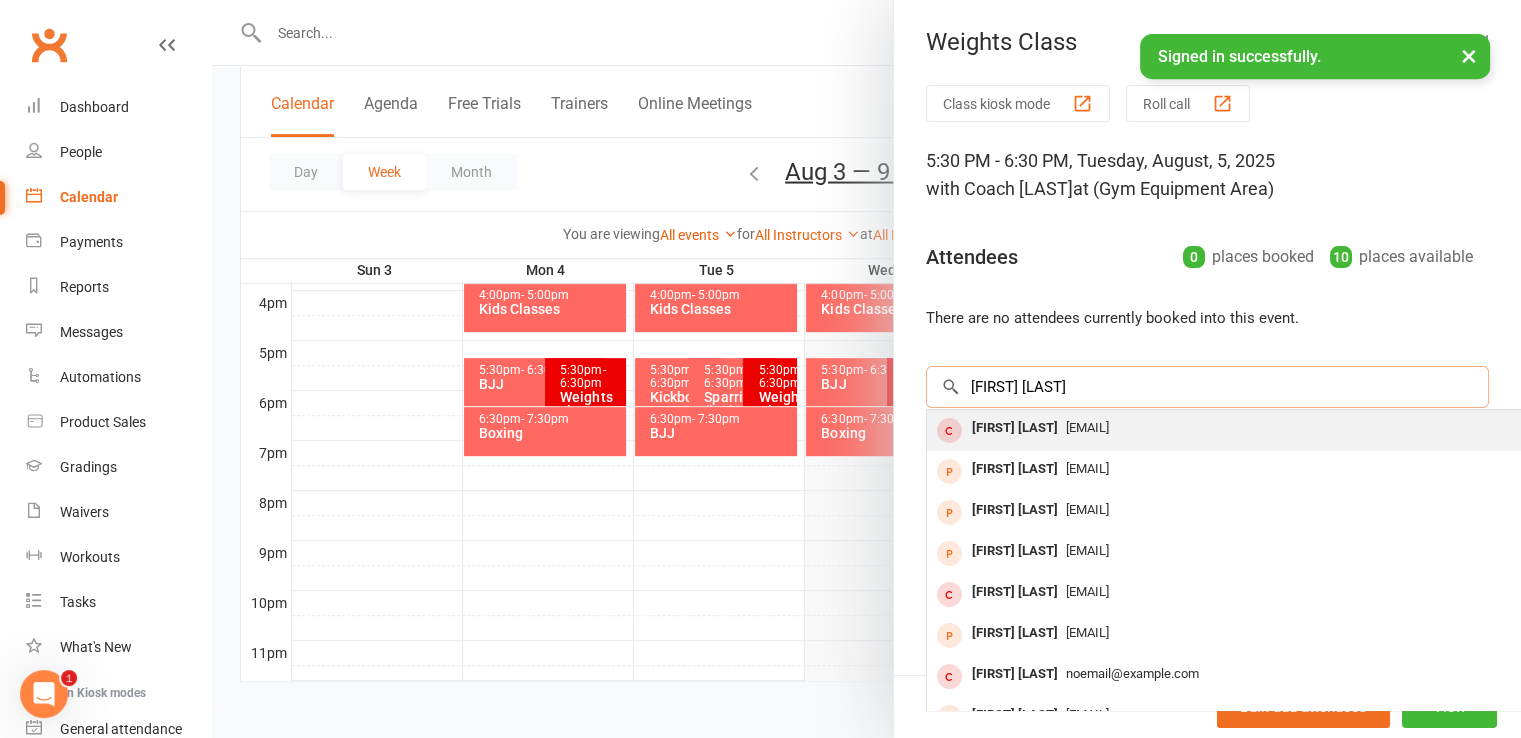 type on "[FIRST] [LAST]" 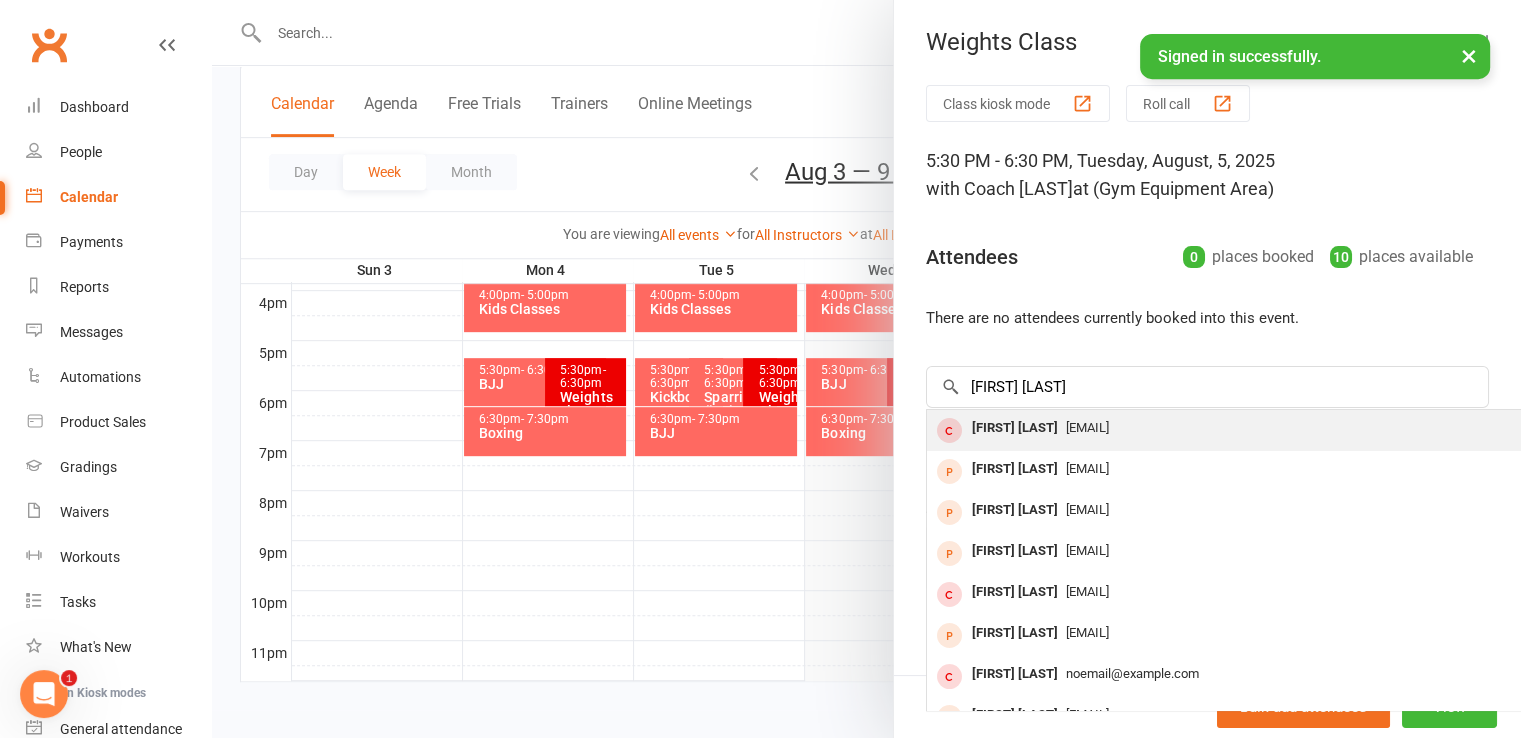 click on "[EMAIL]" at bounding box center [1226, 428] 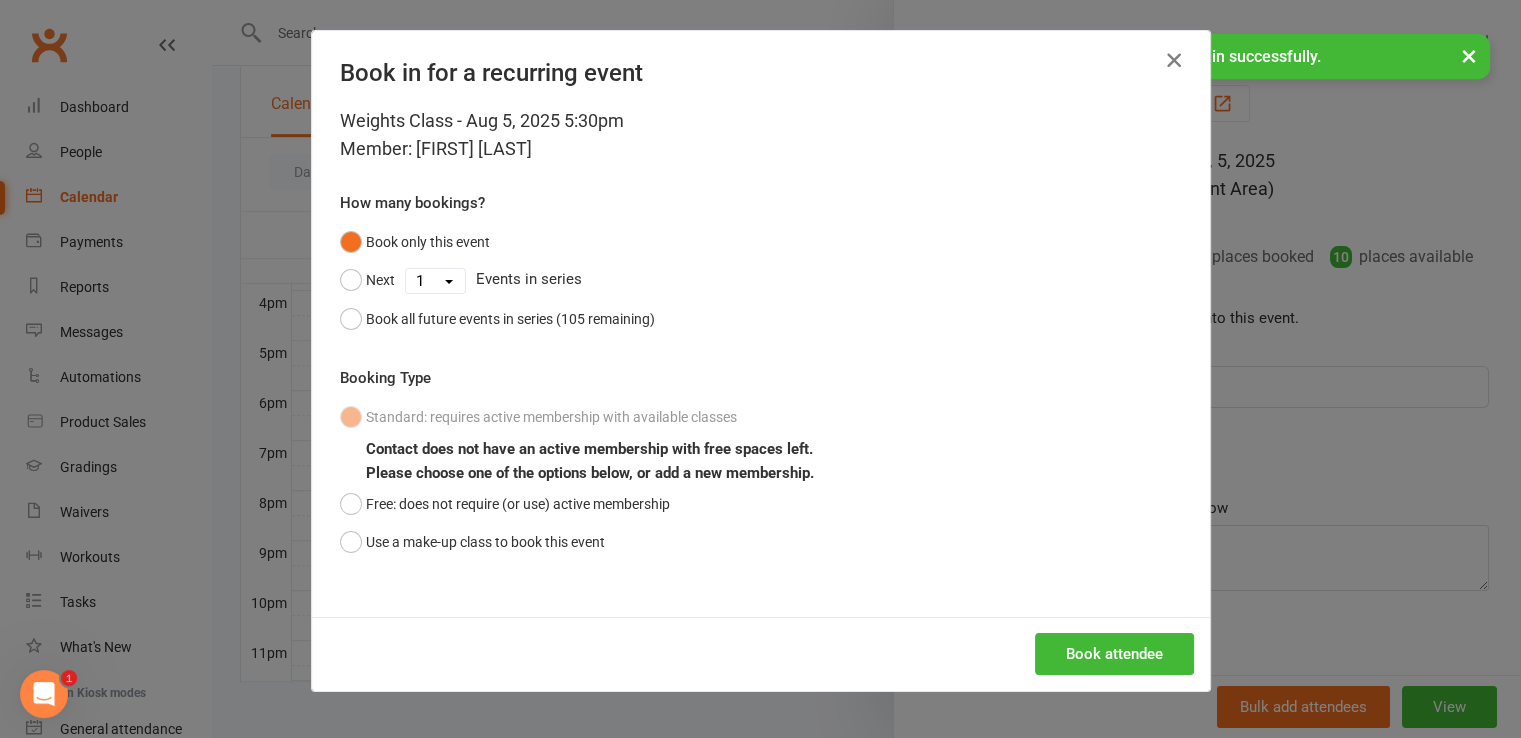 click at bounding box center [1174, 60] 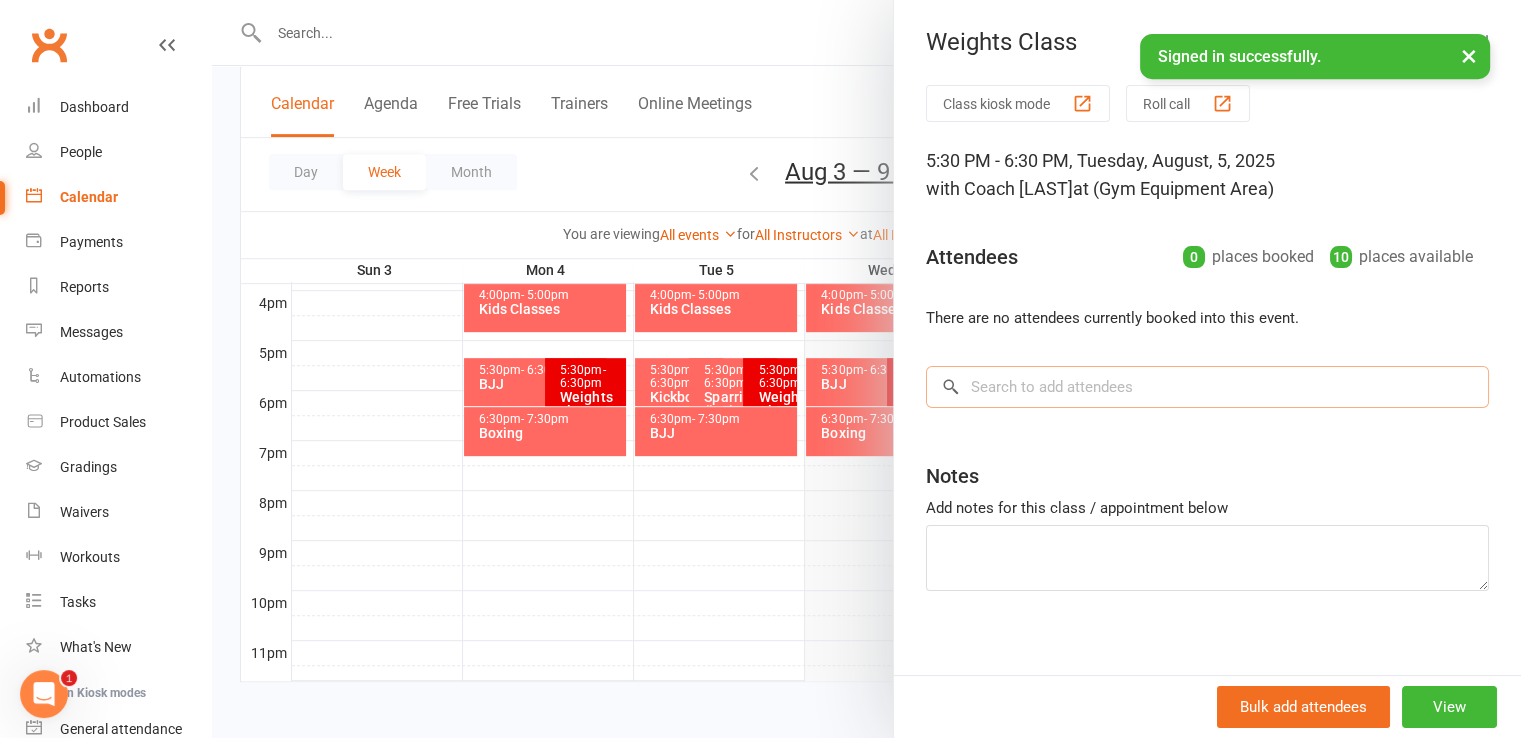 click at bounding box center [1207, 387] 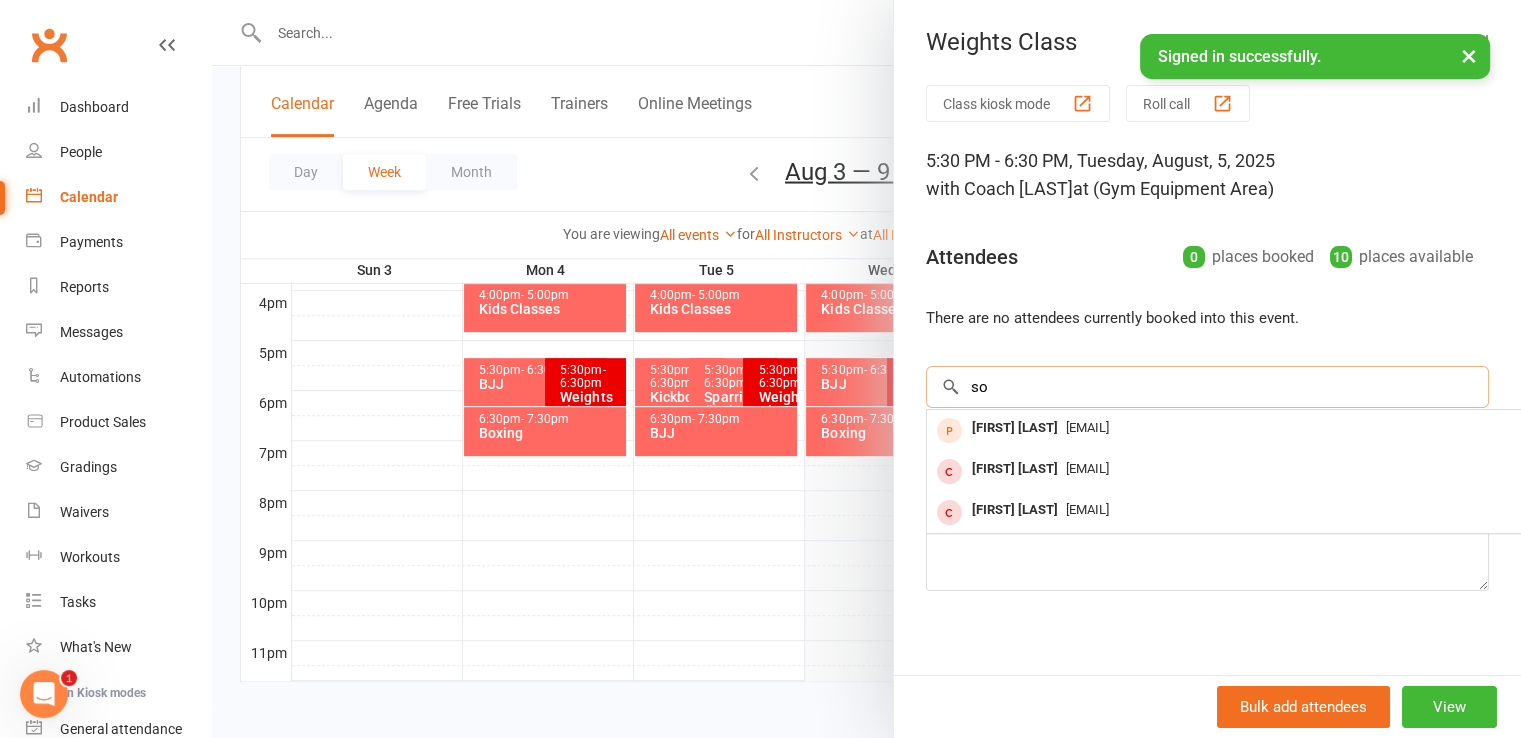 type on "s" 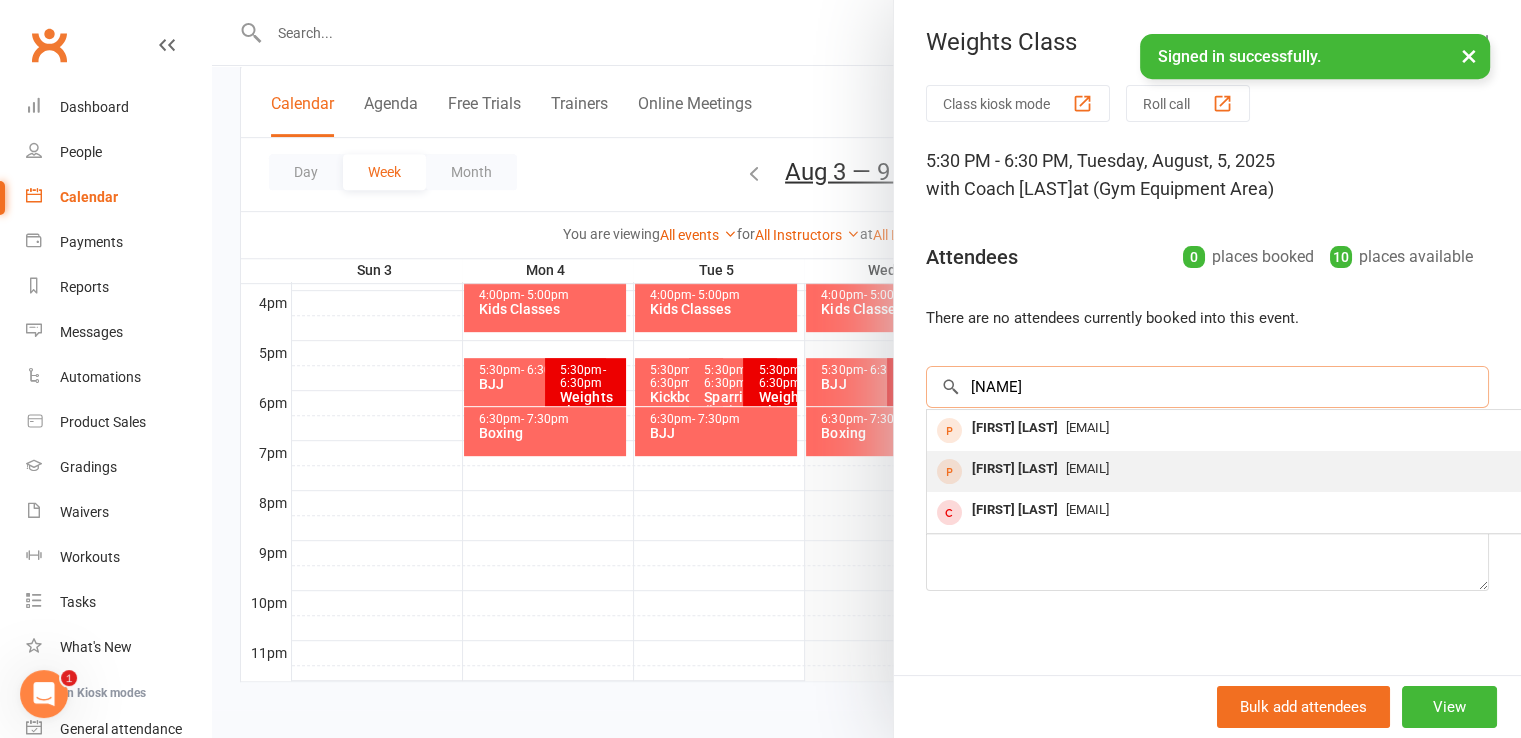 type on "[NAME]" 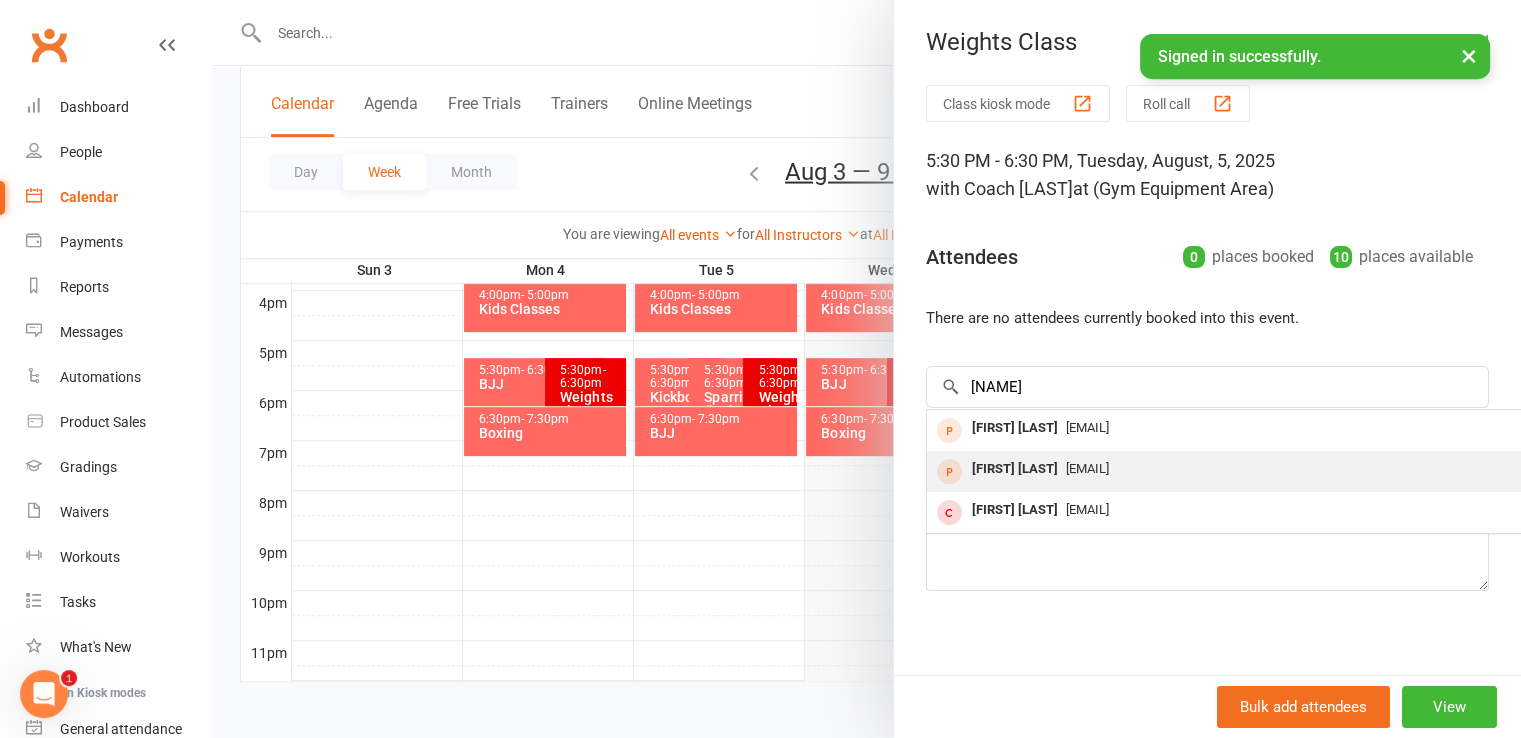 click on "[FIRST] [LAST]" at bounding box center (1015, 469) 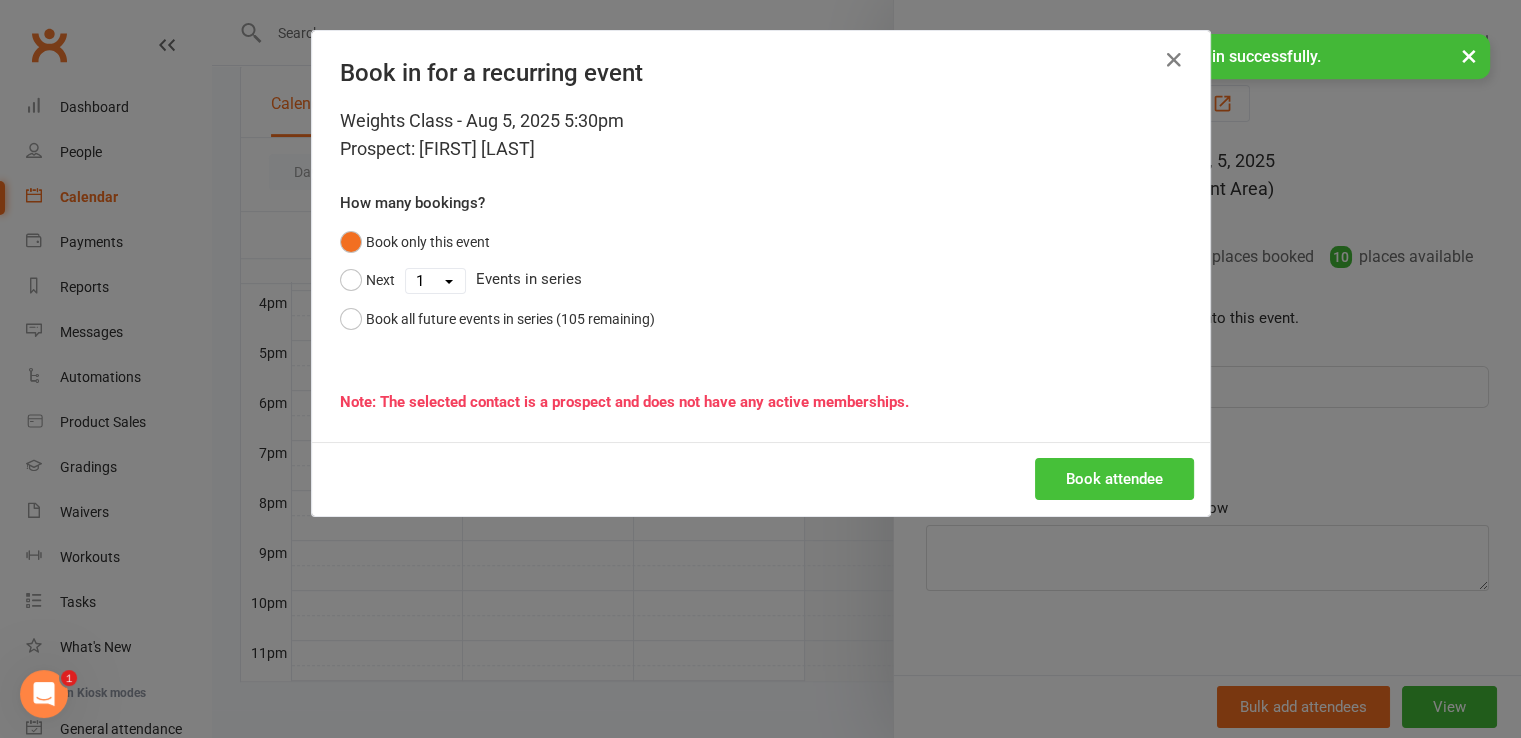 click on "Book attendee" at bounding box center [1114, 479] 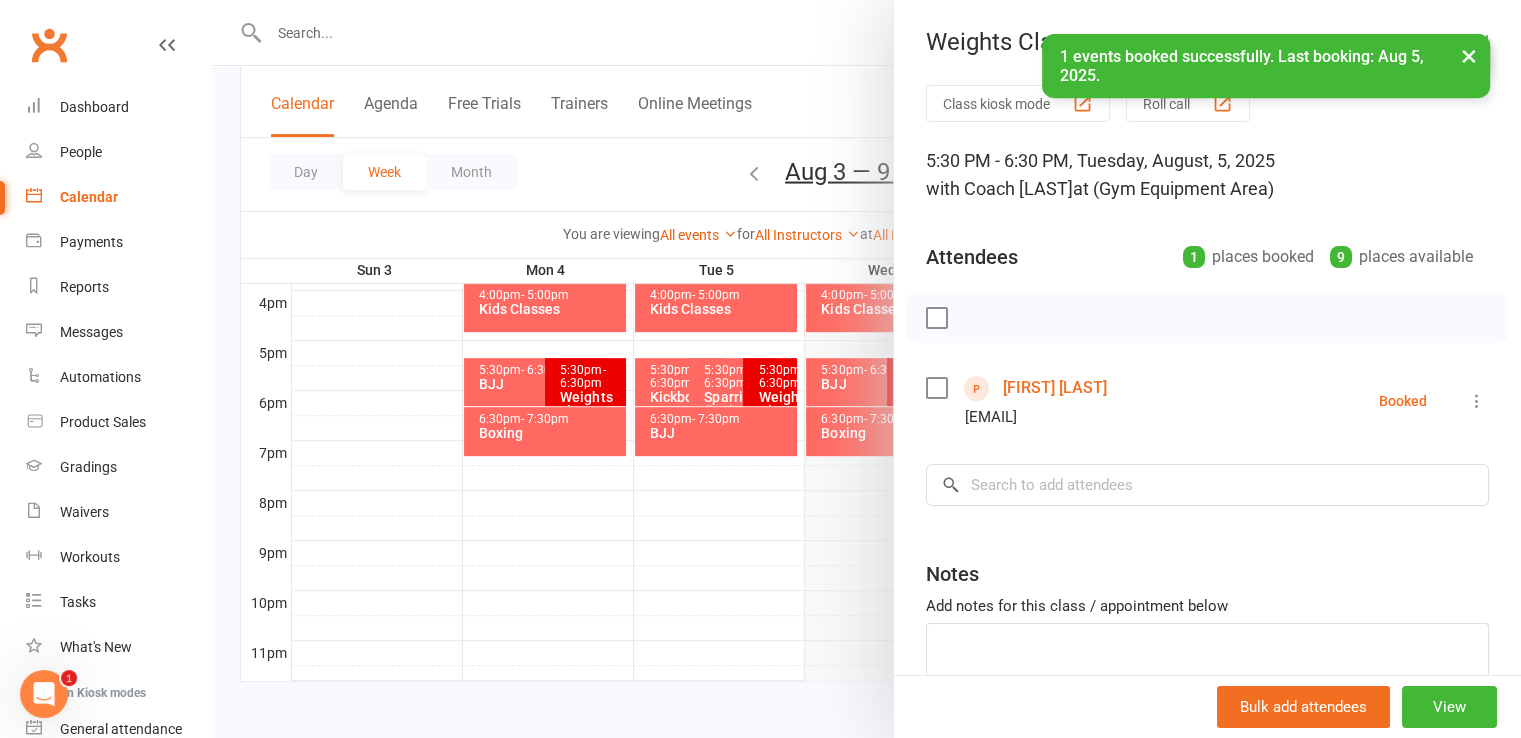 click at bounding box center [936, 388] 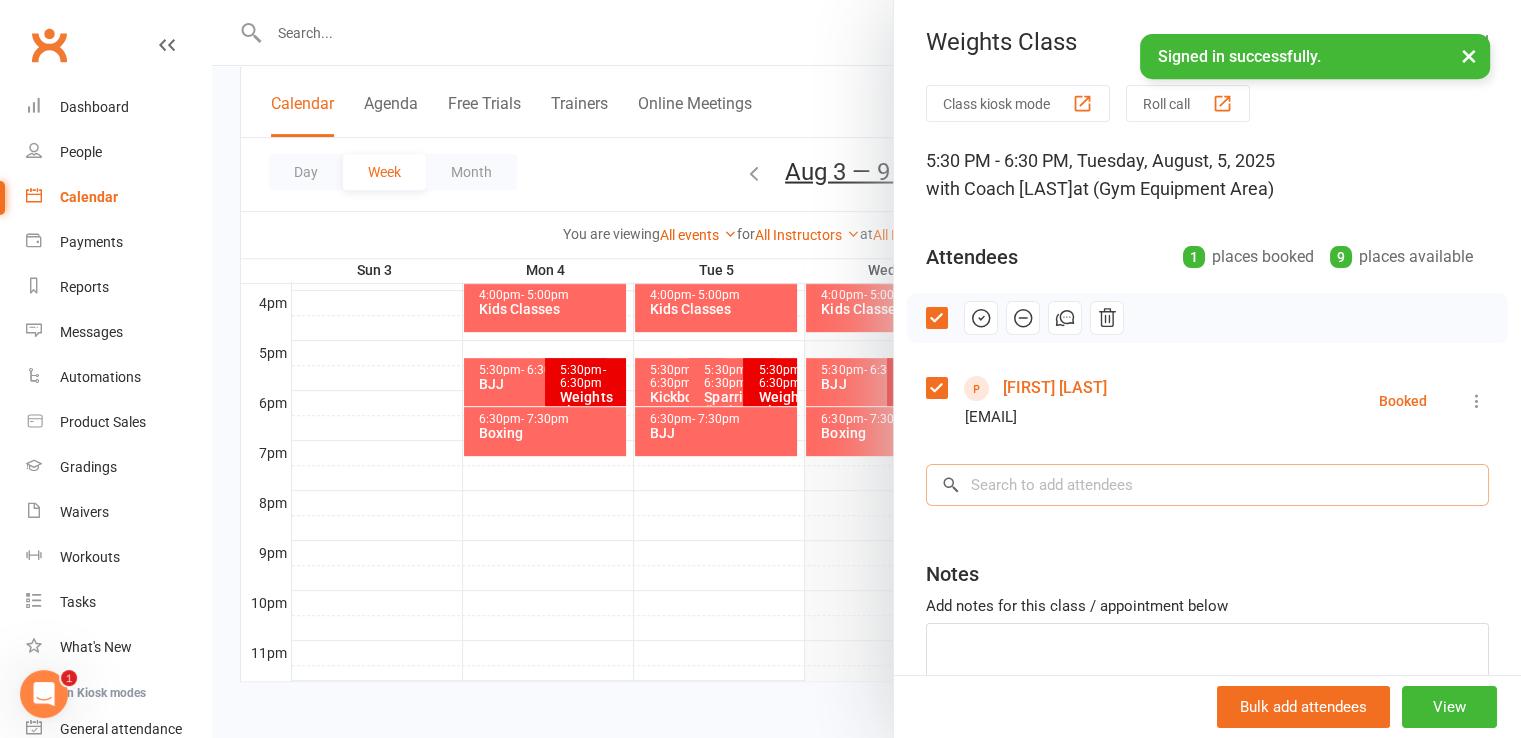click at bounding box center (1207, 485) 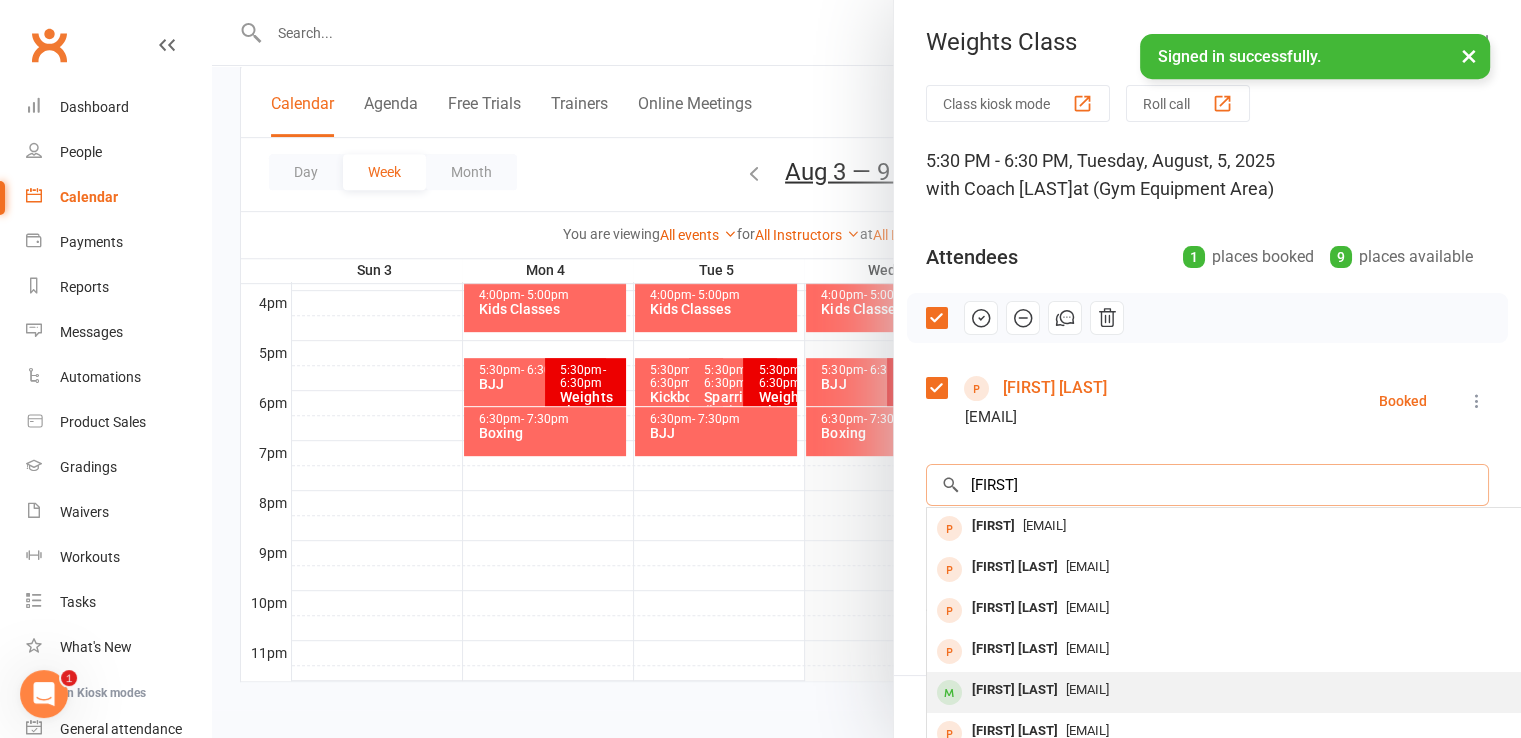 type on "[FIRST]" 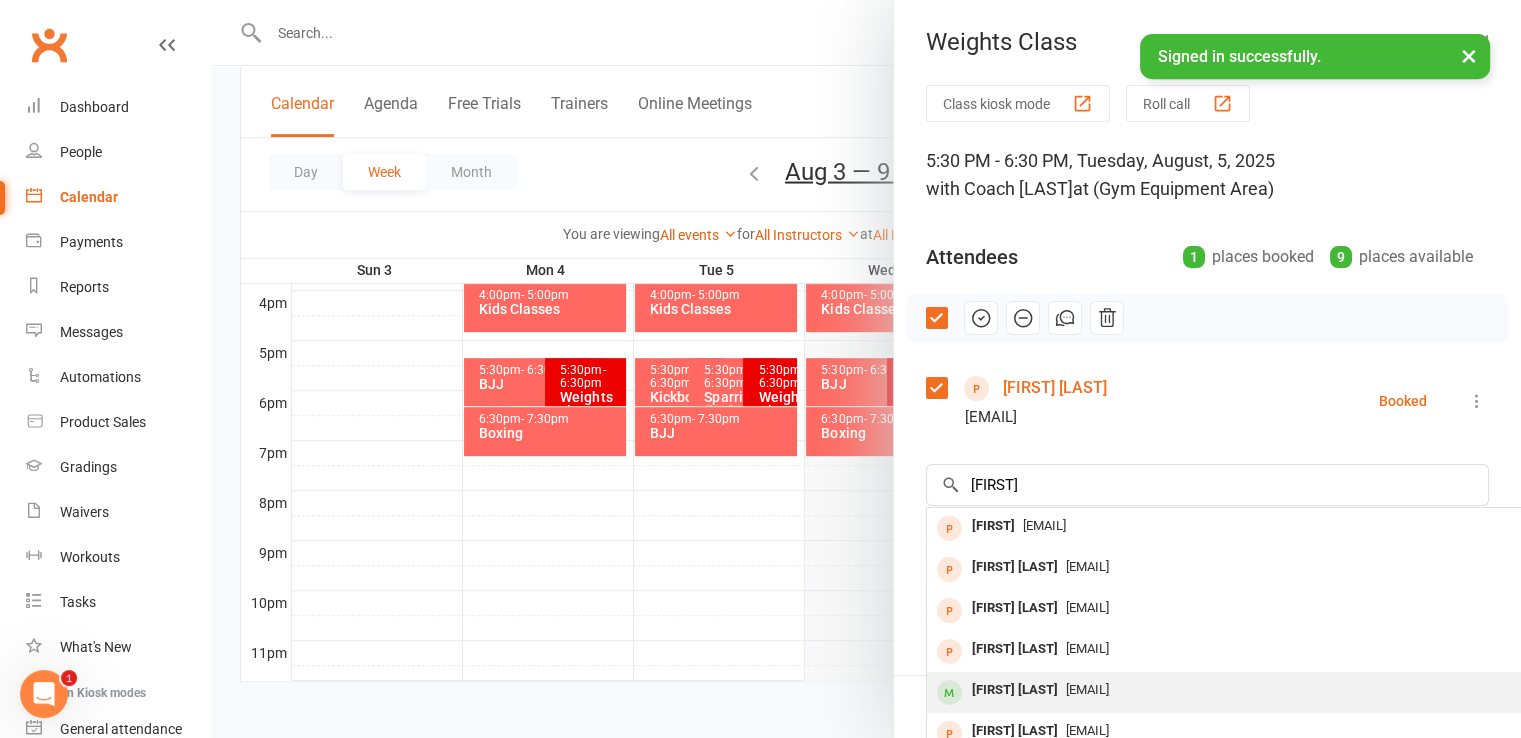 click on "[EMAIL]" at bounding box center (1087, 689) 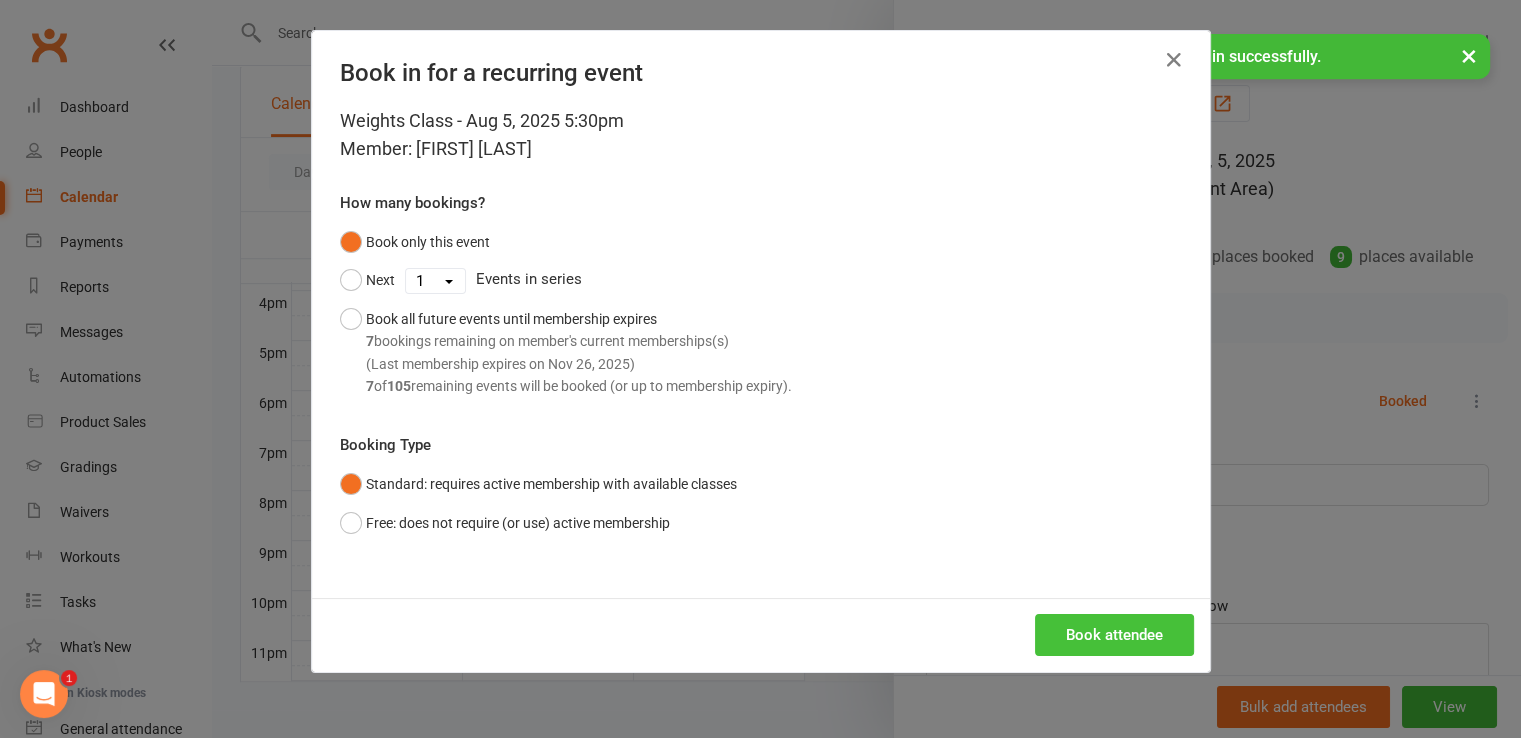 click on "Book attendee" at bounding box center (1114, 635) 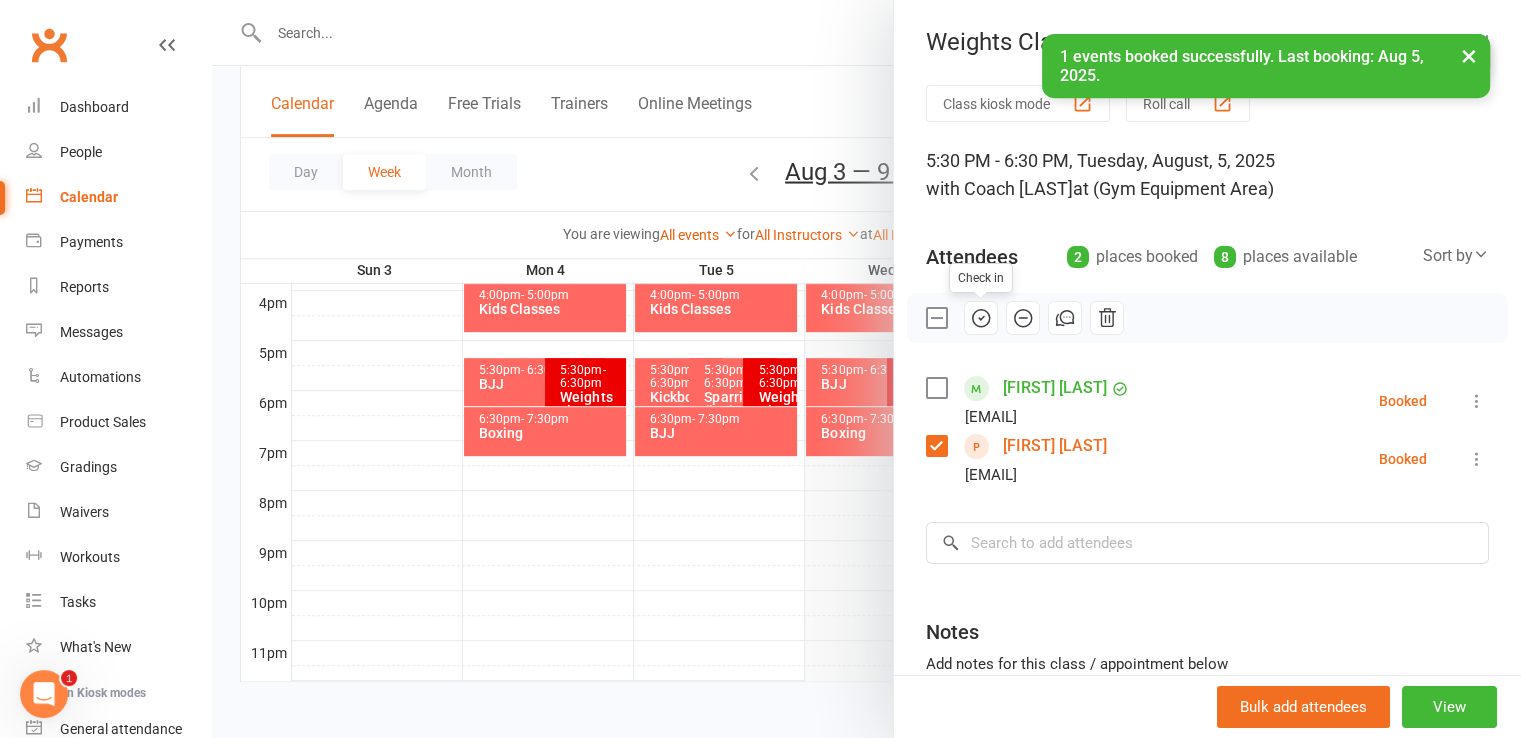 click 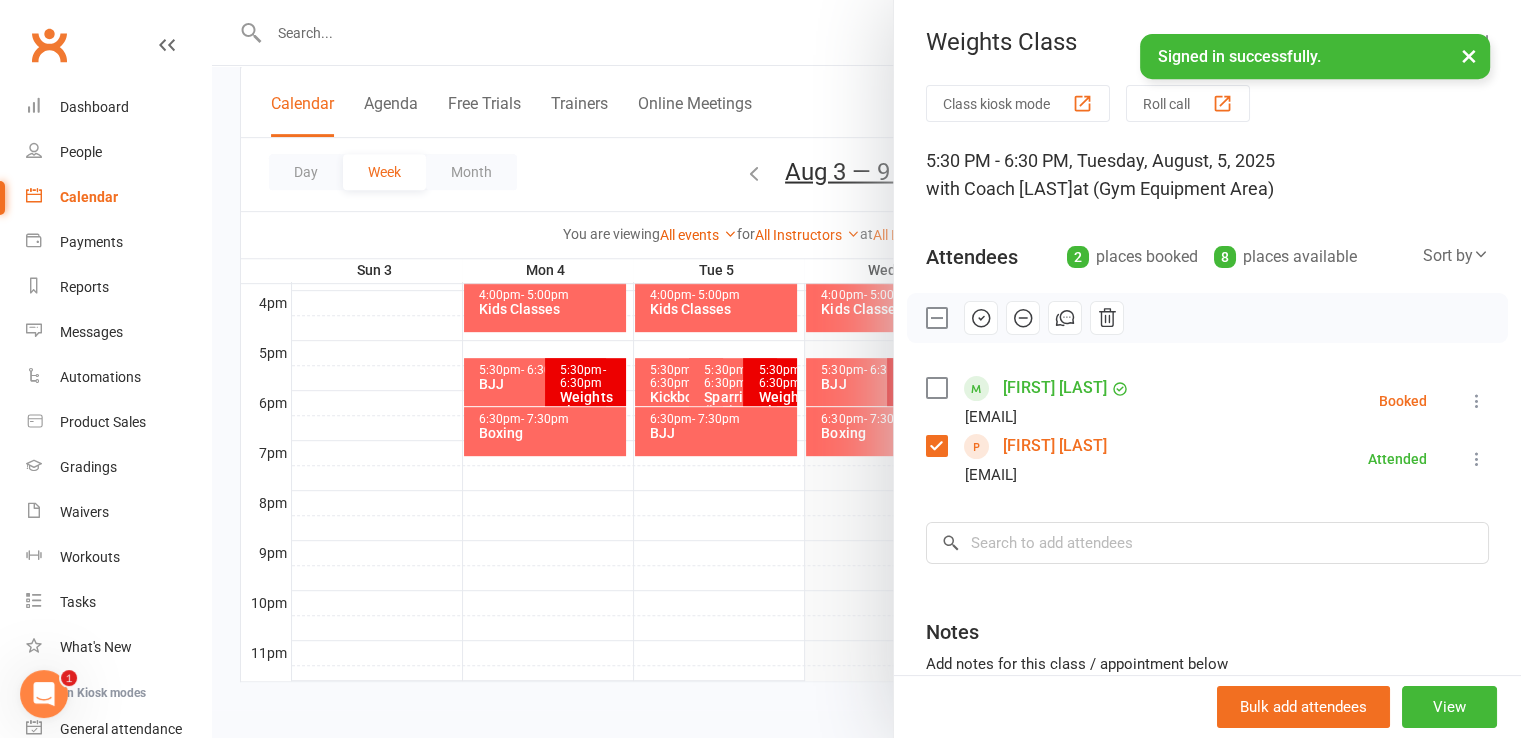 click on "[FIRST] [LAST]  [EMAIL] Booked More info  Remove  Check in  Mark absent  Send message  All bookings for series" at bounding box center [1207, 401] 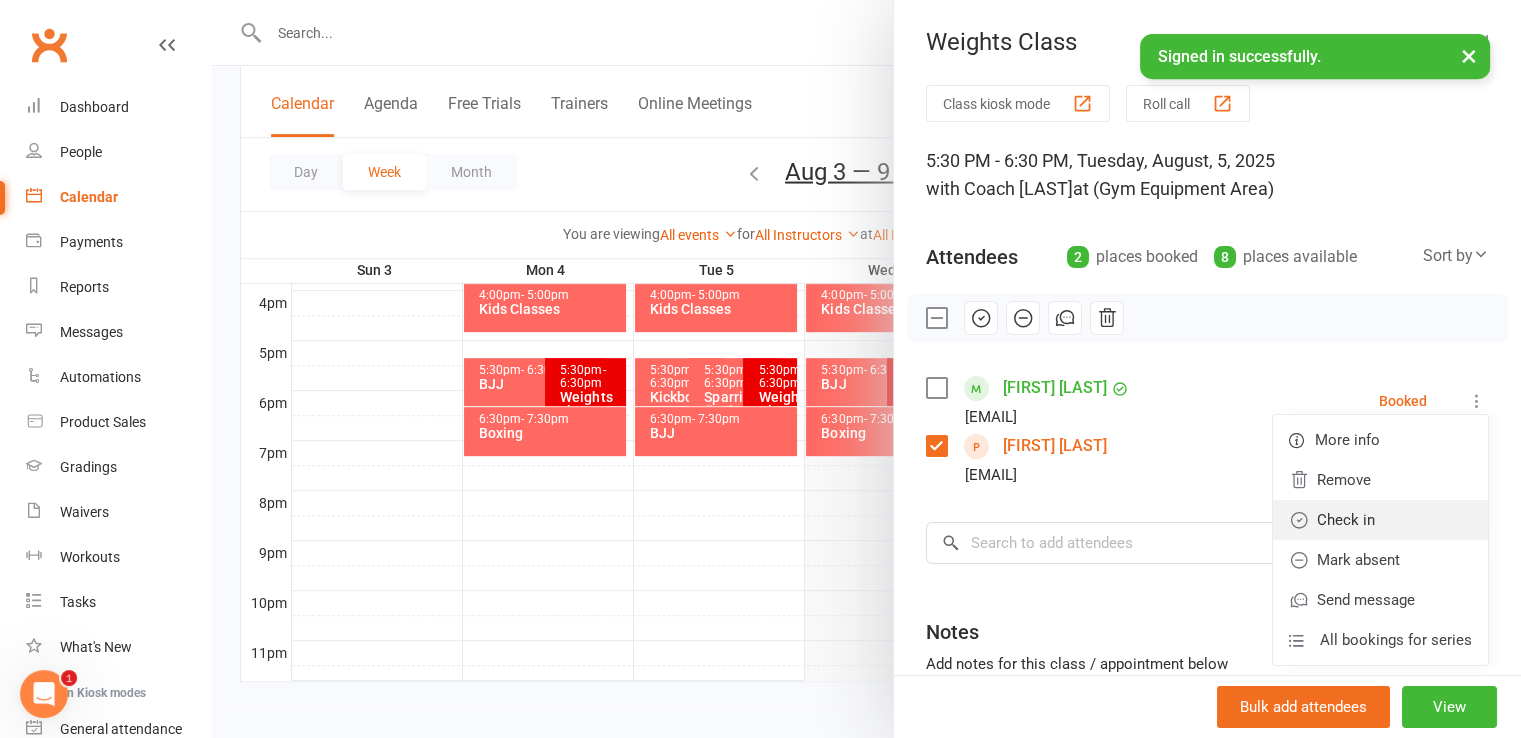 click on "Check in" at bounding box center [1380, 520] 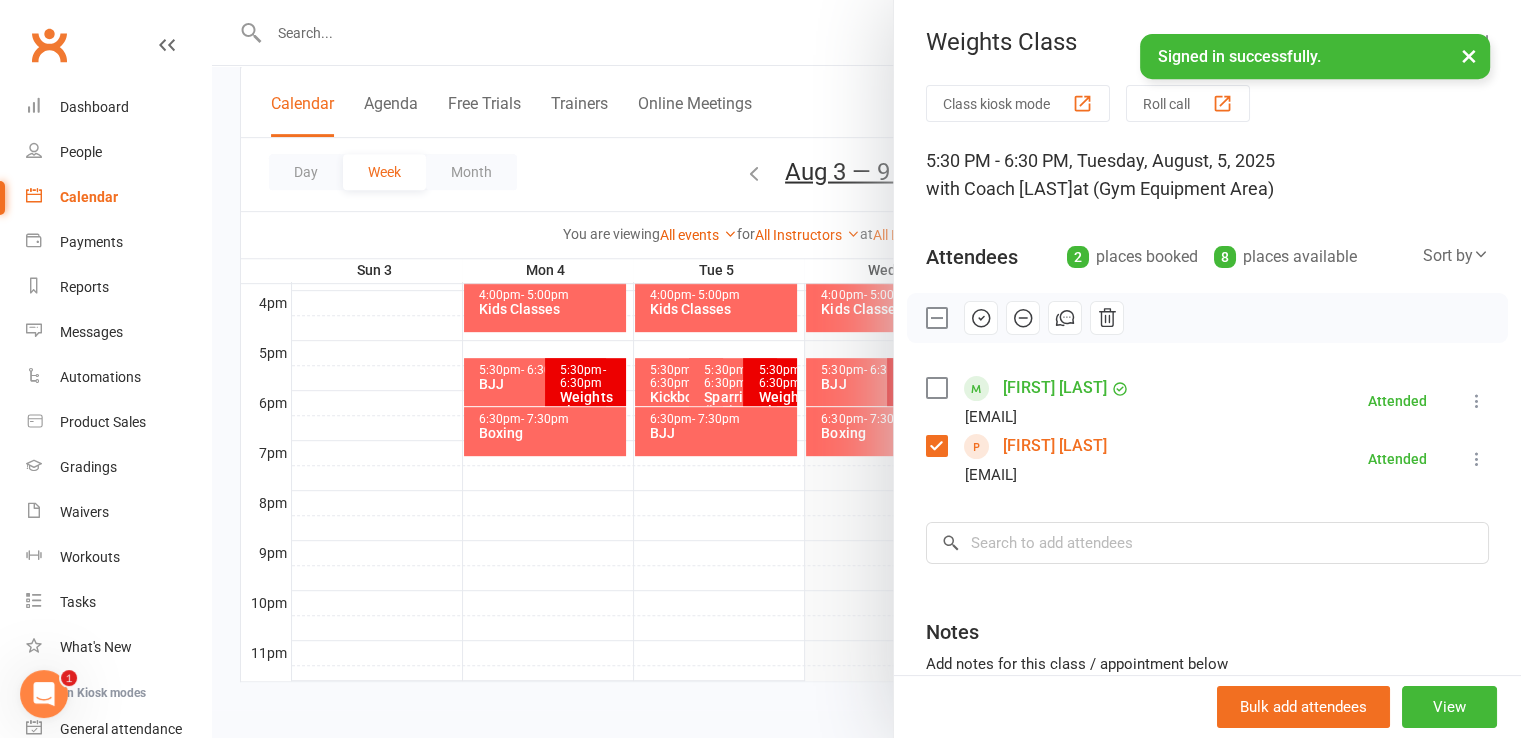 click at bounding box center [866, 369] 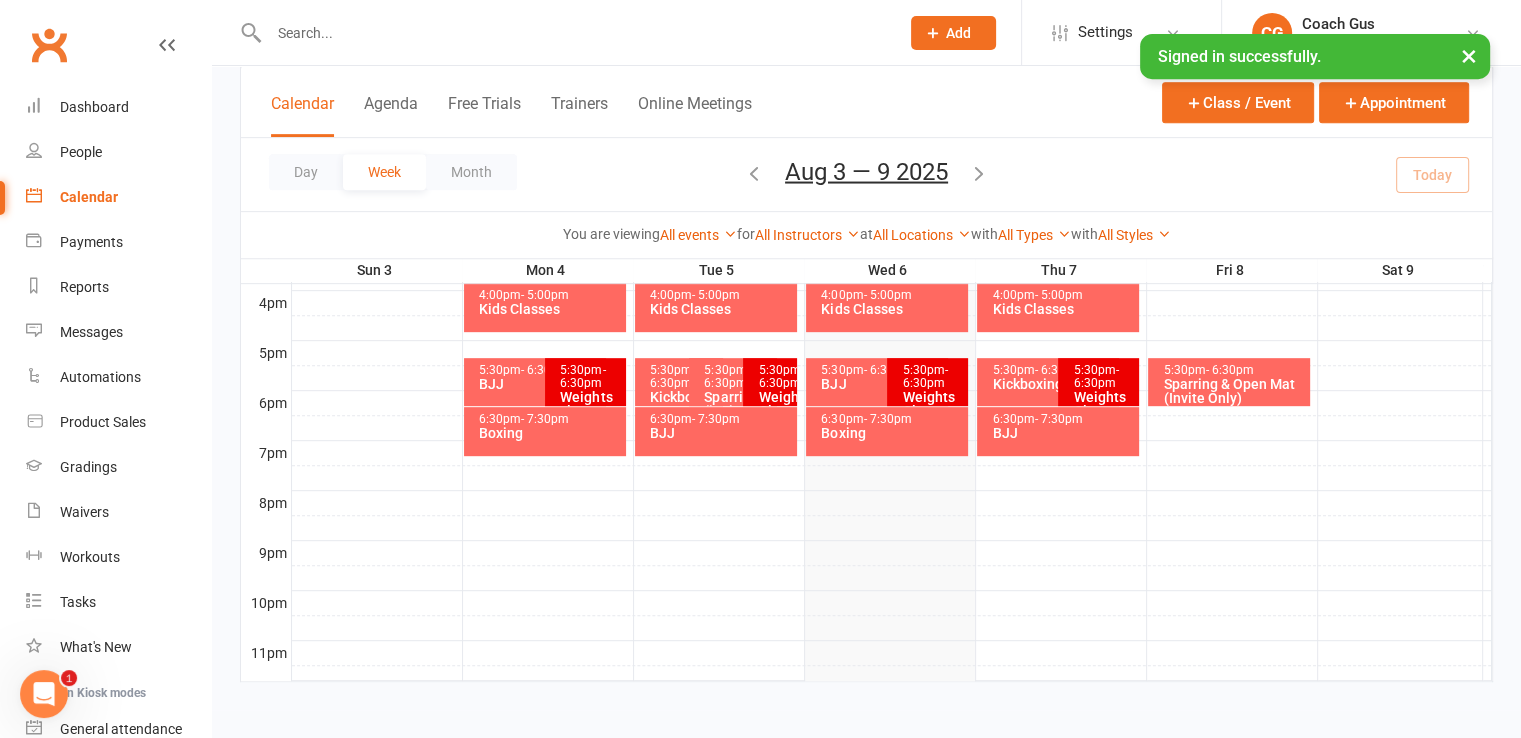 click on "- 6:30pm" at bounding box center [780, 376] 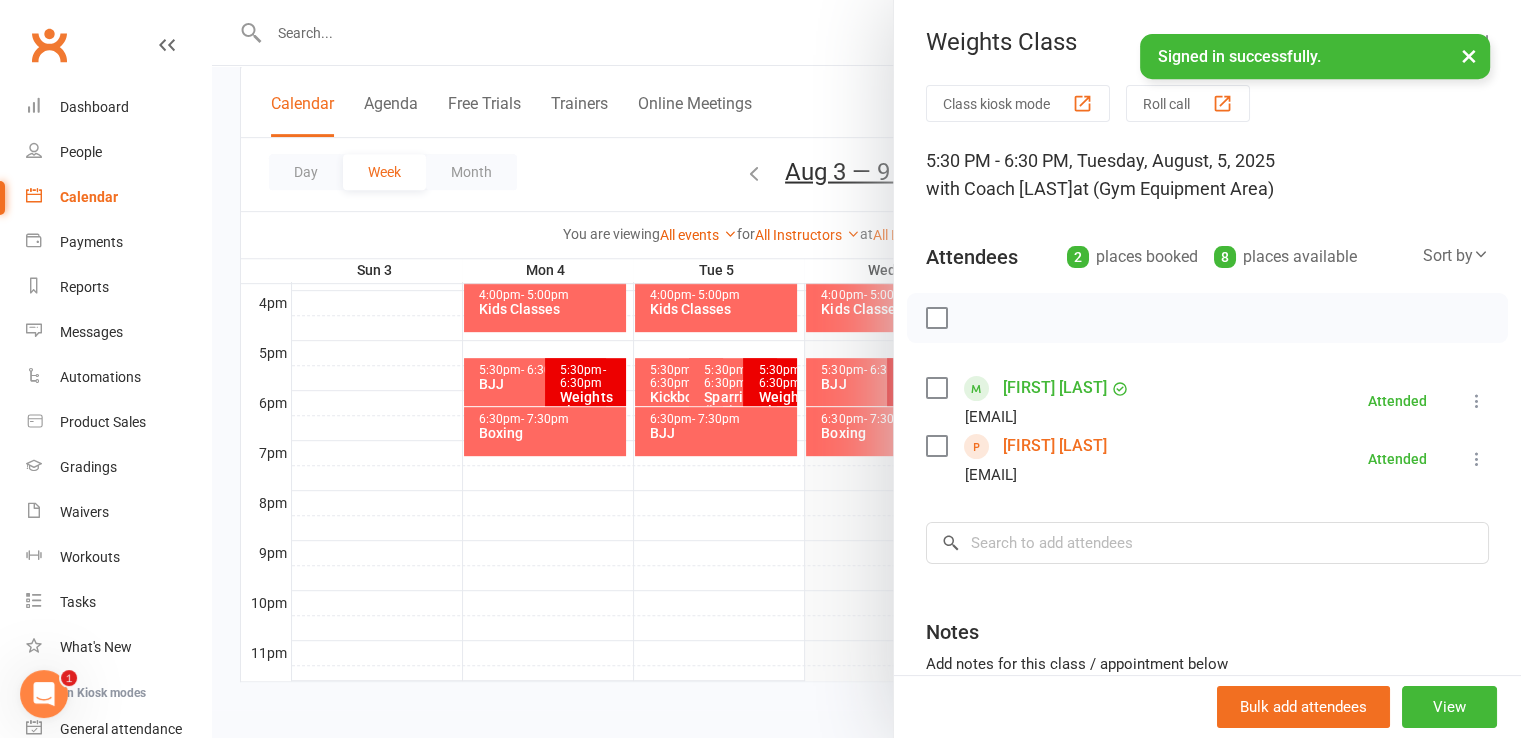 click at bounding box center (866, 369) 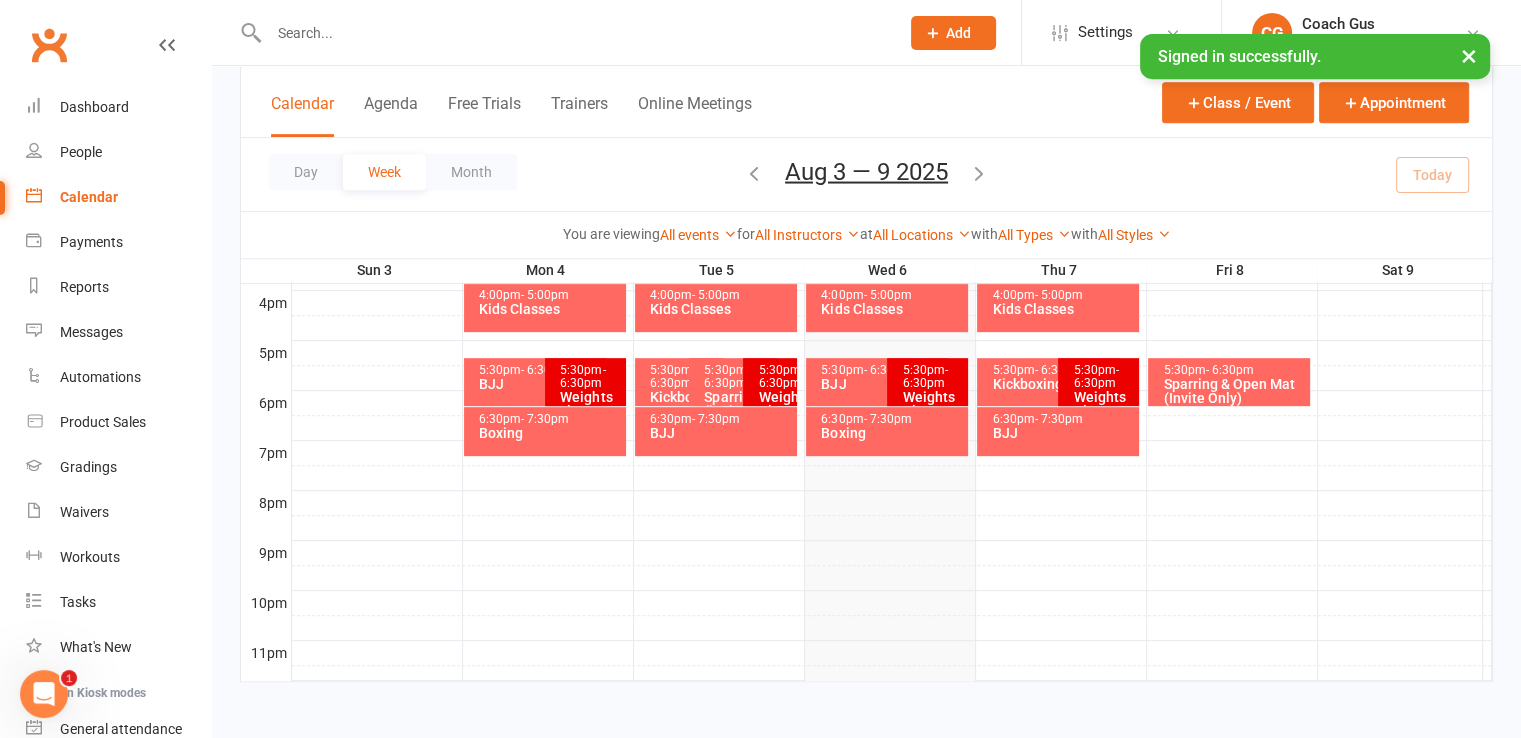 click at bounding box center [866, 369] 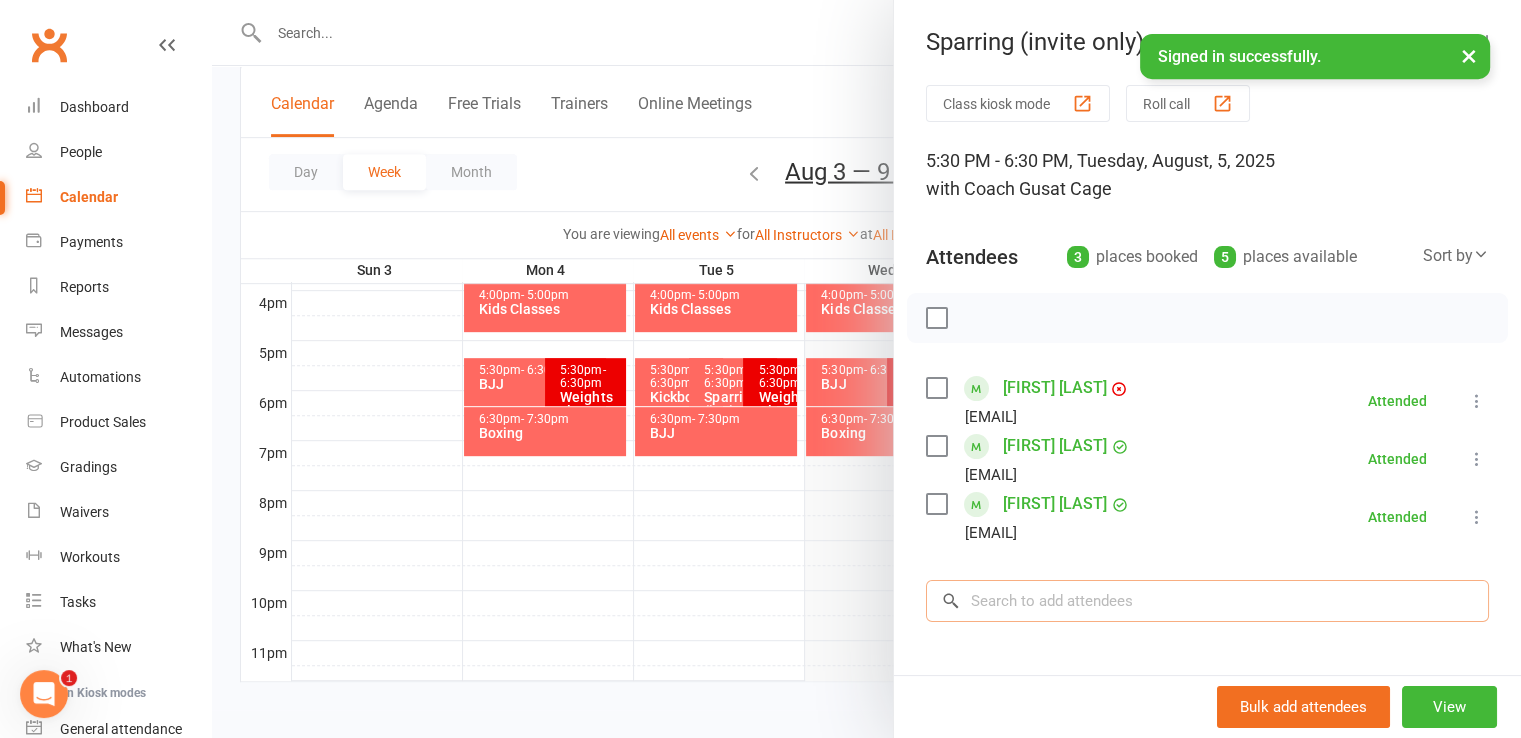 click at bounding box center (1207, 601) 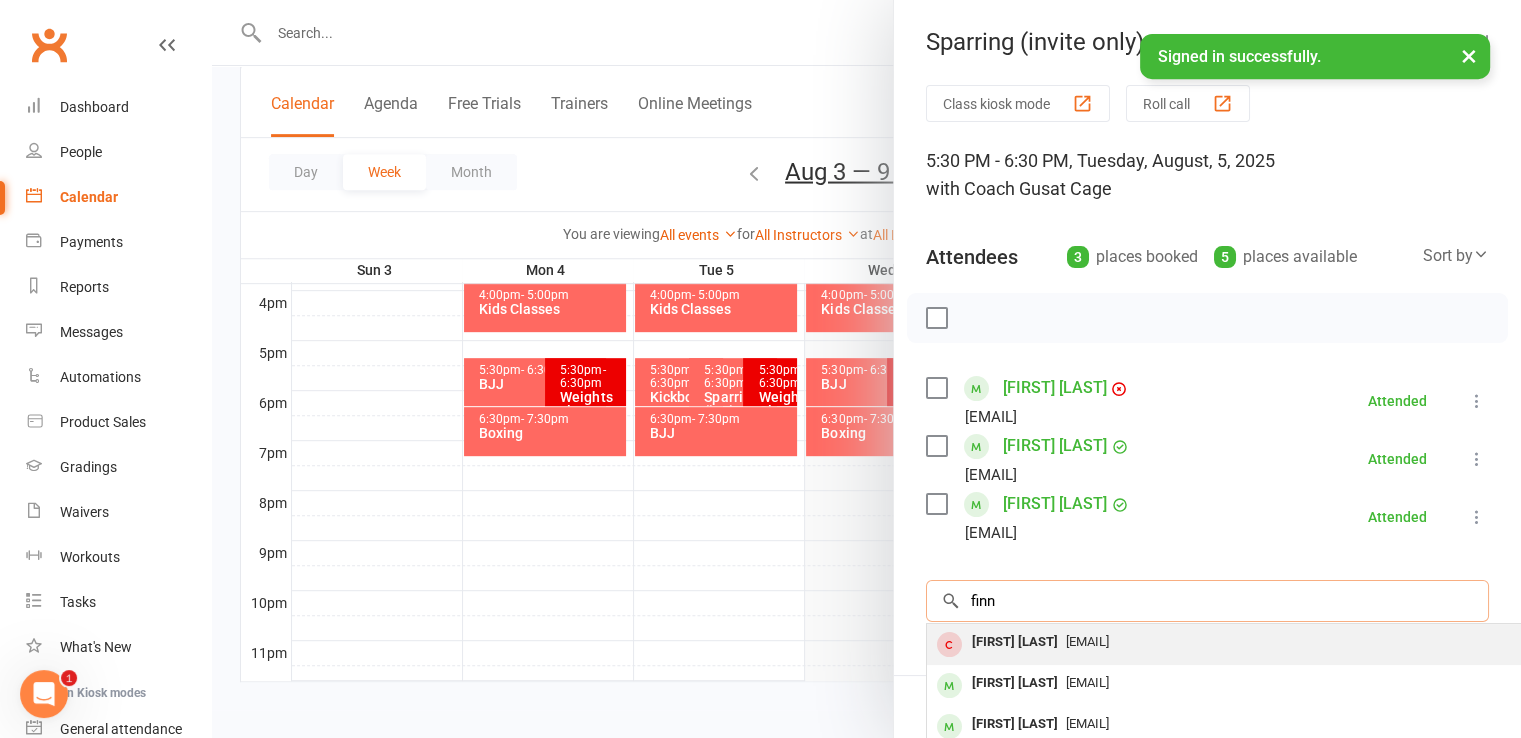 scroll, scrollTop: 244, scrollLeft: 0, axis: vertical 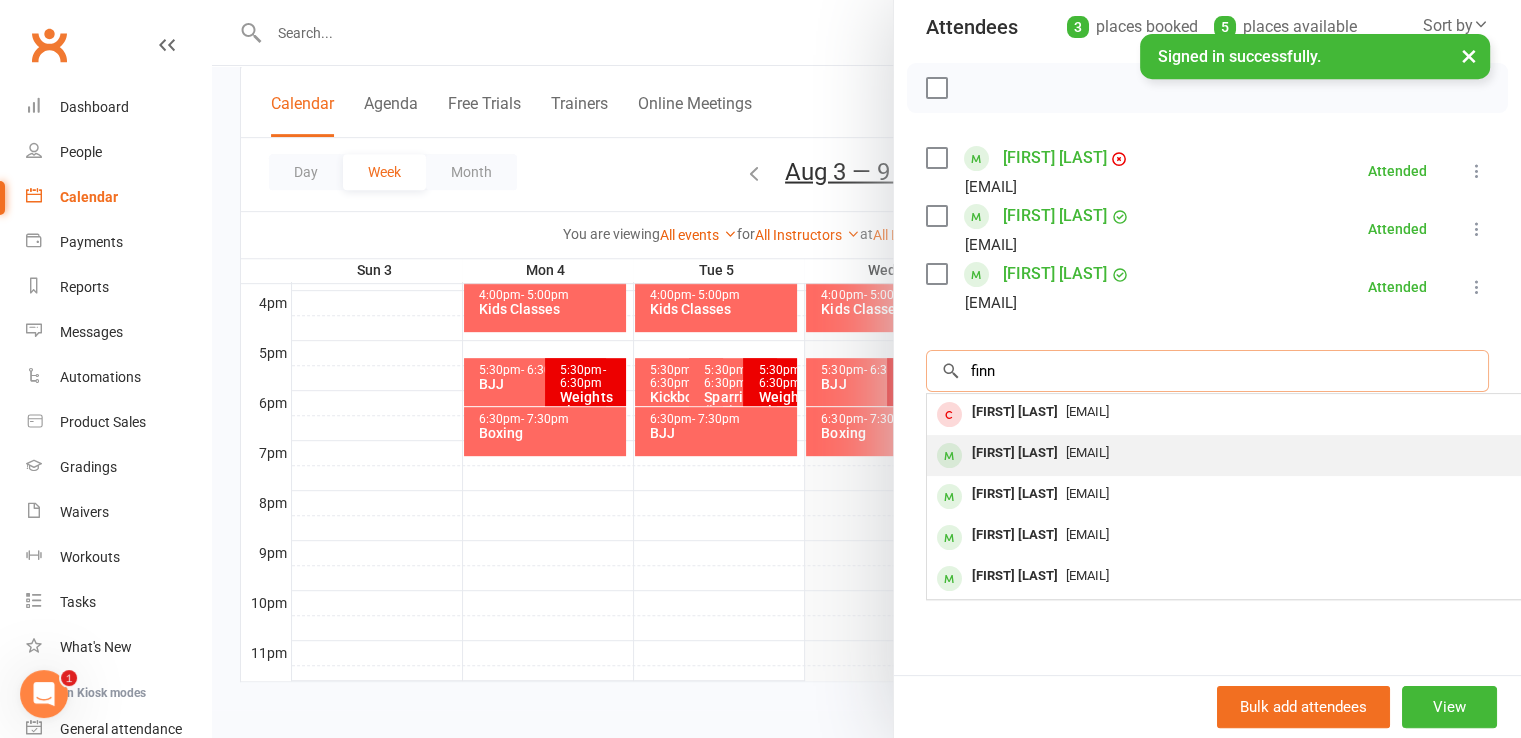 type on "finn" 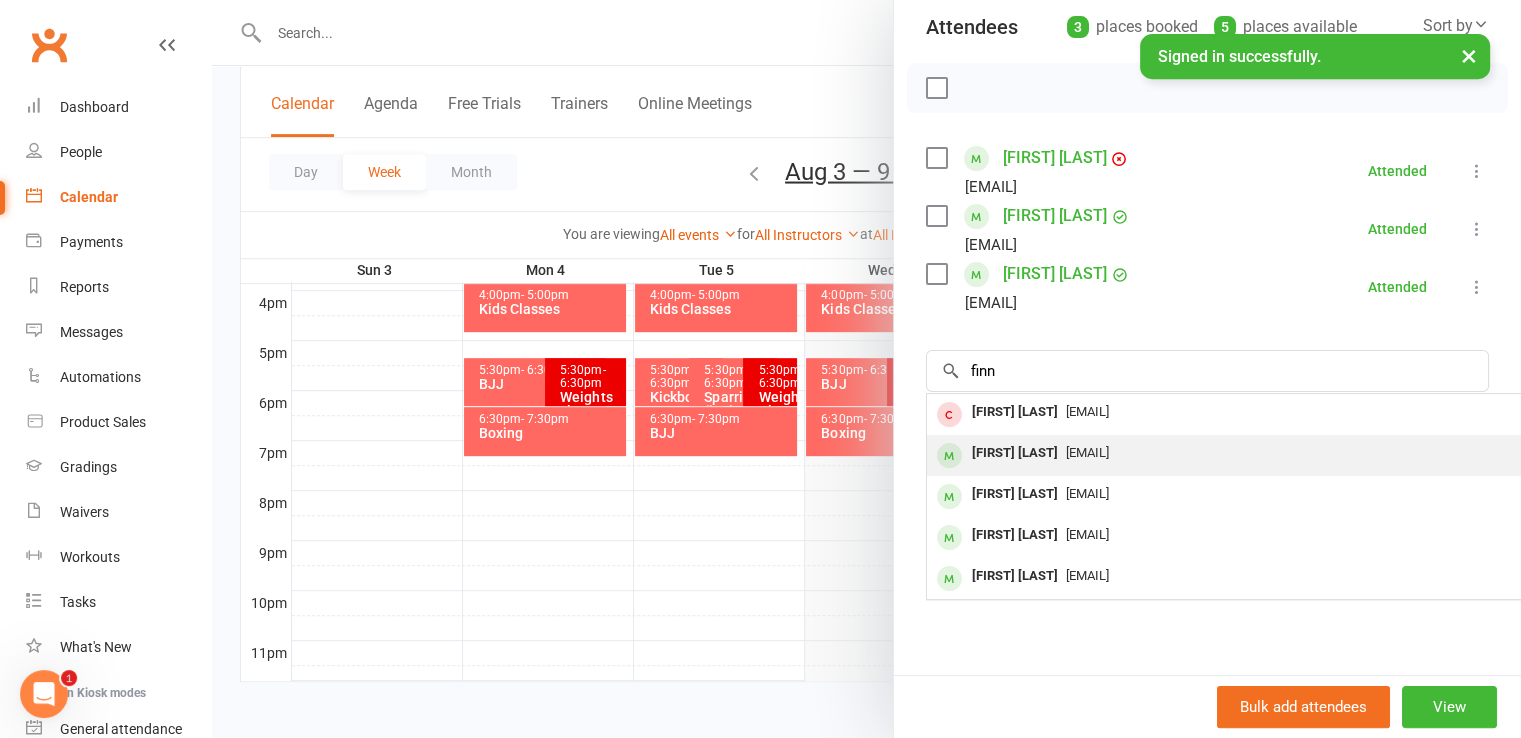 click on "[EMAIL]" at bounding box center (1226, 453) 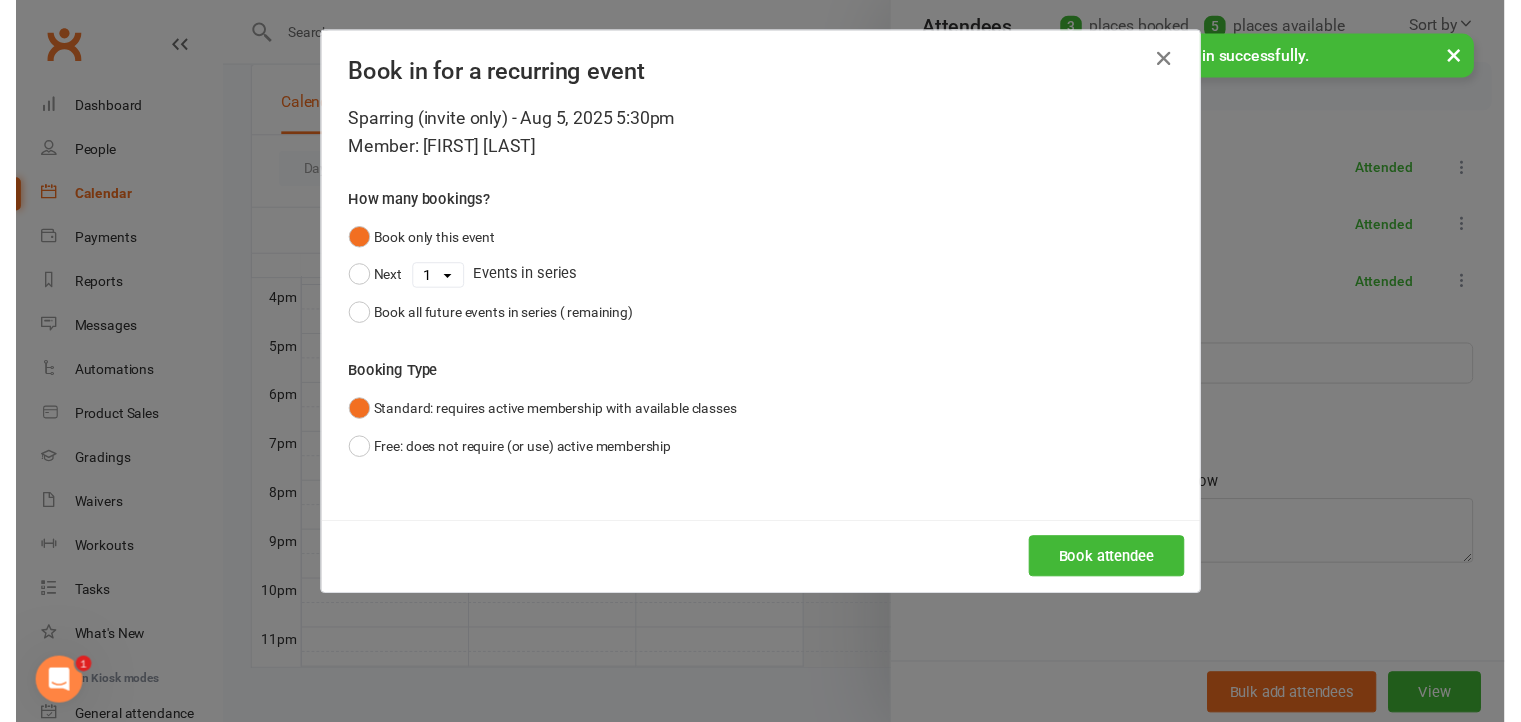 scroll, scrollTop: 228, scrollLeft: 0, axis: vertical 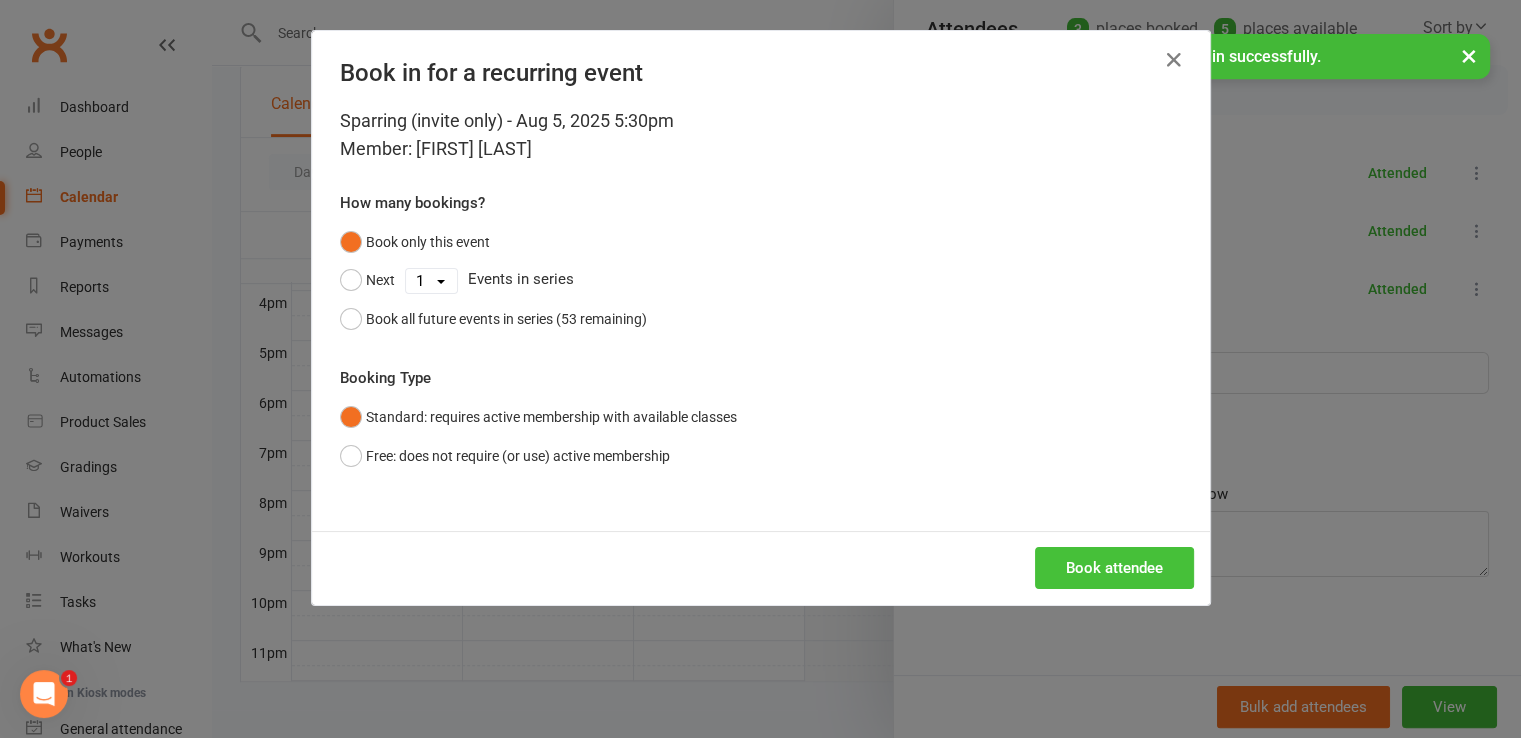 click on "Book attendee" at bounding box center (1114, 568) 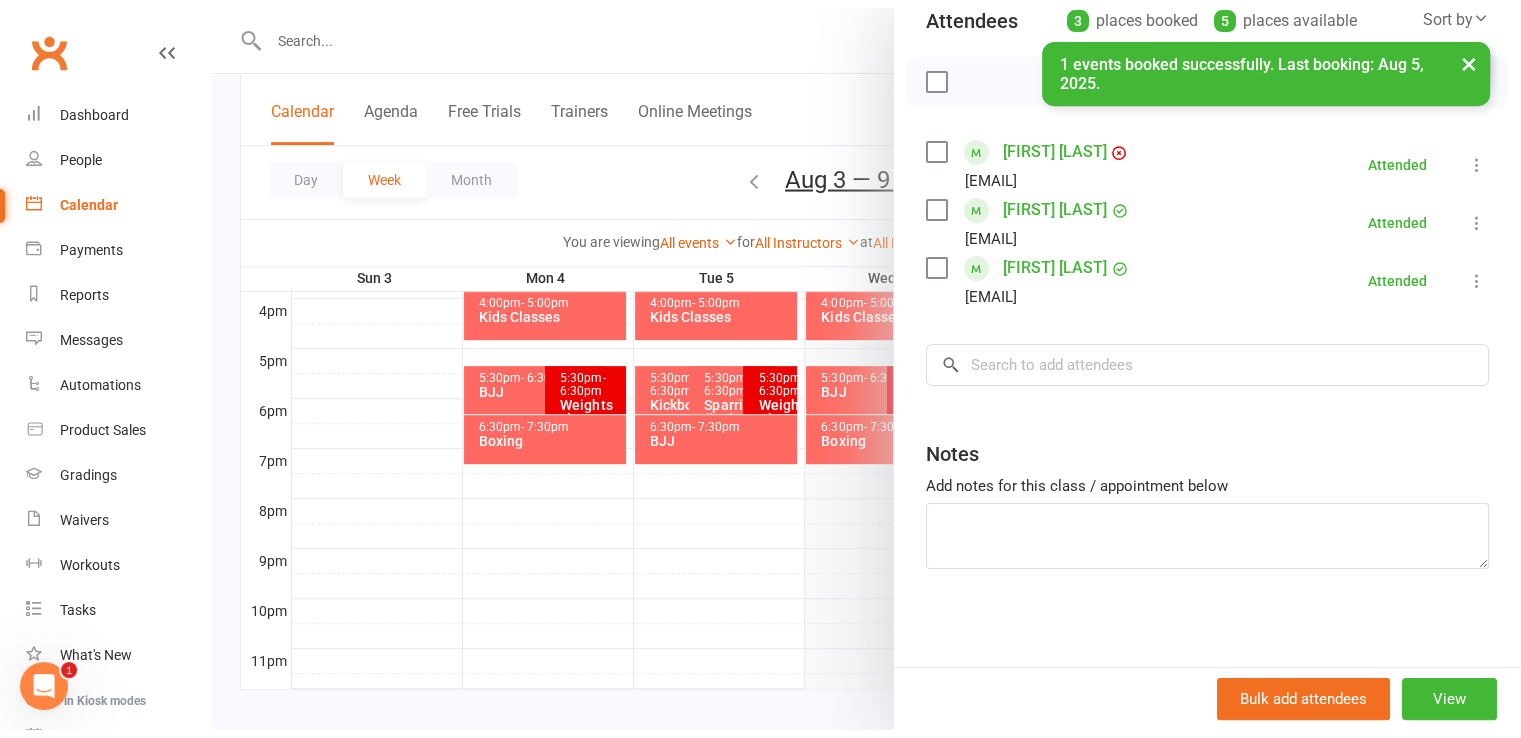 scroll, scrollTop: 244, scrollLeft: 0, axis: vertical 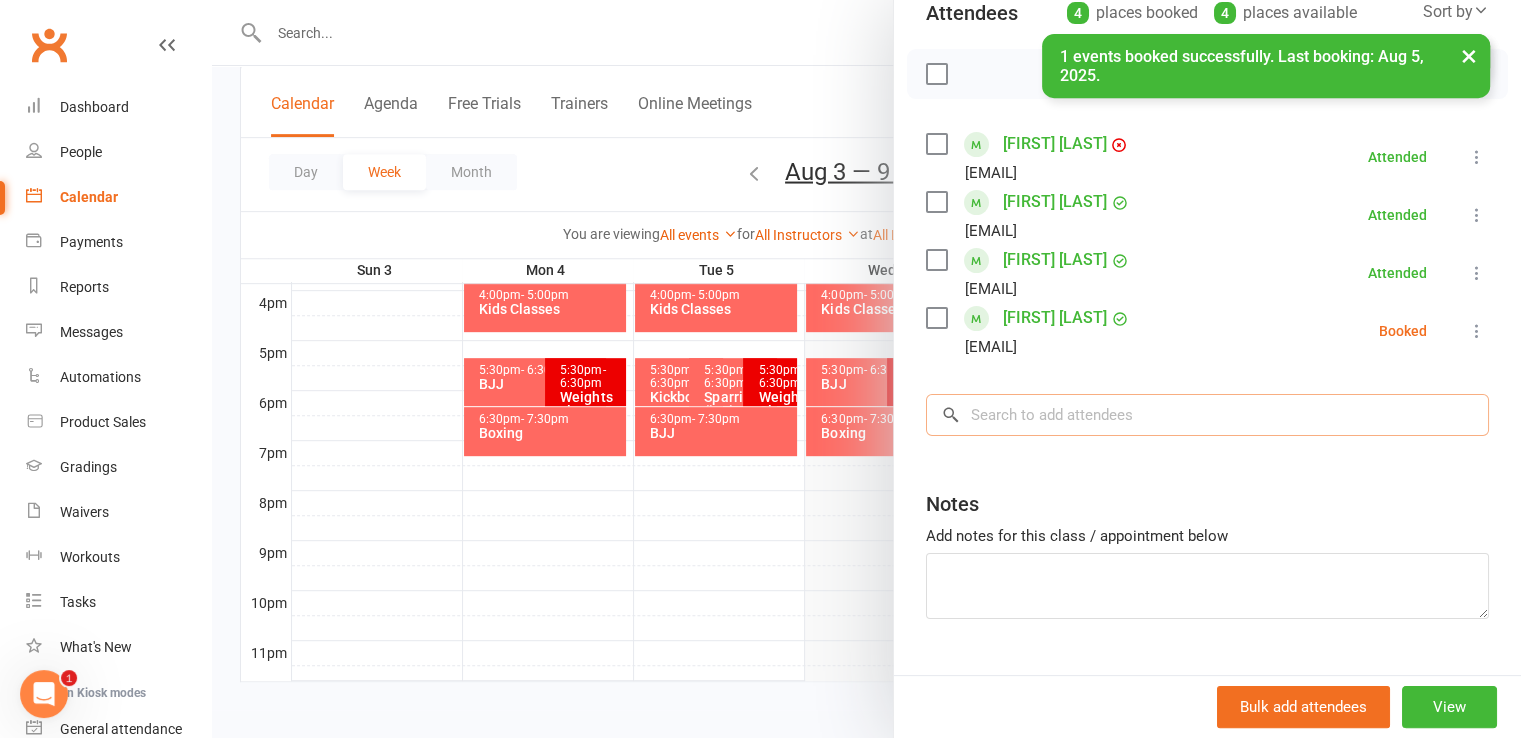 click at bounding box center (1207, 415) 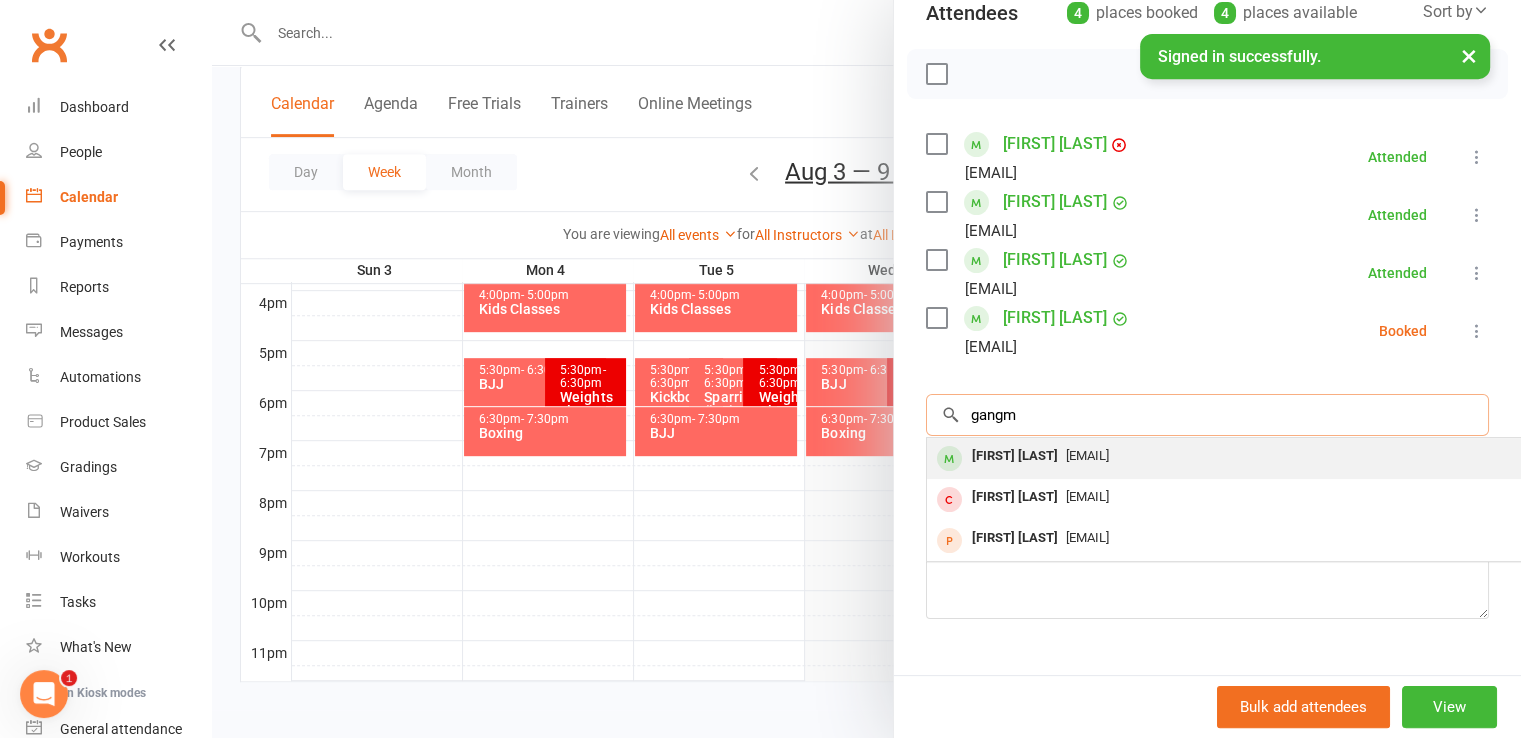 type on "gangm" 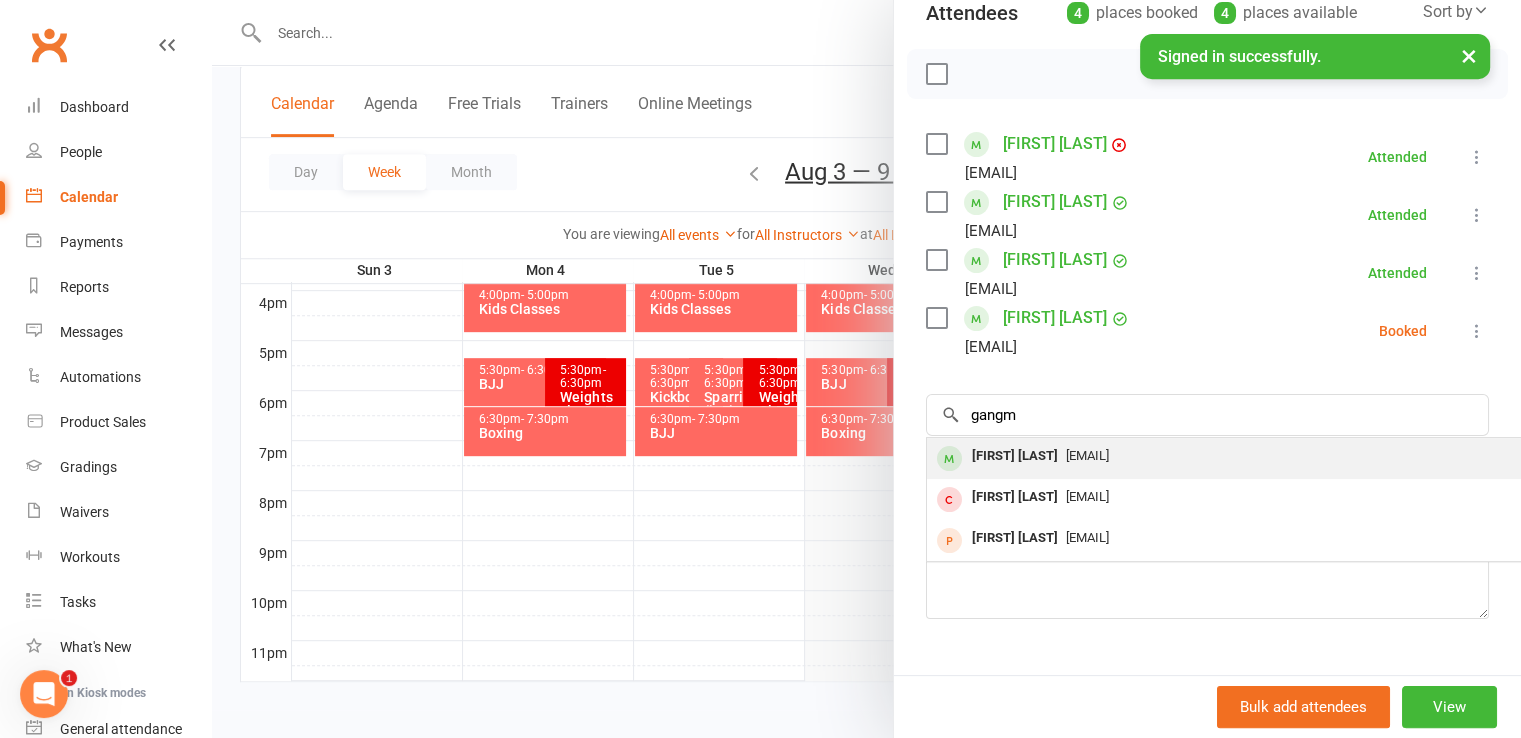 click on "[EMAIL]" at bounding box center (1087, 455) 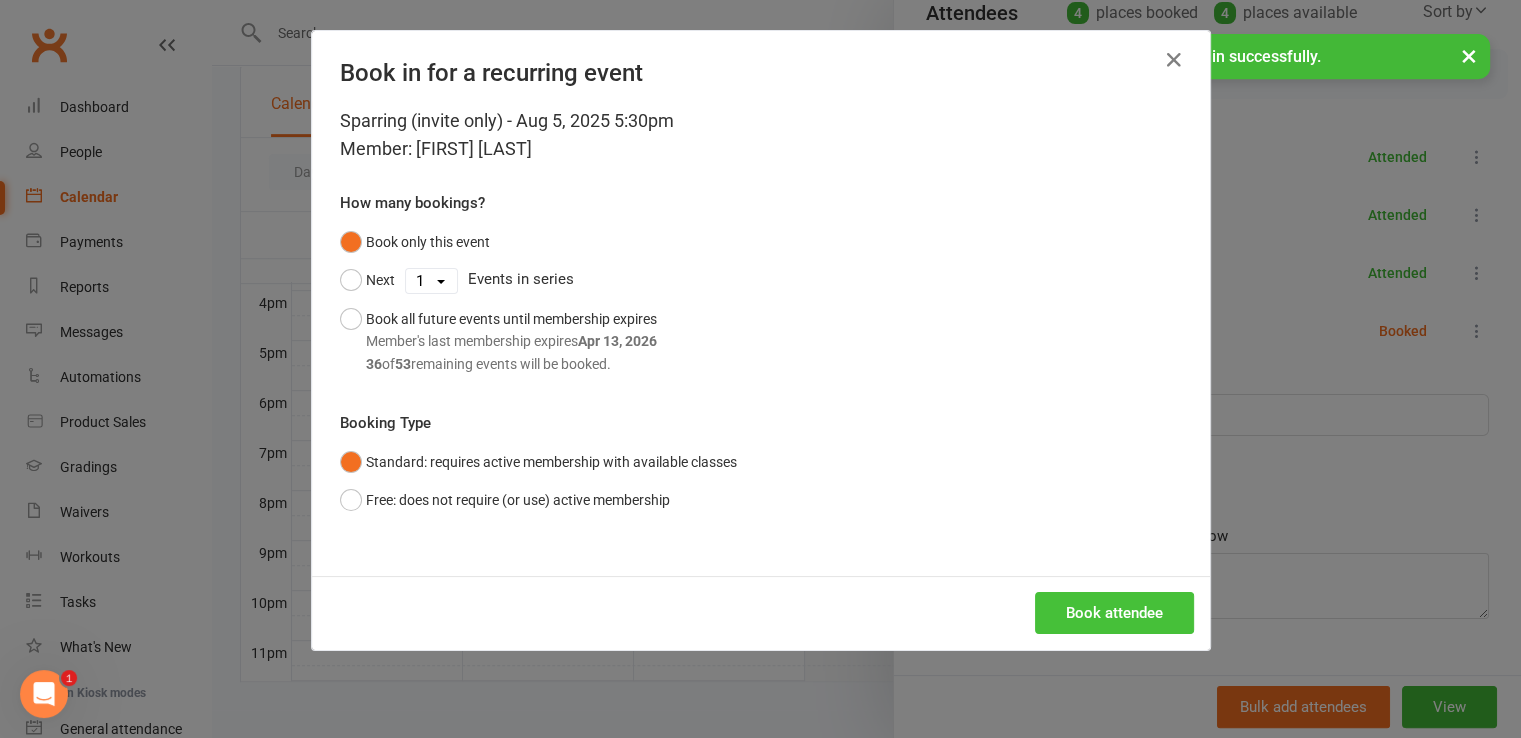click on "Book attendee" at bounding box center (1114, 613) 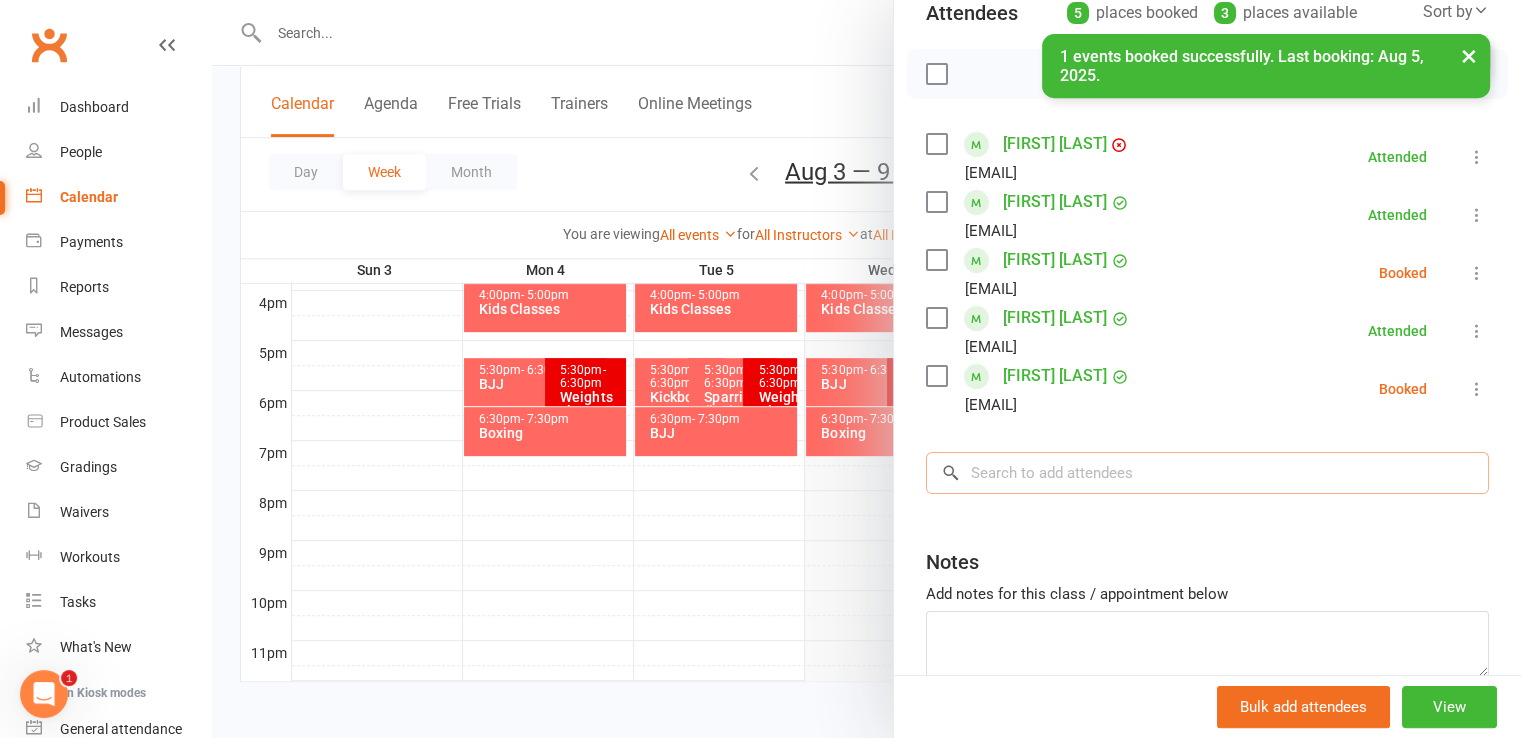 click at bounding box center [1207, 473] 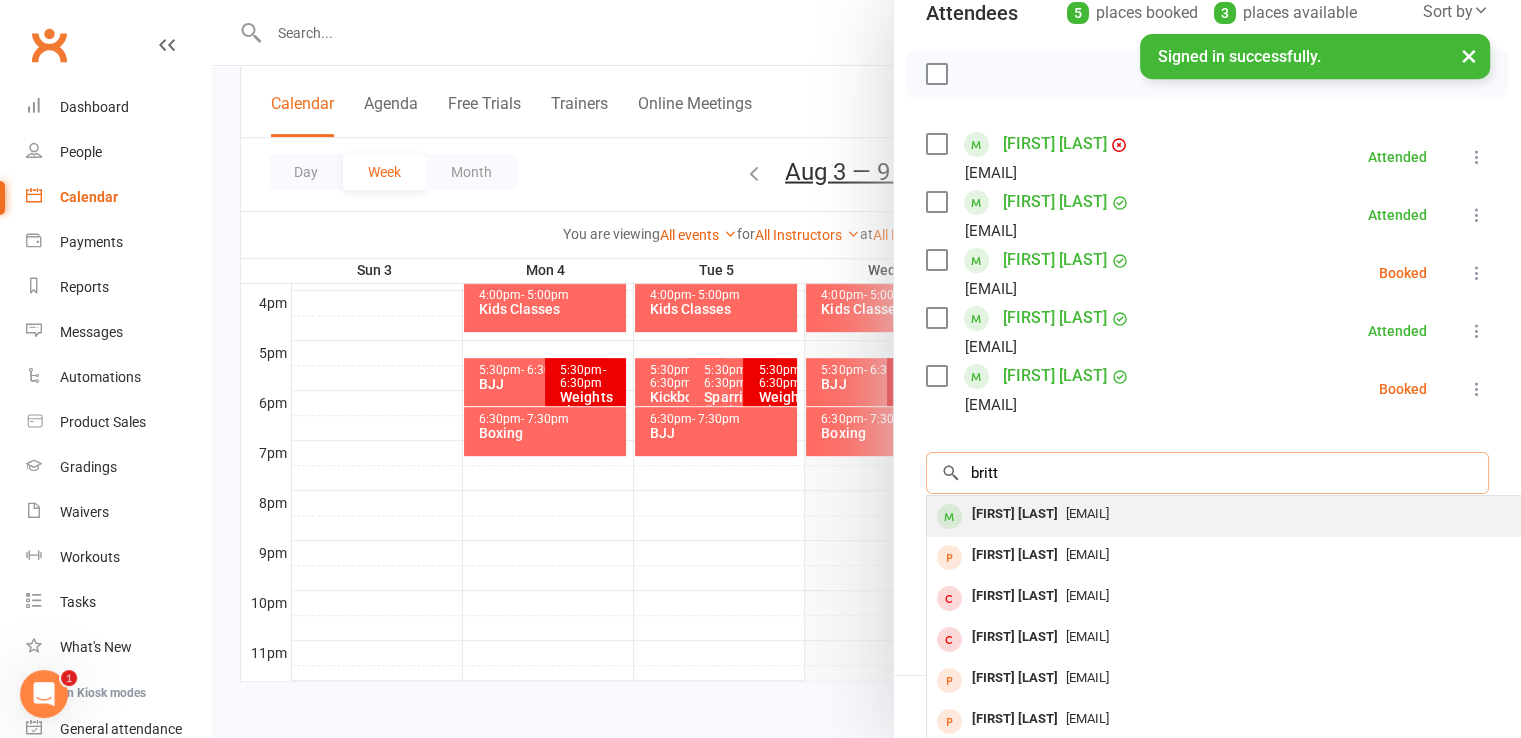 type on "britt" 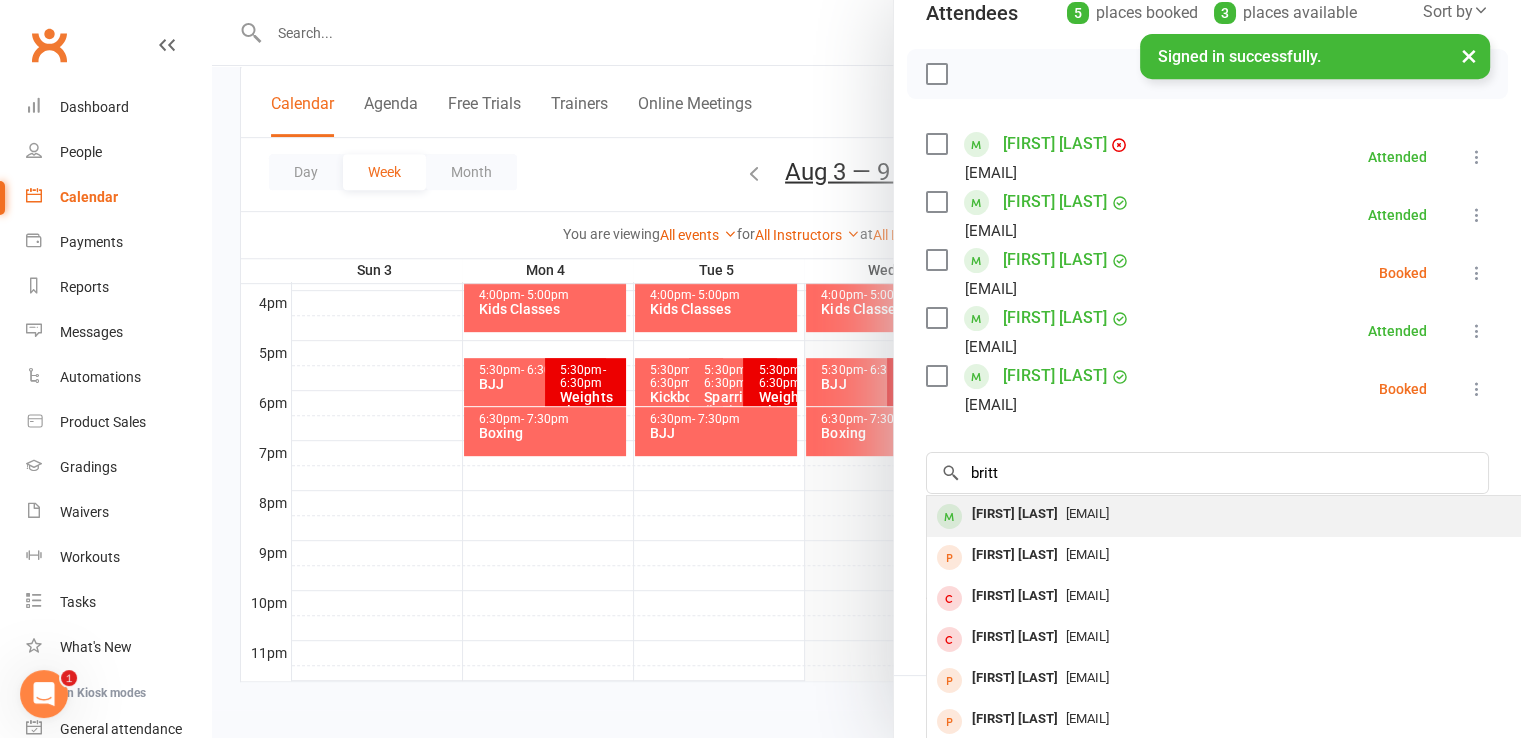 click on "[EMAIL]" at bounding box center (1087, 513) 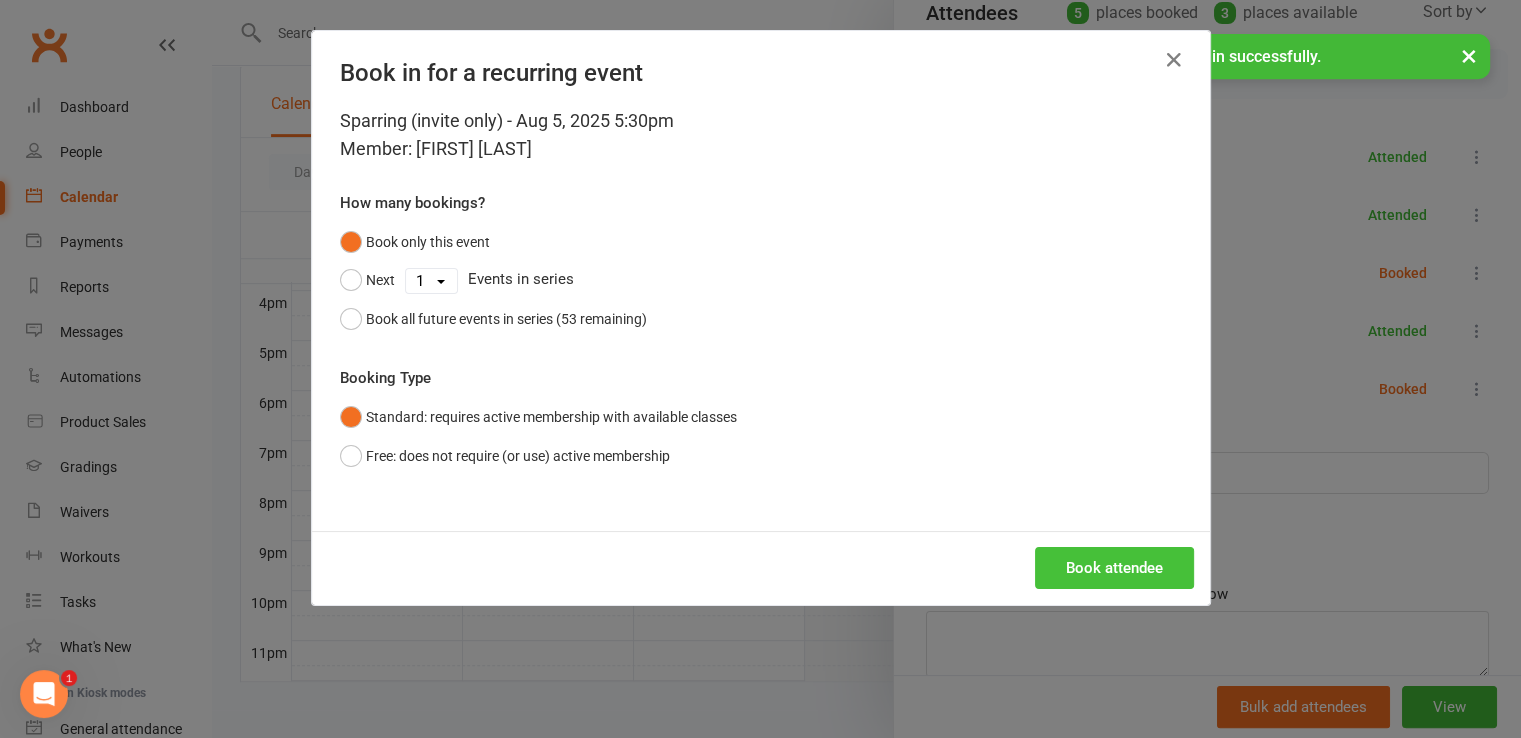 click on "Book attendee" at bounding box center (1114, 568) 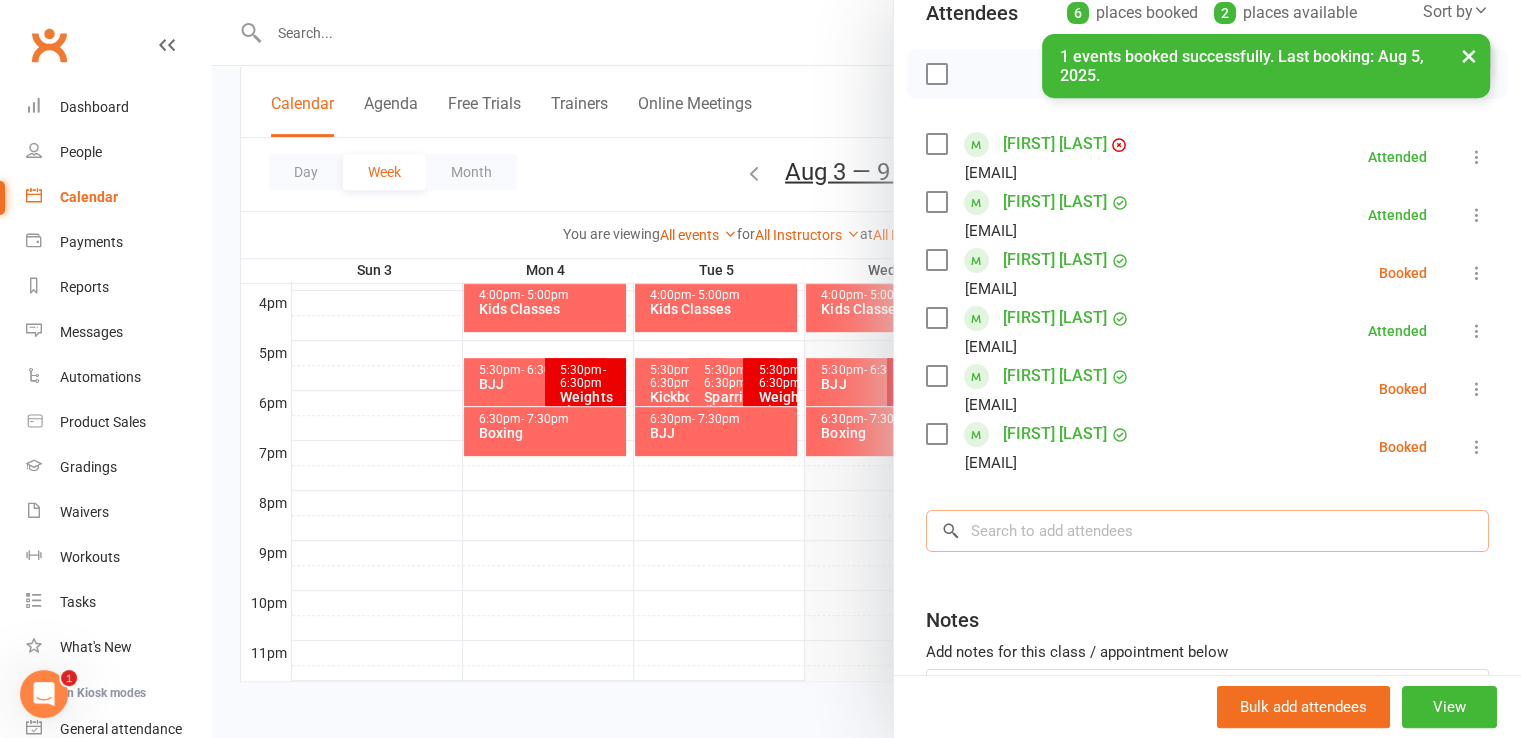 click at bounding box center (1207, 531) 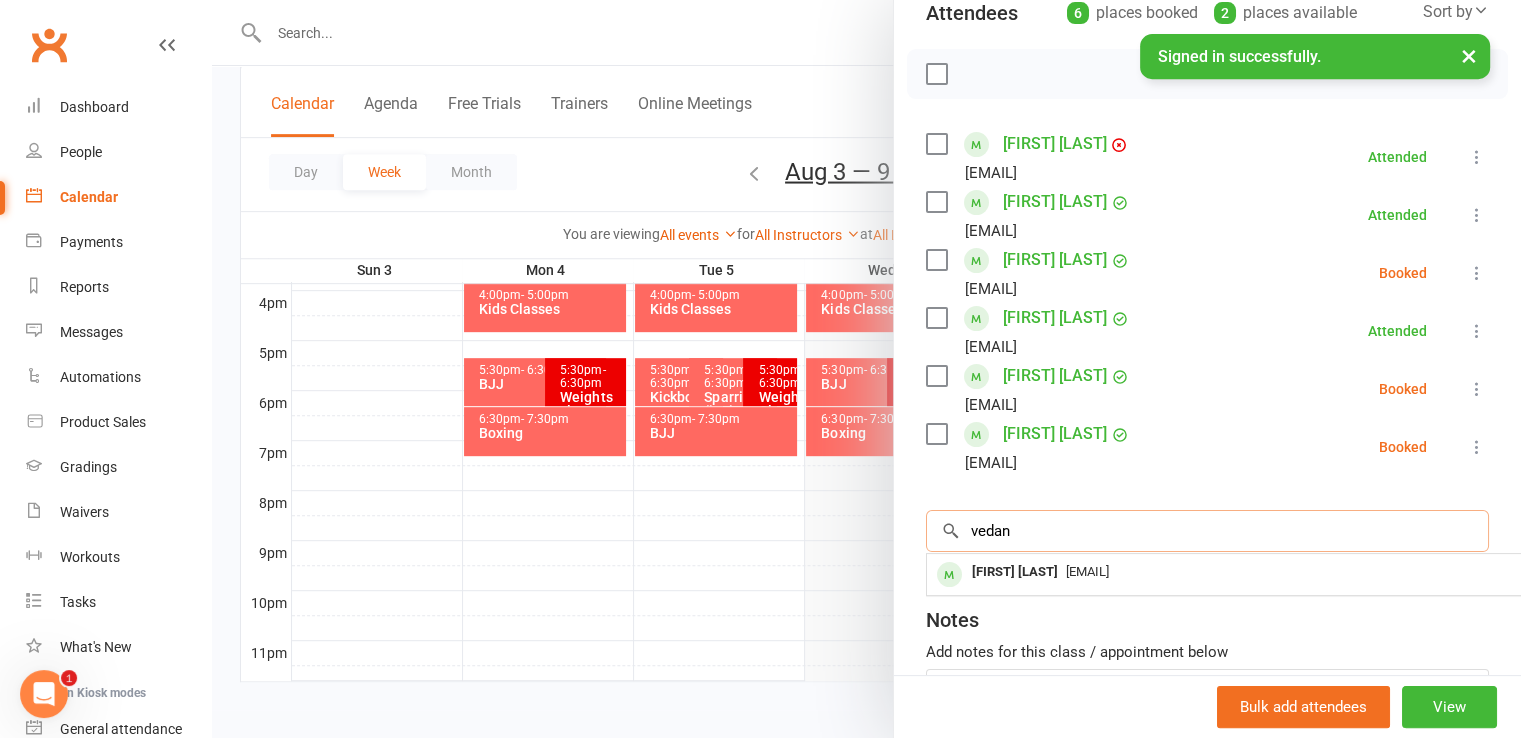 type on "vedan" 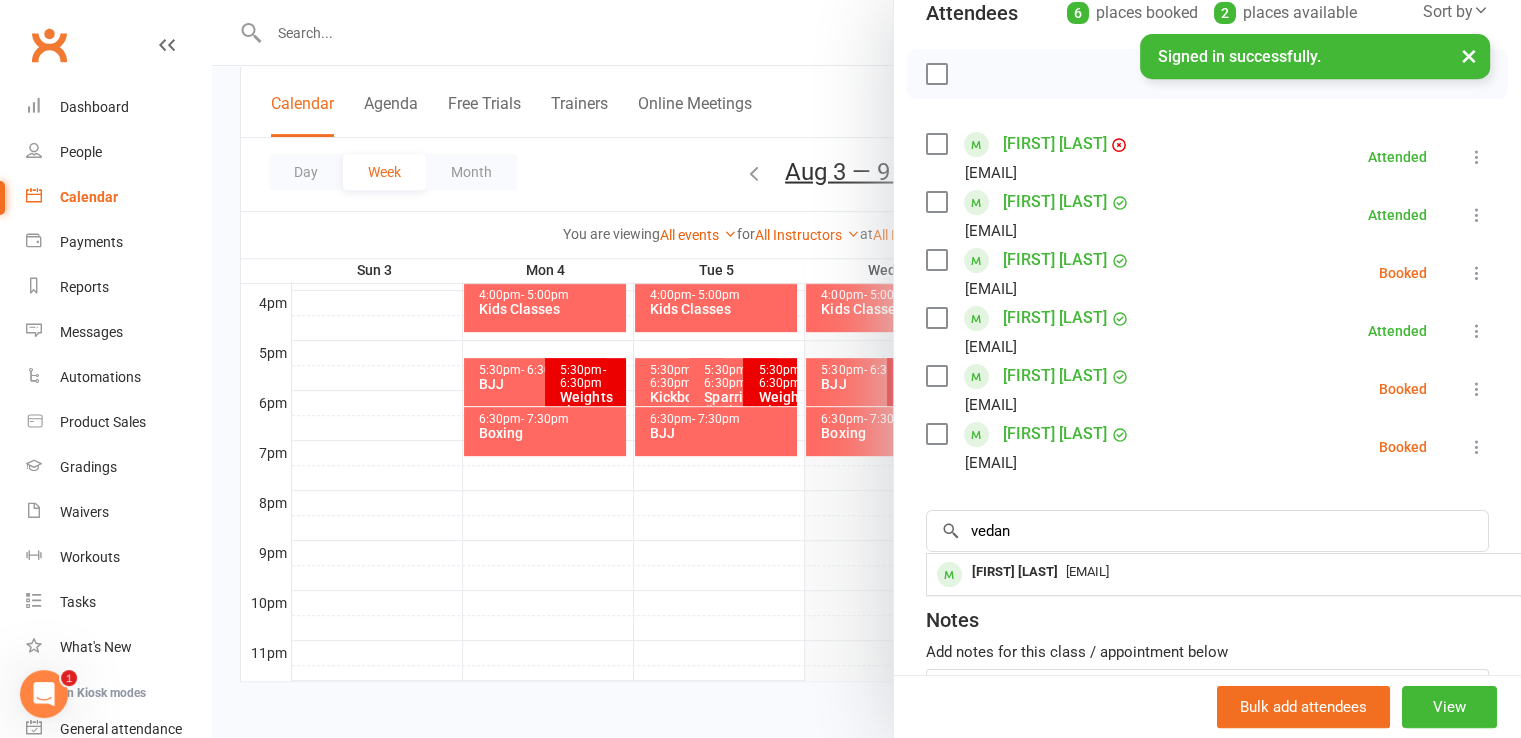 click on "[EMAIL]" at bounding box center (1226, 572) 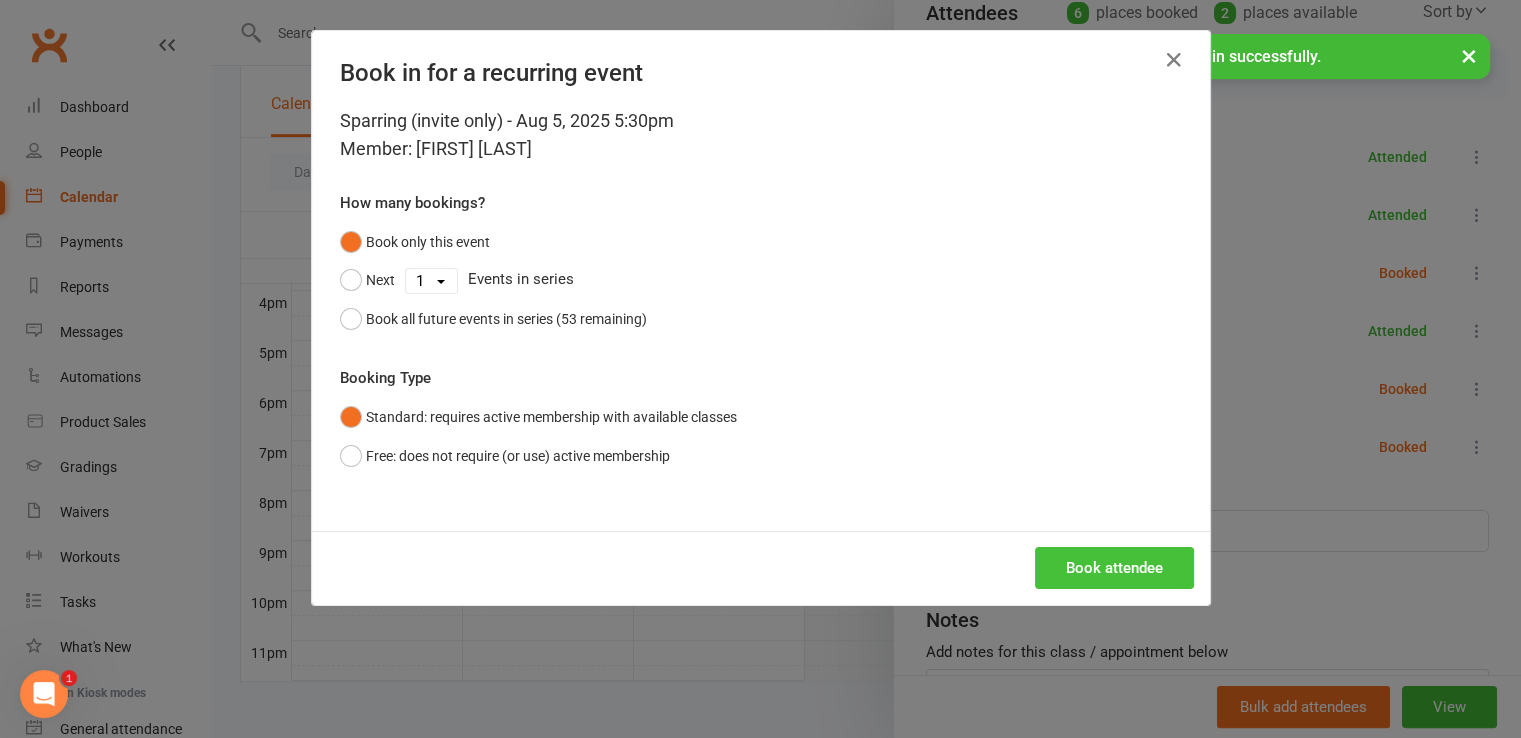 click on "Book attendee" at bounding box center (1114, 568) 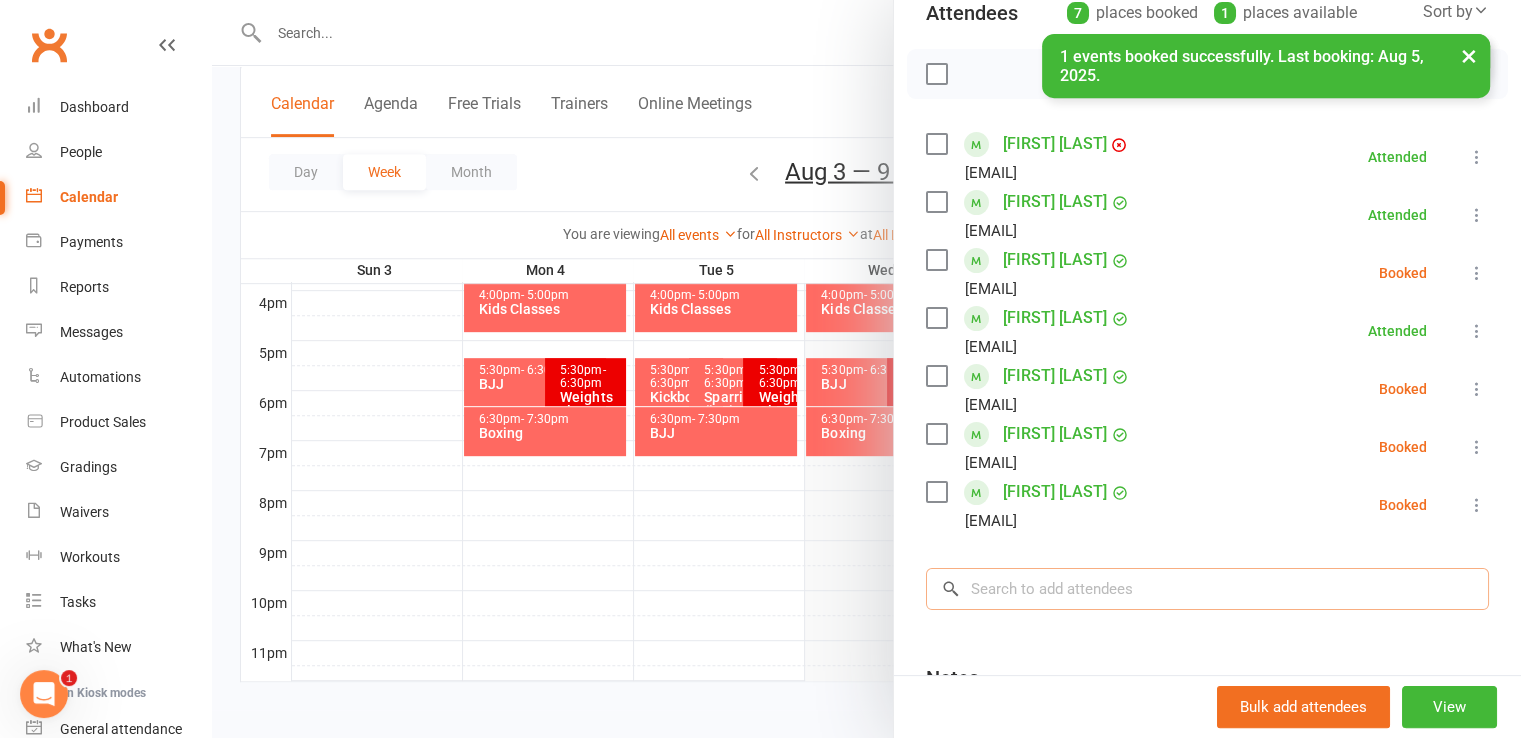 click at bounding box center (1207, 589) 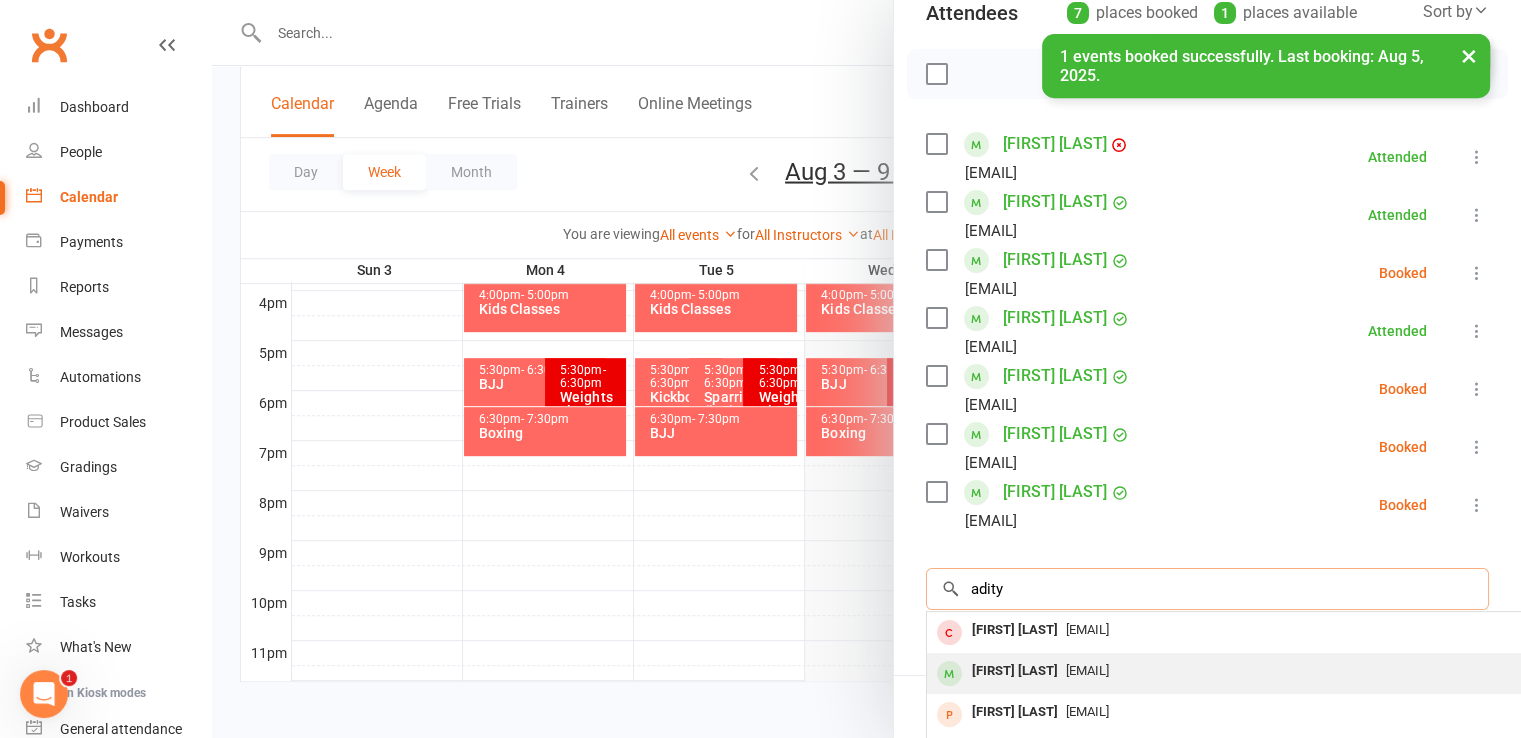 type on "adity" 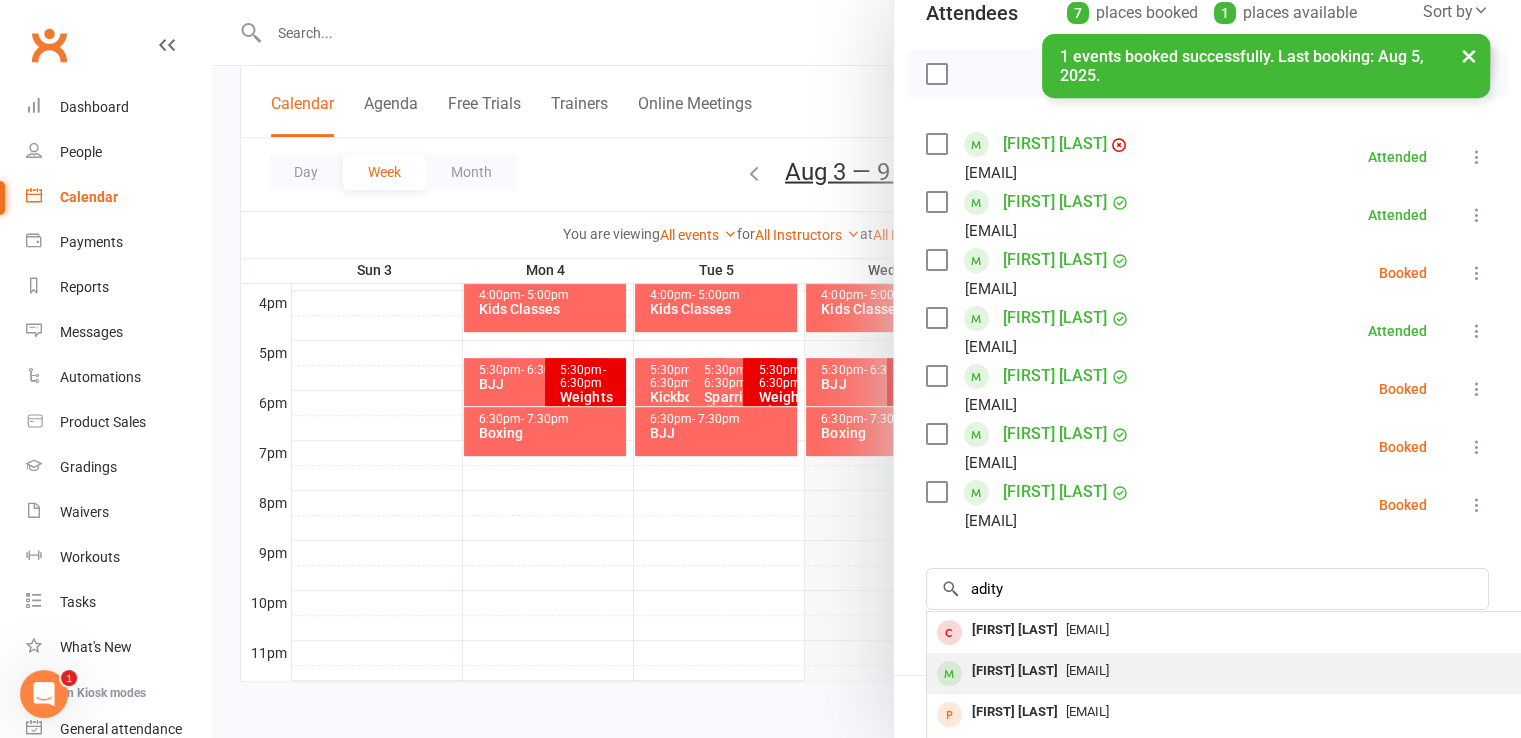 click on "[FIRST] [LAST]" at bounding box center [1015, 671] 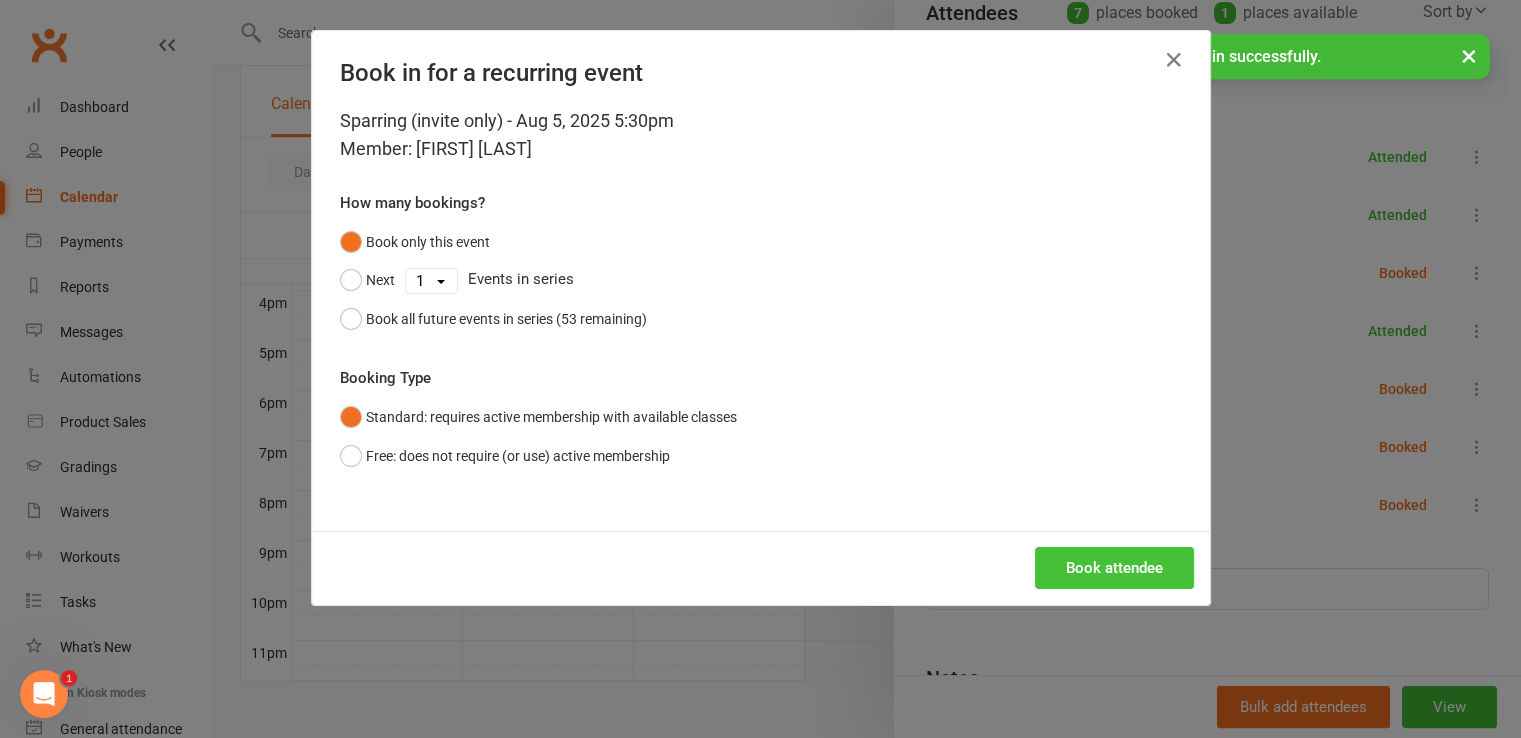 click on "Book attendee" at bounding box center (1114, 568) 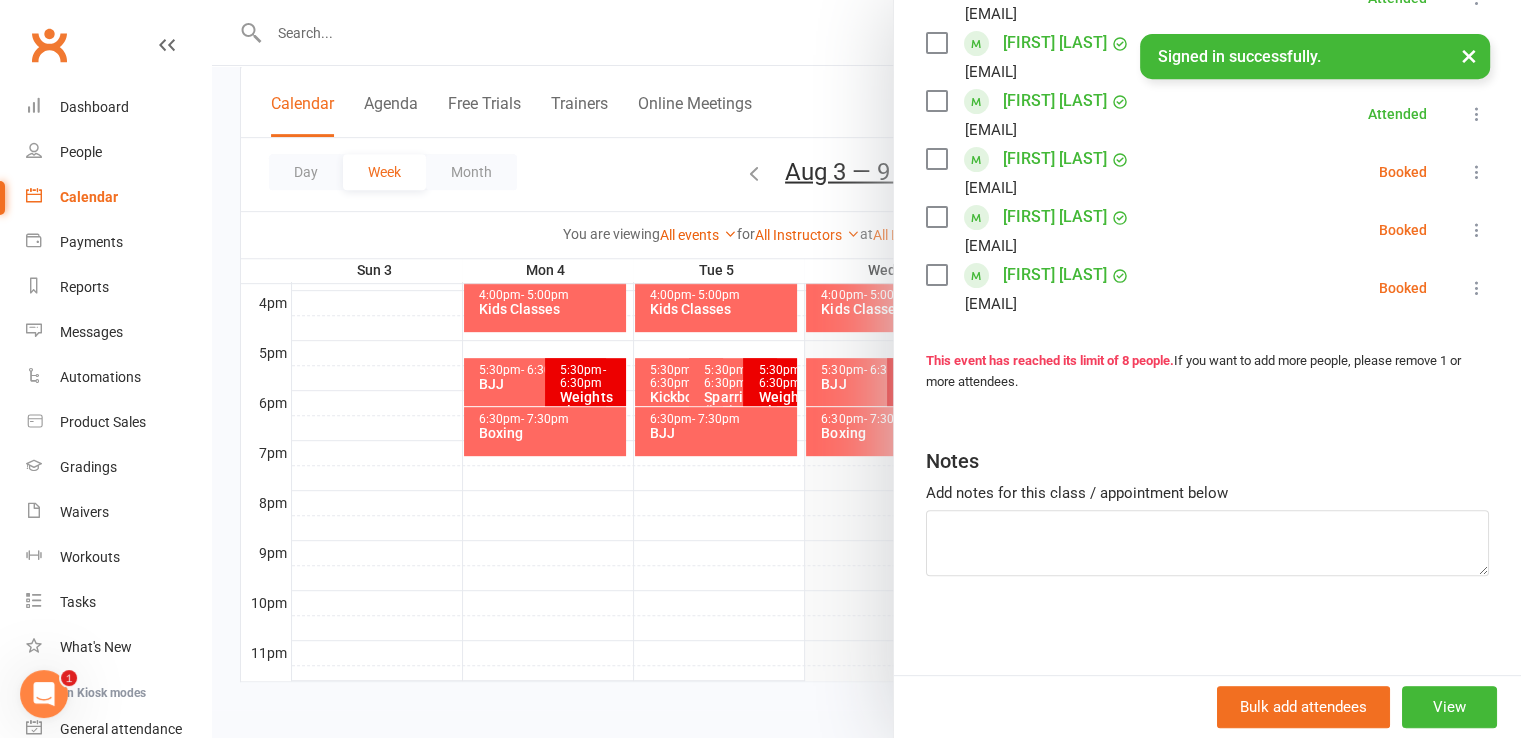 scroll, scrollTop: 19, scrollLeft: 0, axis: vertical 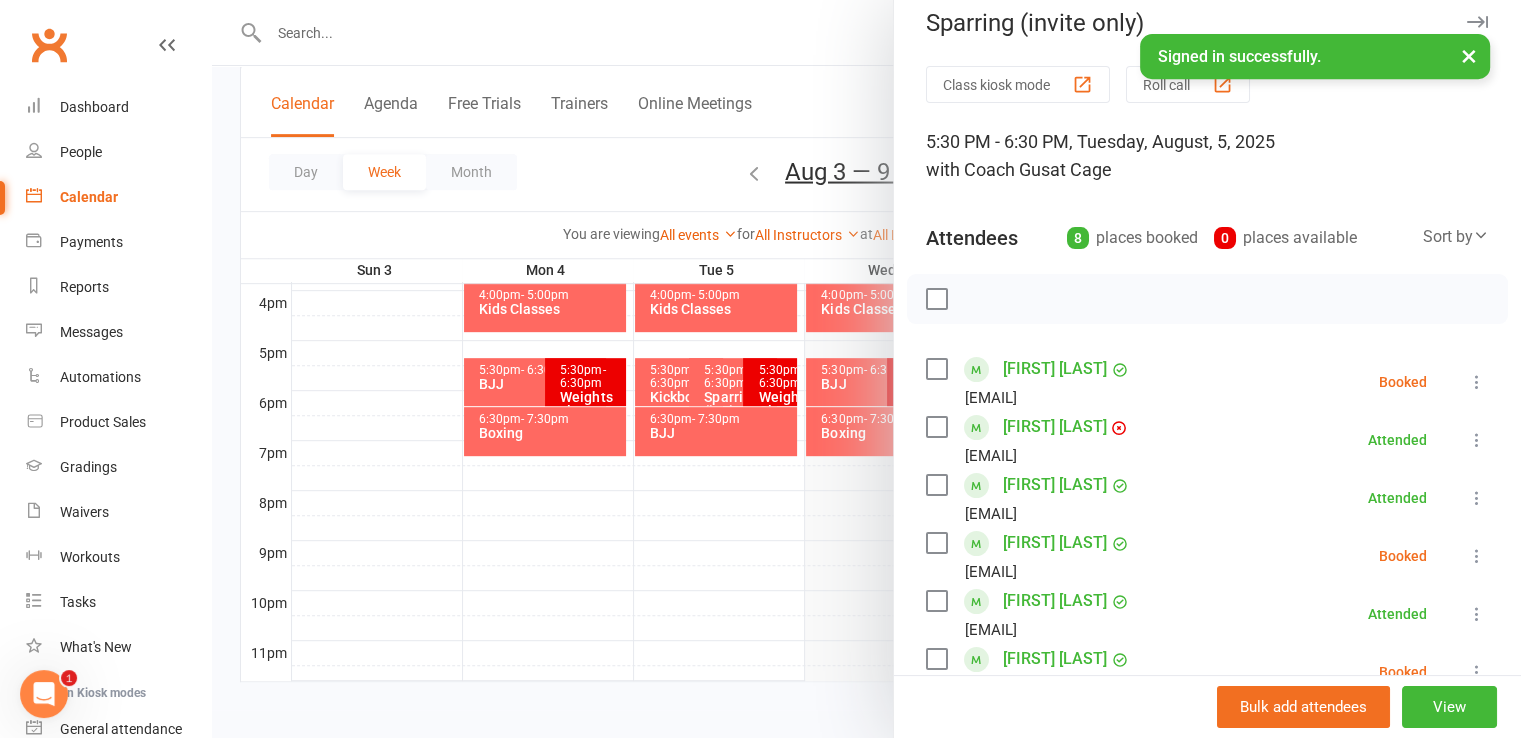 click on "Class kiosk mode  Roll call  5:30 PM - 6:30 PM, Tuesday, August, 5, 2025 with Coach [NAME]  at  Cage  Attendees  8  places booked 0  places available Sort by  Last name  First name  Booking created    [FIRST] [LAST]  [EMAIL] Booked More info  Remove  Check in  Mark absent  Send message  All bookings for series    [FIRST] [LAST]  [EMAIL] Attended More info  Remove  Mark absent  Undo check-in  Send message  All bookings for series    [FIRST] [LAST]  [EMAIL] Attended More info  Remove  Mark absent  Undo check-in  Send message  All bookings for series    [FIRST] [LAST]  [EMAIL] Booked More info  Remove  Check in  Mark absent  Send message  All bookings for series    [FIRST] [LAST]  [EMAIL] Attended More info  Remove  Mark absent  Undo check-in  Send message  All bookings for series    [FIRST] [LAST]  [EMAIL] Booked More info  Remove  Check in  Mark absent  Send message  All bookings for series    Booked" at bounding box center (1207, 621) 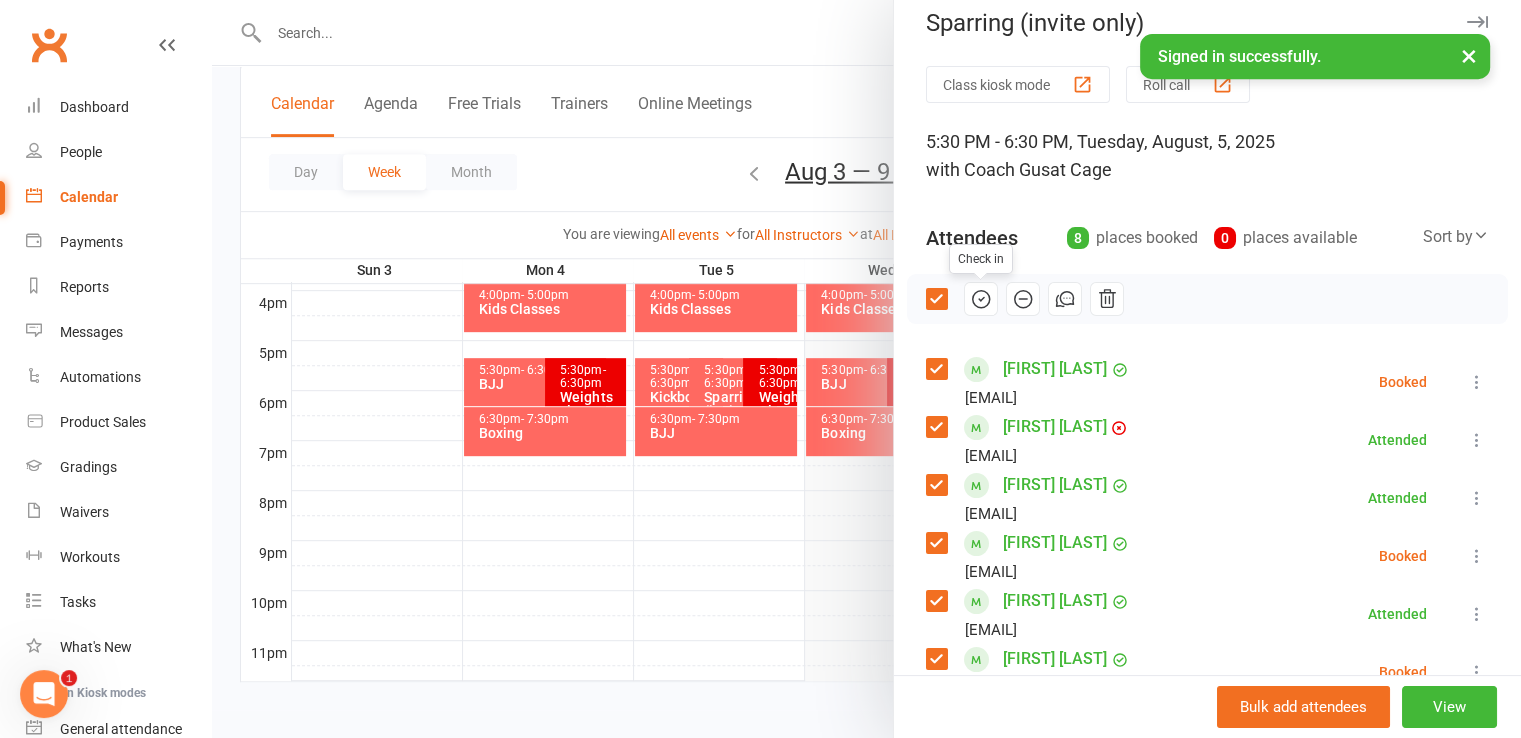 click 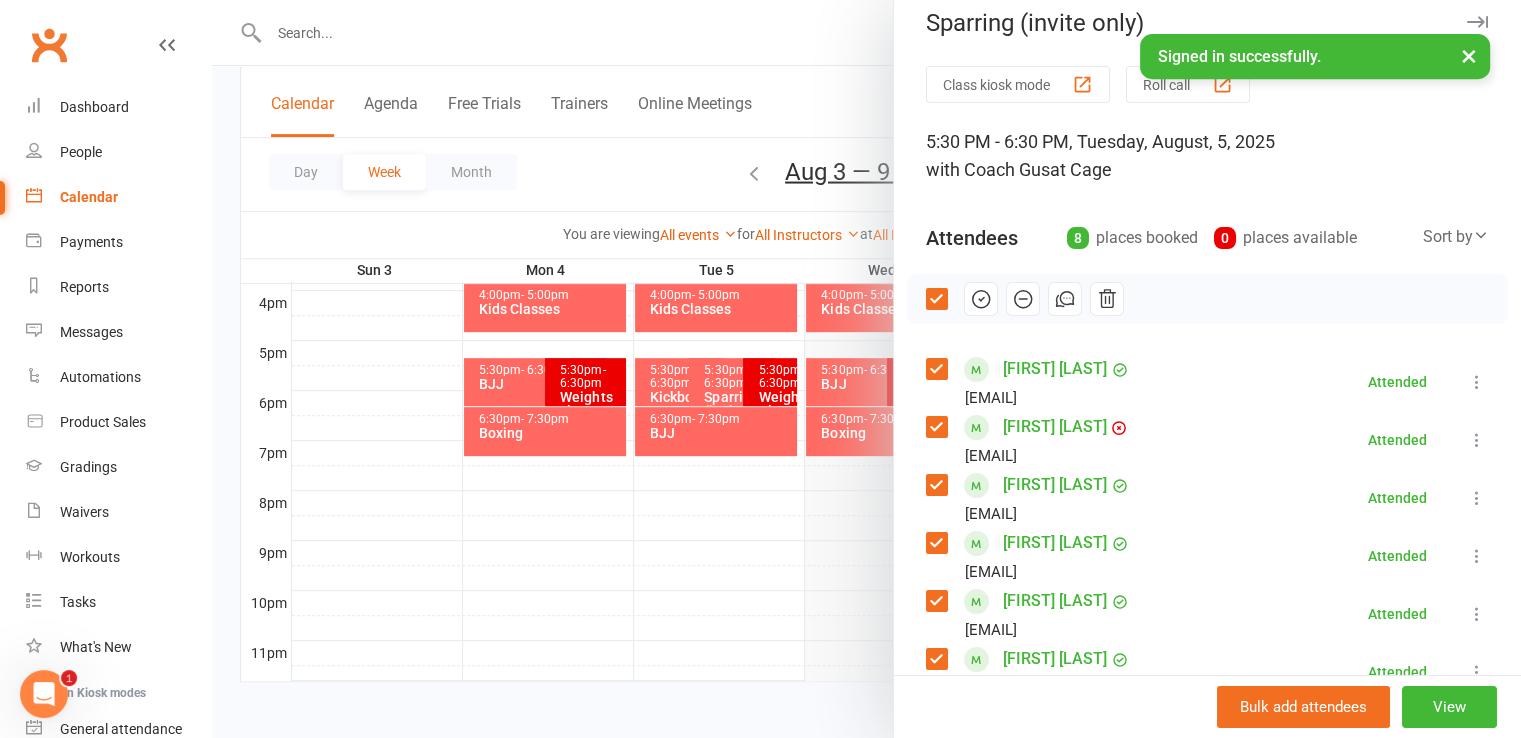 scroll, scrollTop: 519, scrollLeft: 0, axis: vertical 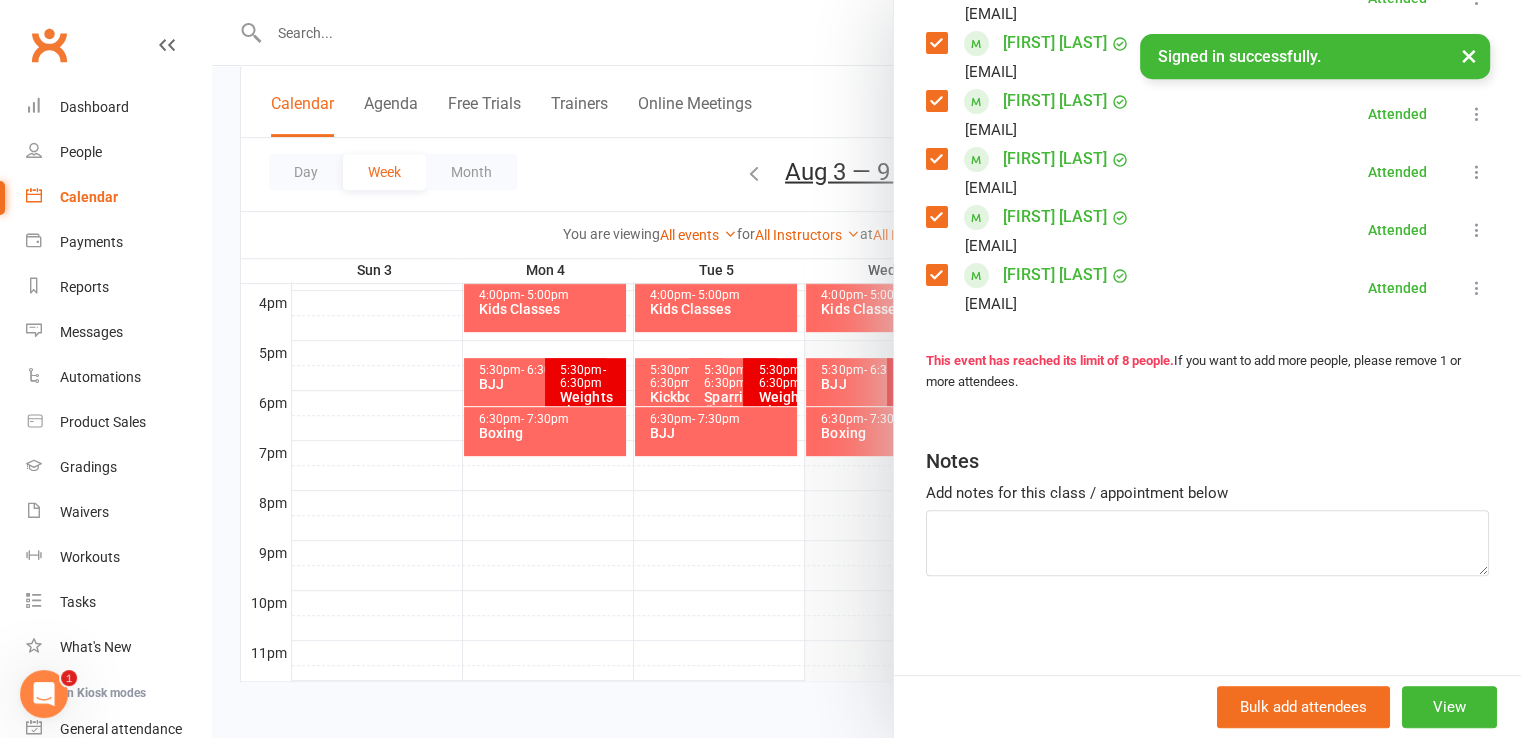 click at bounding box center (866, 369) 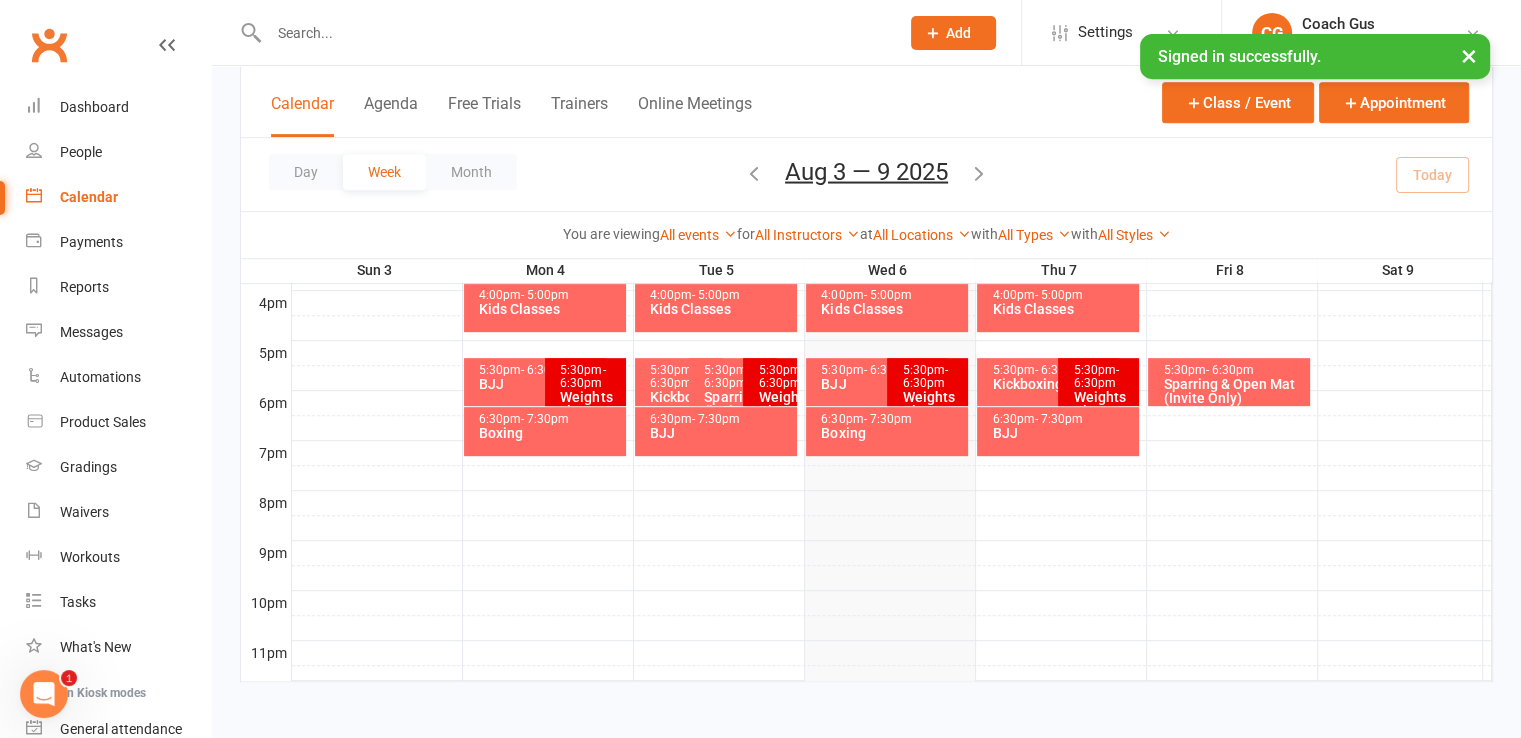 click on "Kickboxing" at bounding box center (684, 397) 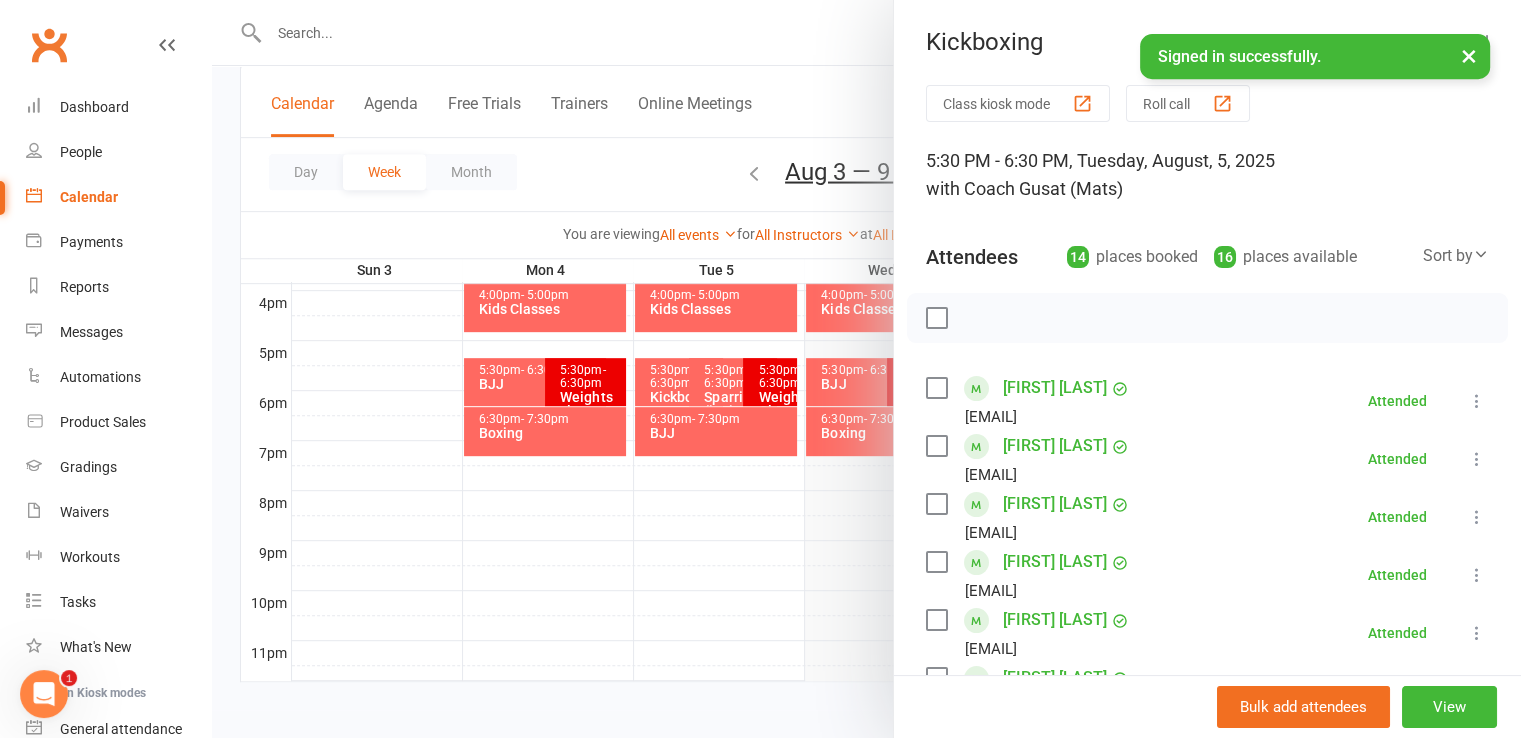 scroll, scrollTop: 867, scrollLeft: 0, axis: vertical 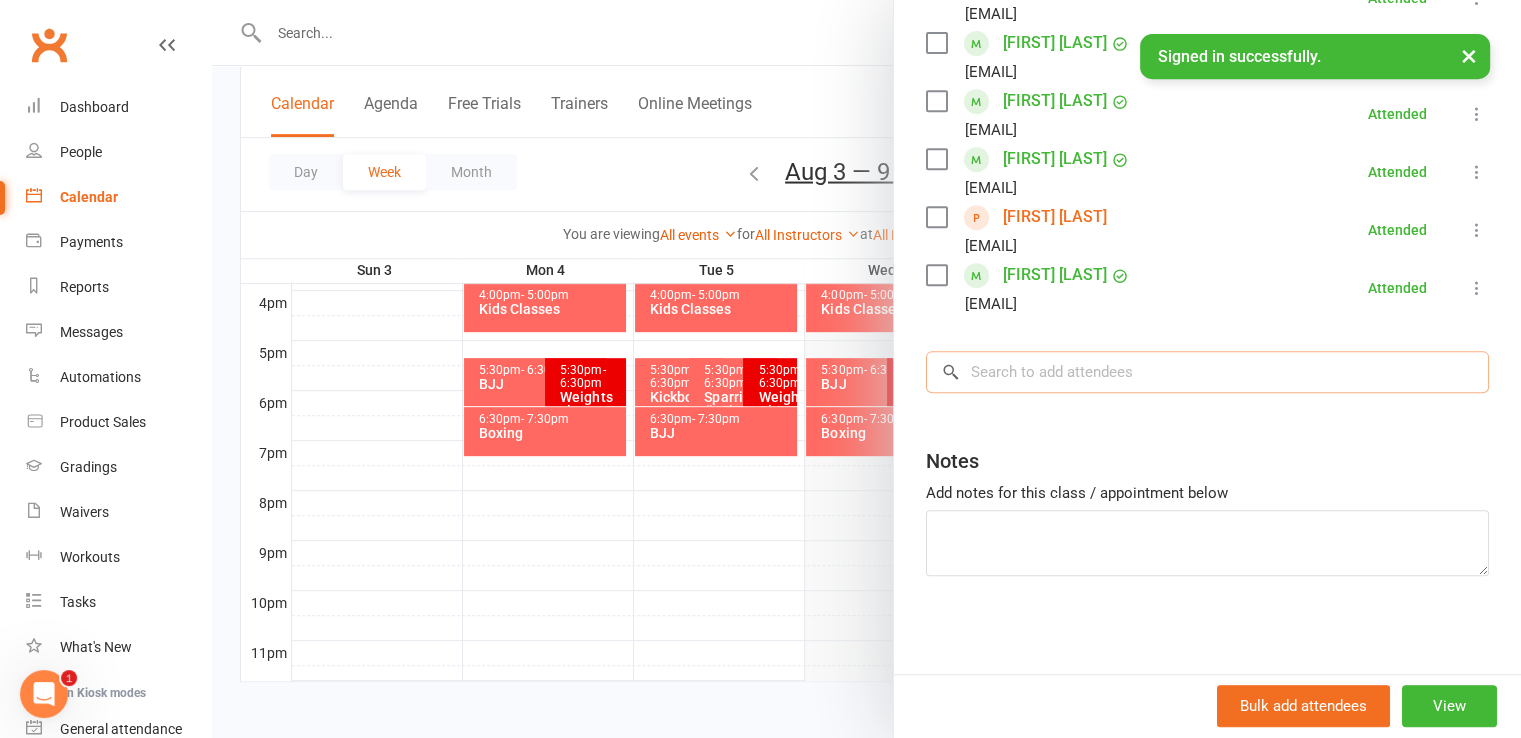 click at bounding box center [1207, 372] 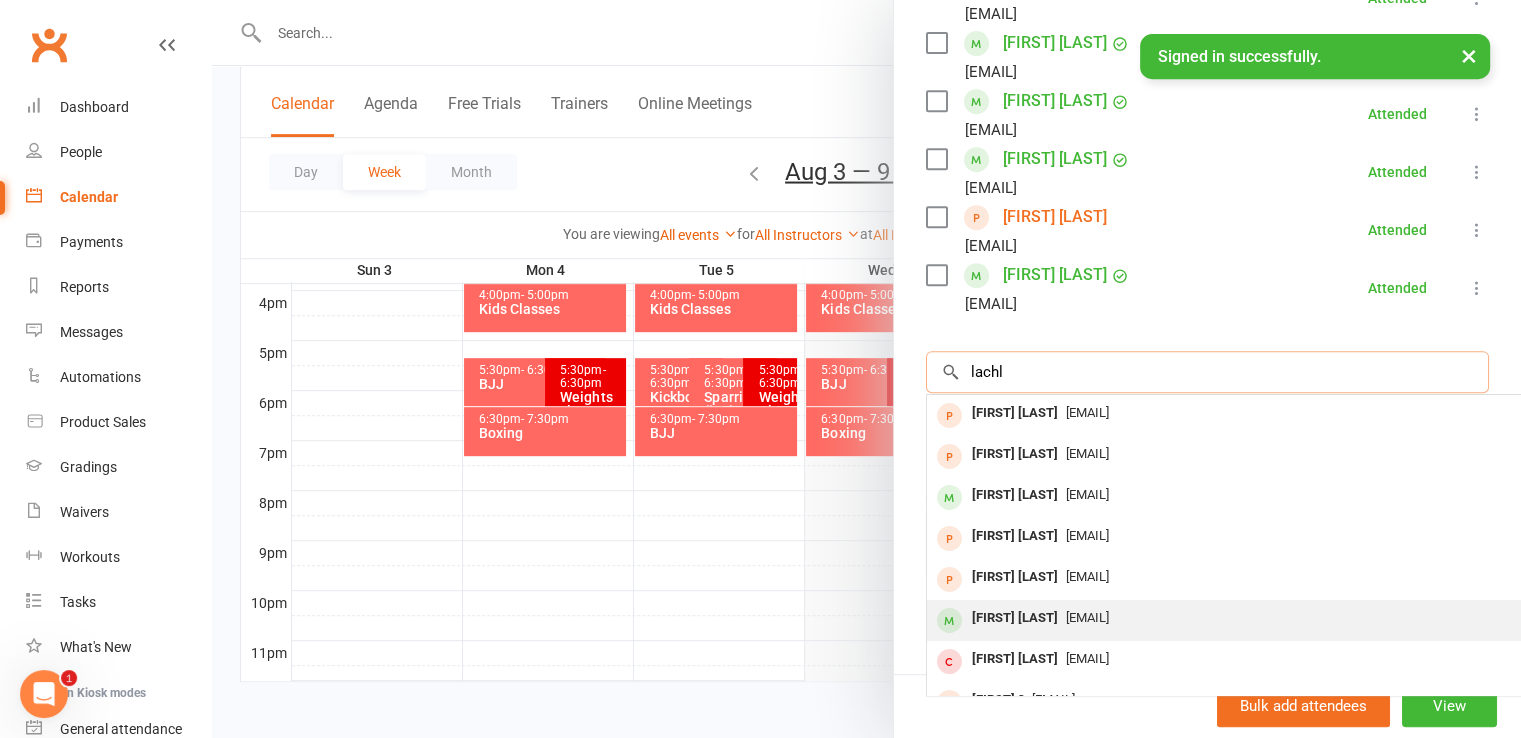 type on "lachl" 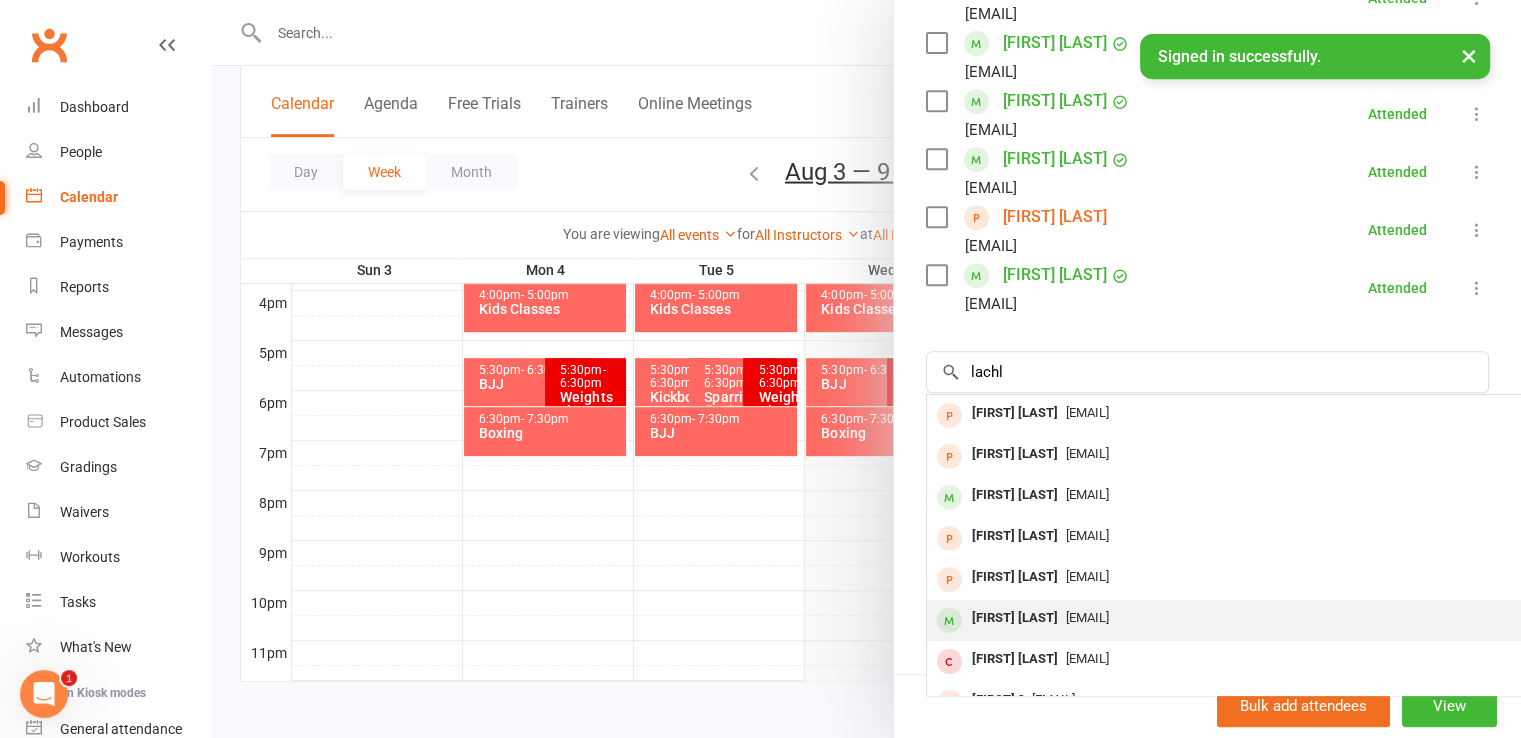 click on "[FIRST] [LAST]" at bounding box center [1015, 618] 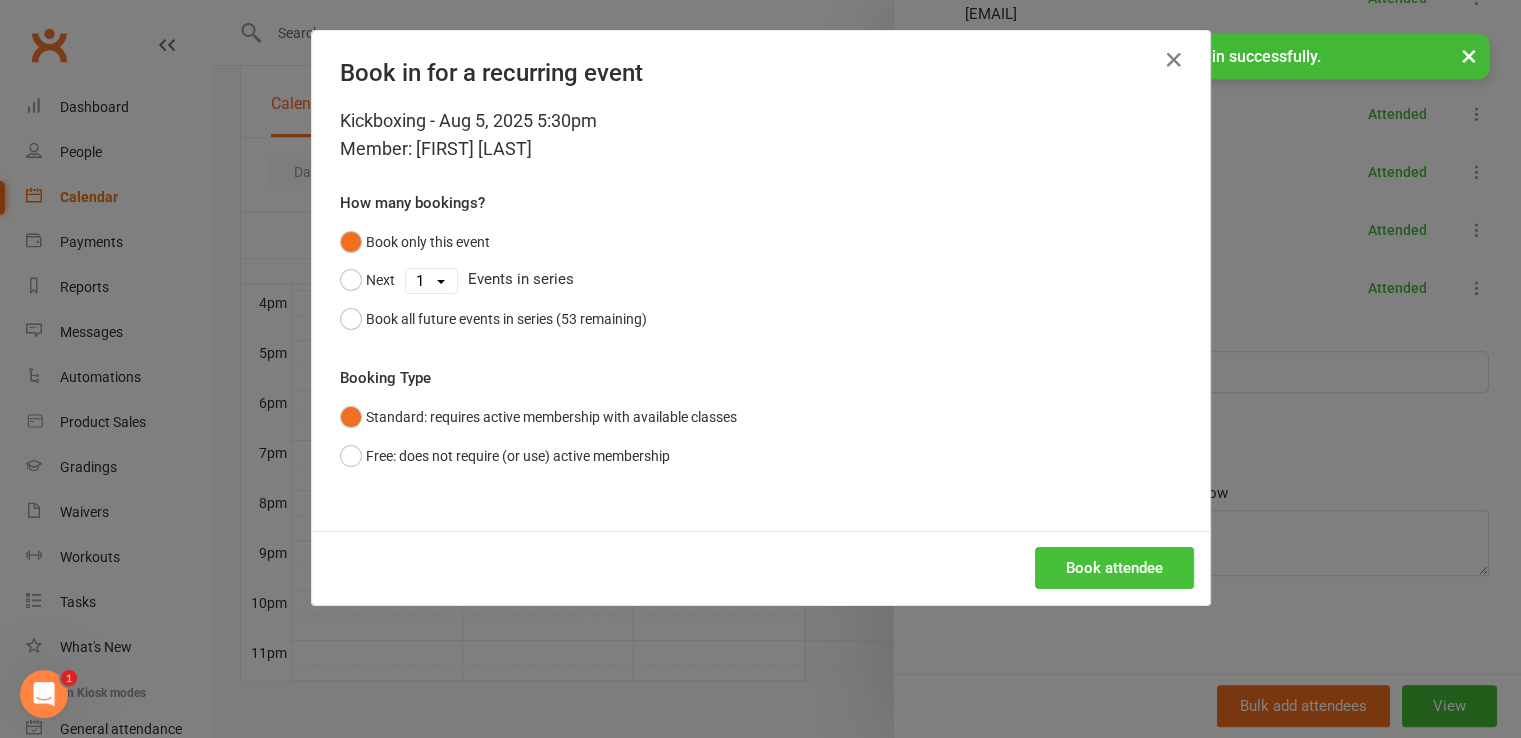 click on "Book attendee" at bounding box center [1114, 568] 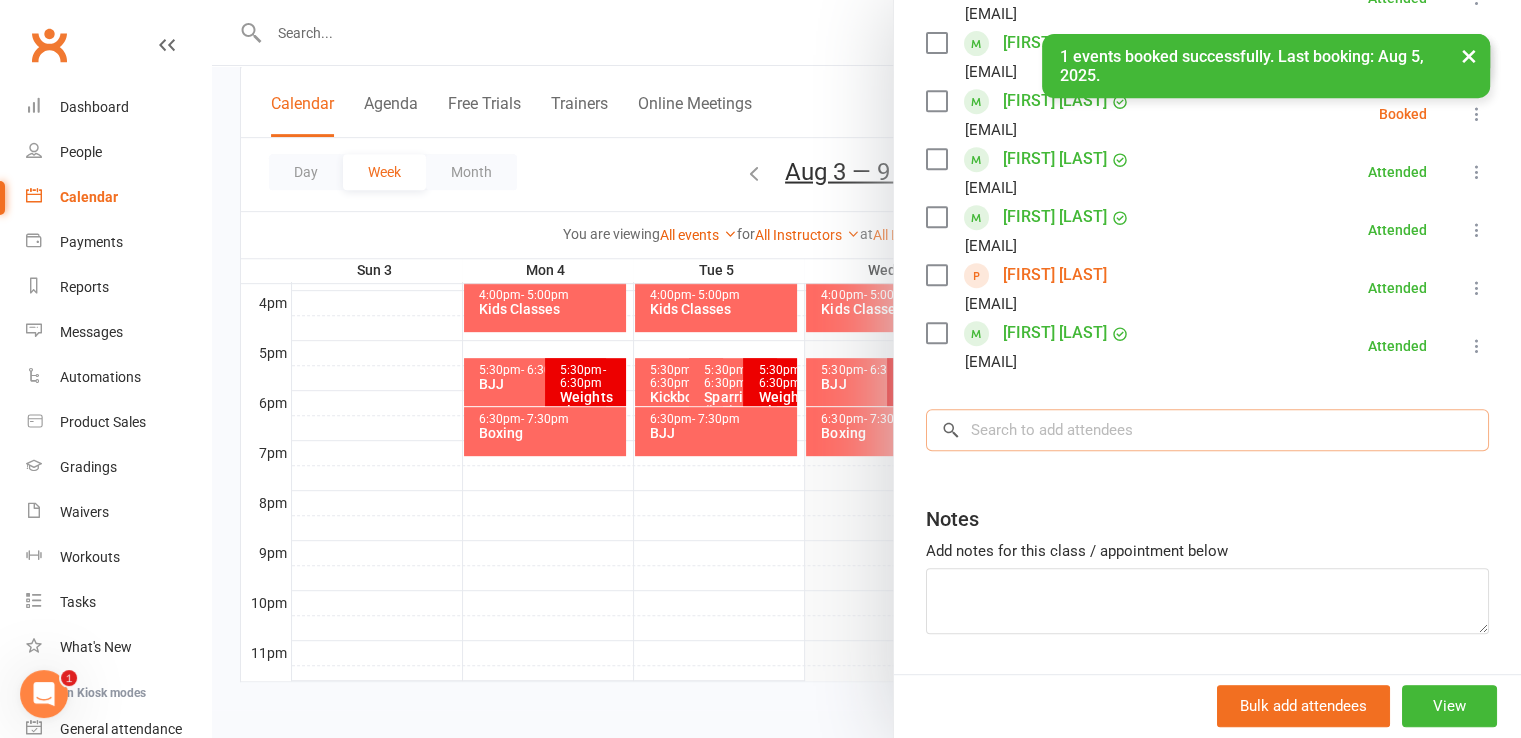 click at bounding box center (1207, 430) 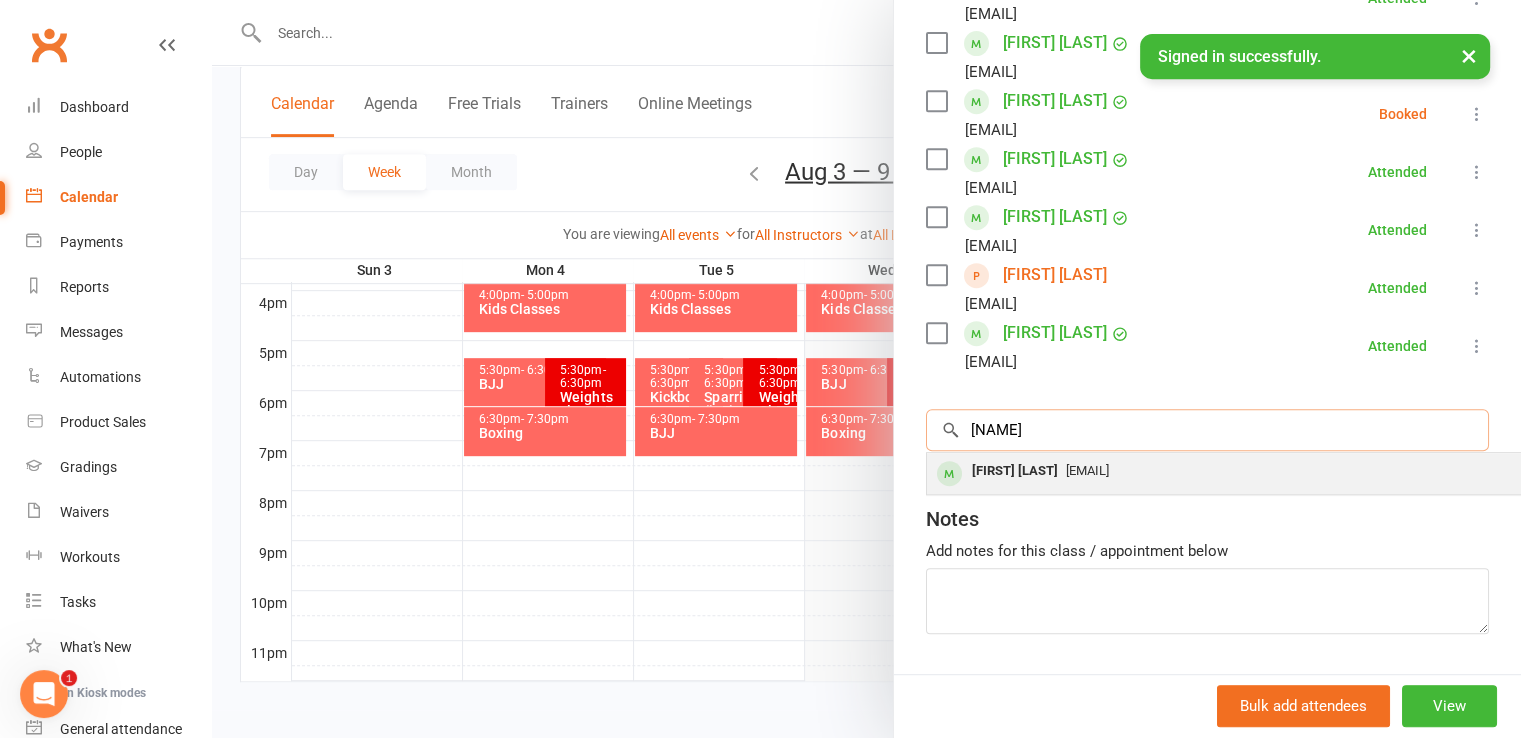 type on "[NAME]" 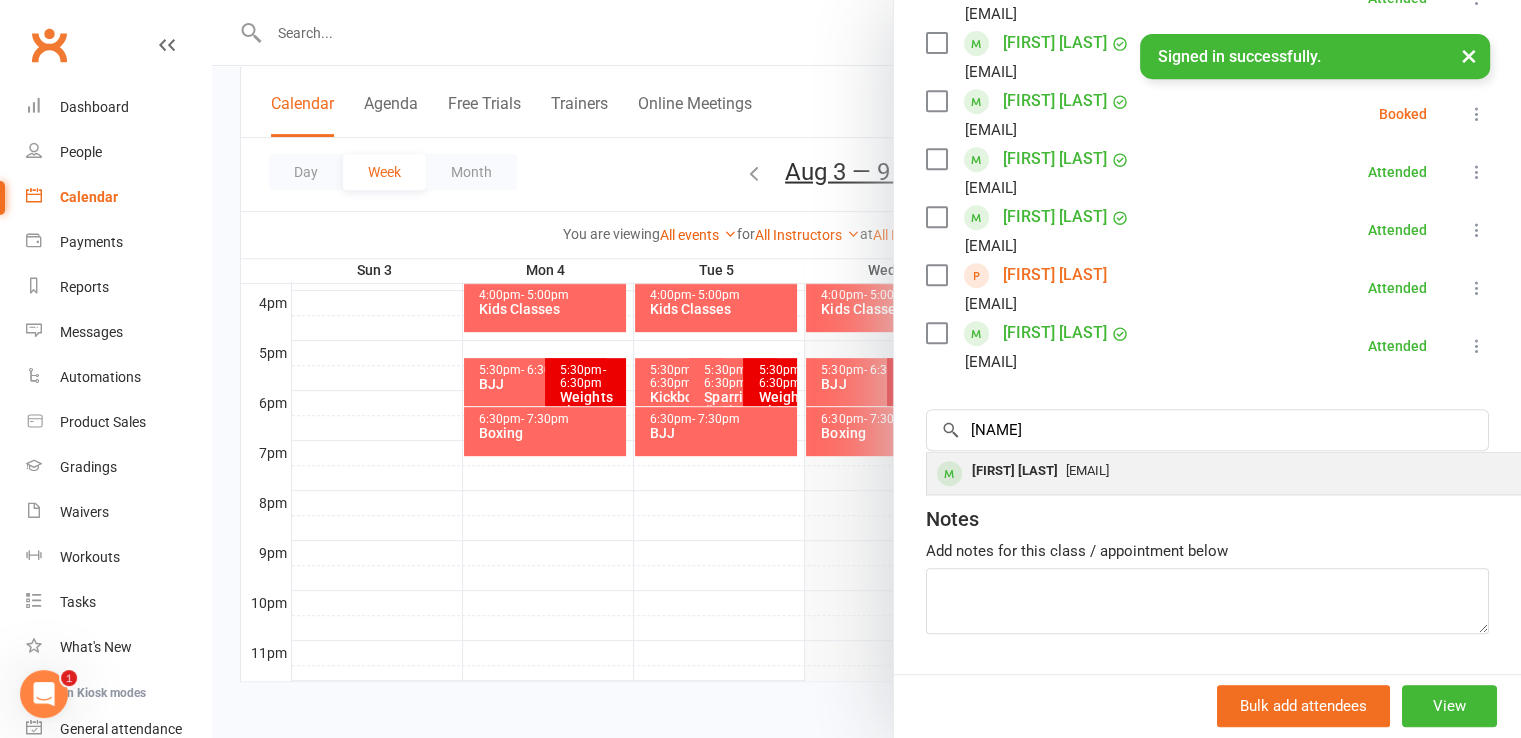 click on "[EMAIL]" at bounding box center [1087, 470] 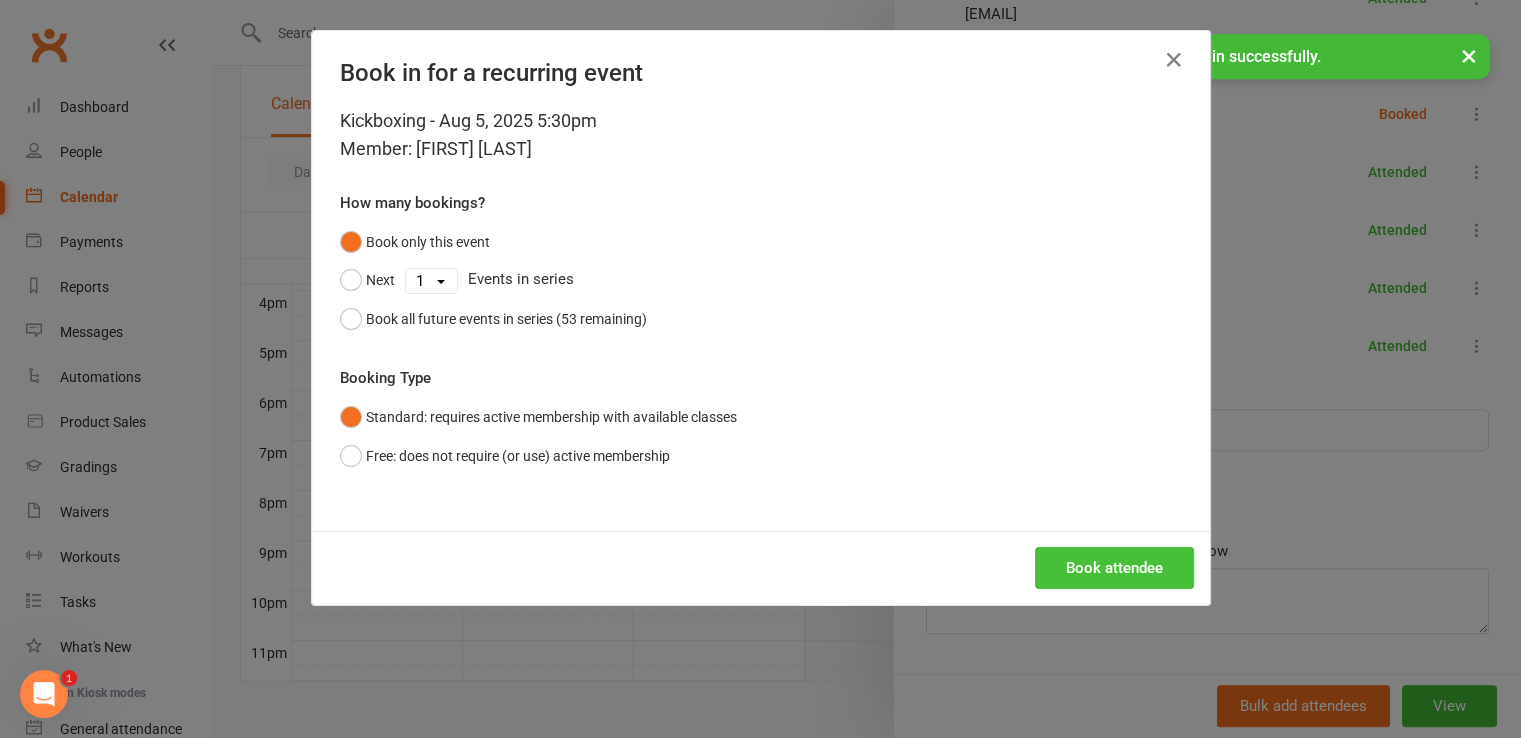 click on "Book attendee" at bounding box center [1114, 568] 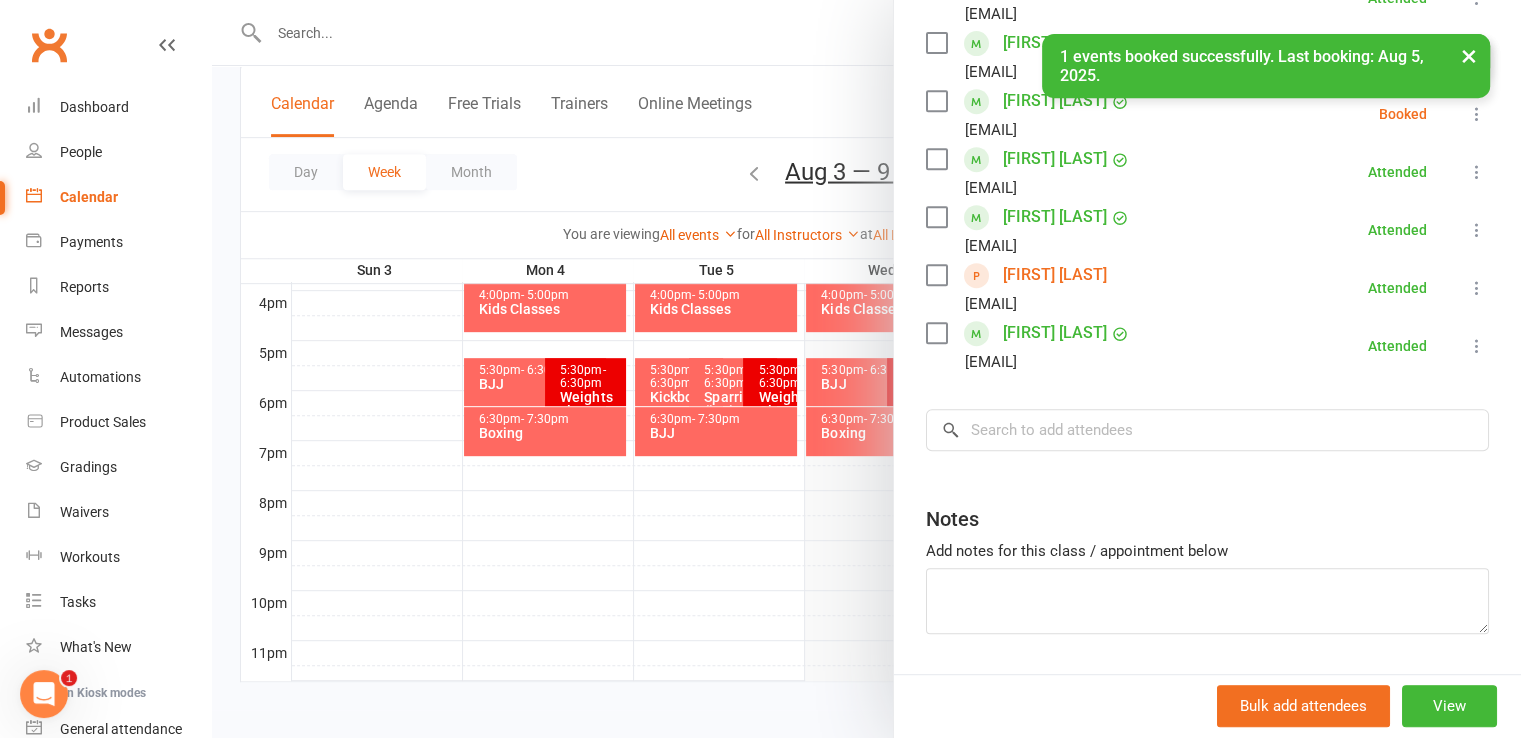 scroll, scrollTop: 924, scrollLeft: 0, axis: vertical 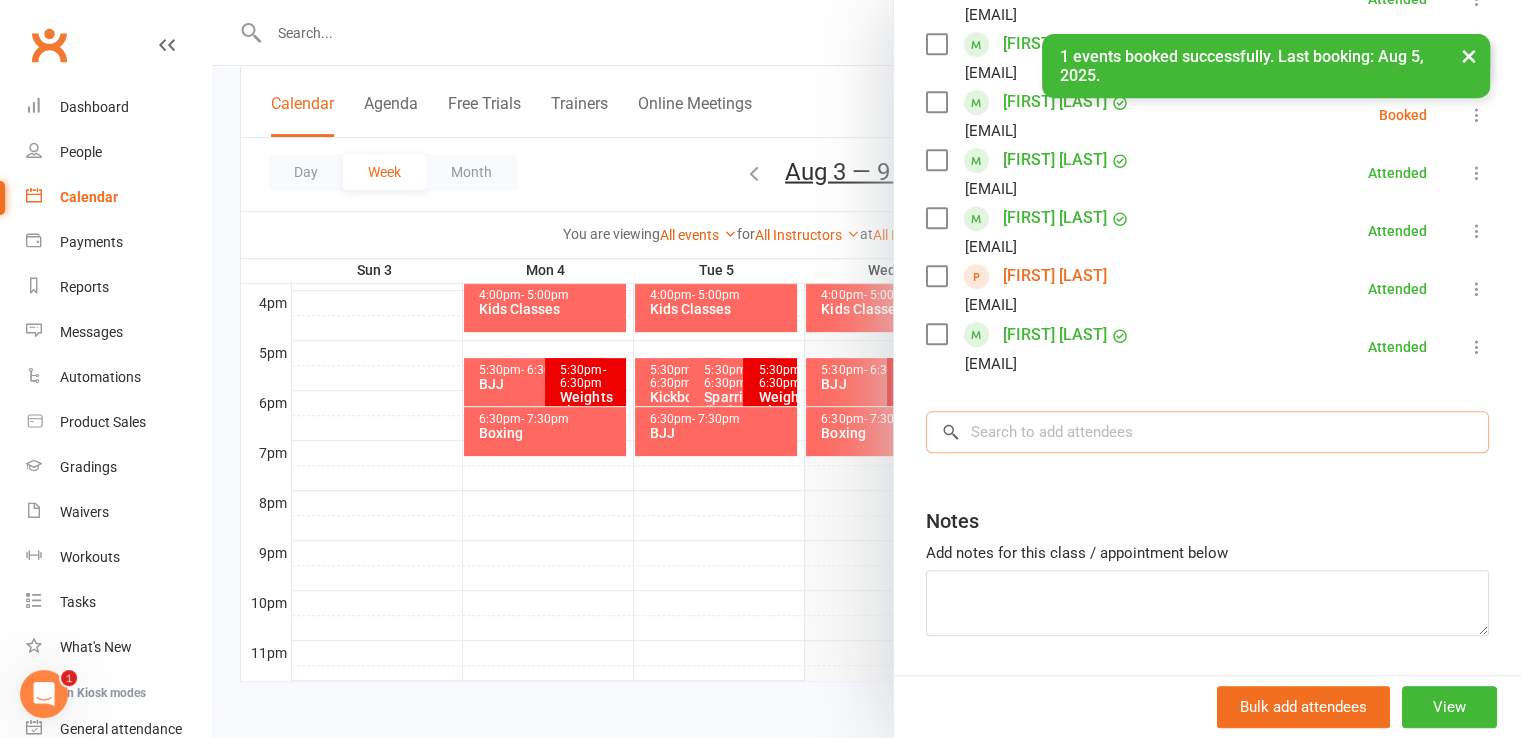 click at bounding box center [1207, 432] 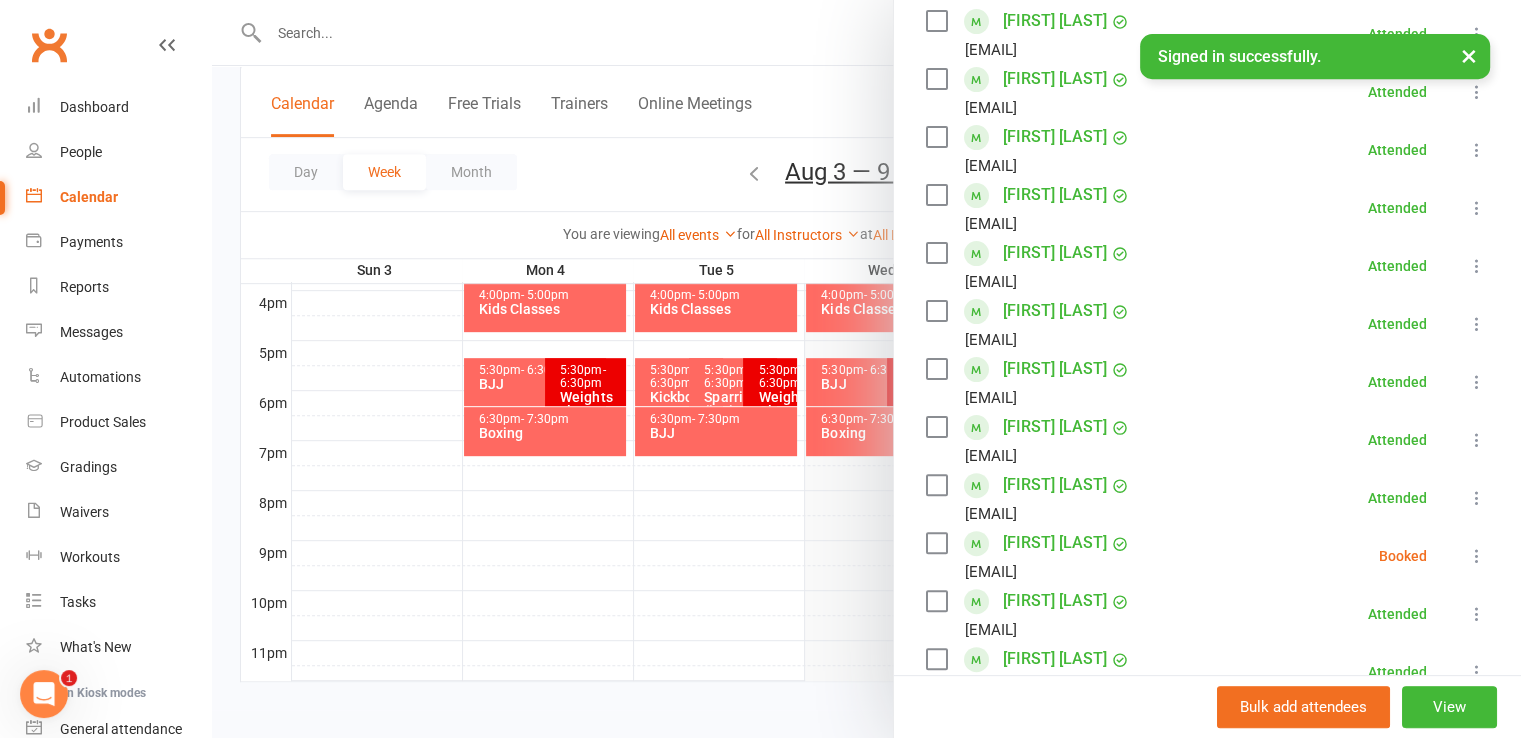 scroll, scrollTop: 0, scrollLeft: 0, axis: both 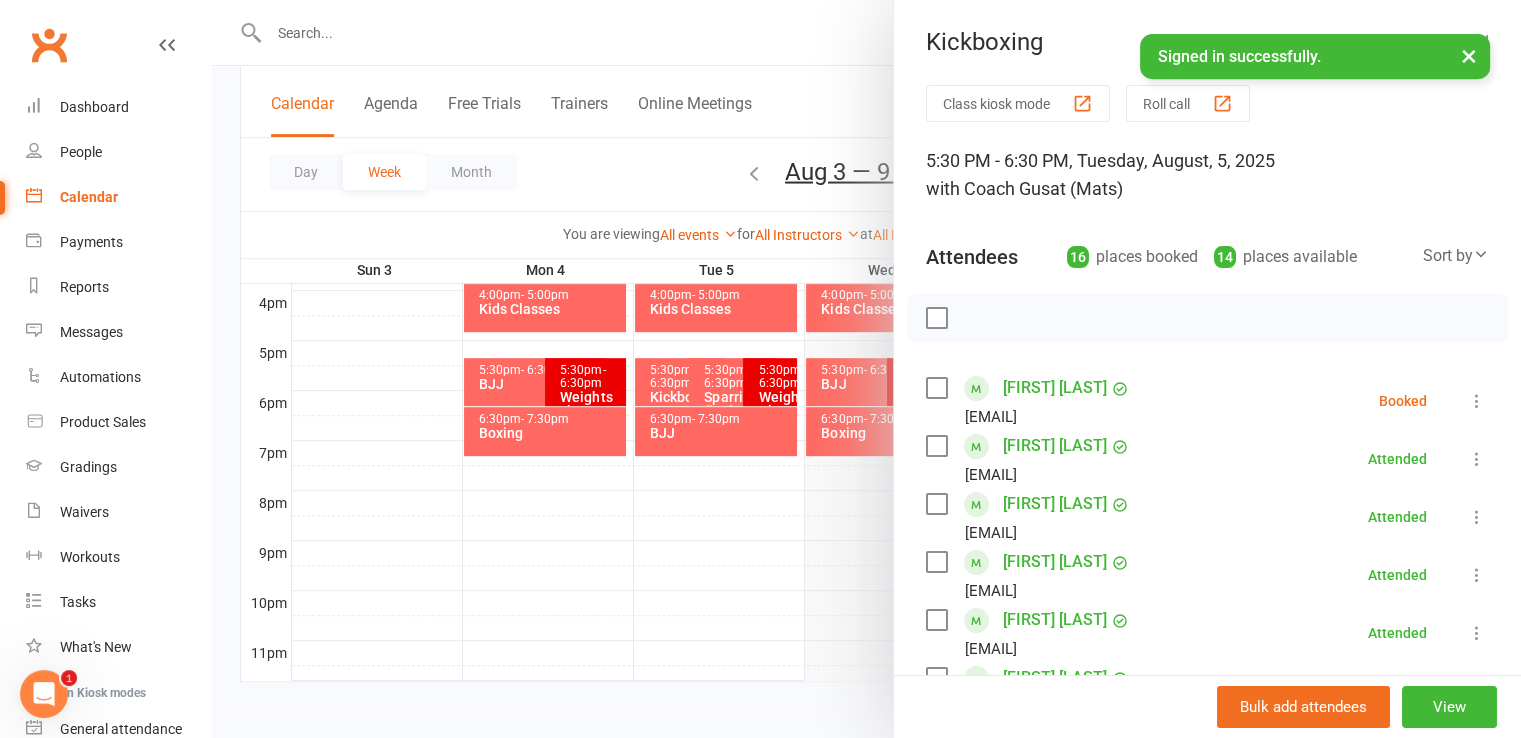 click at bounding box center [936, 318] 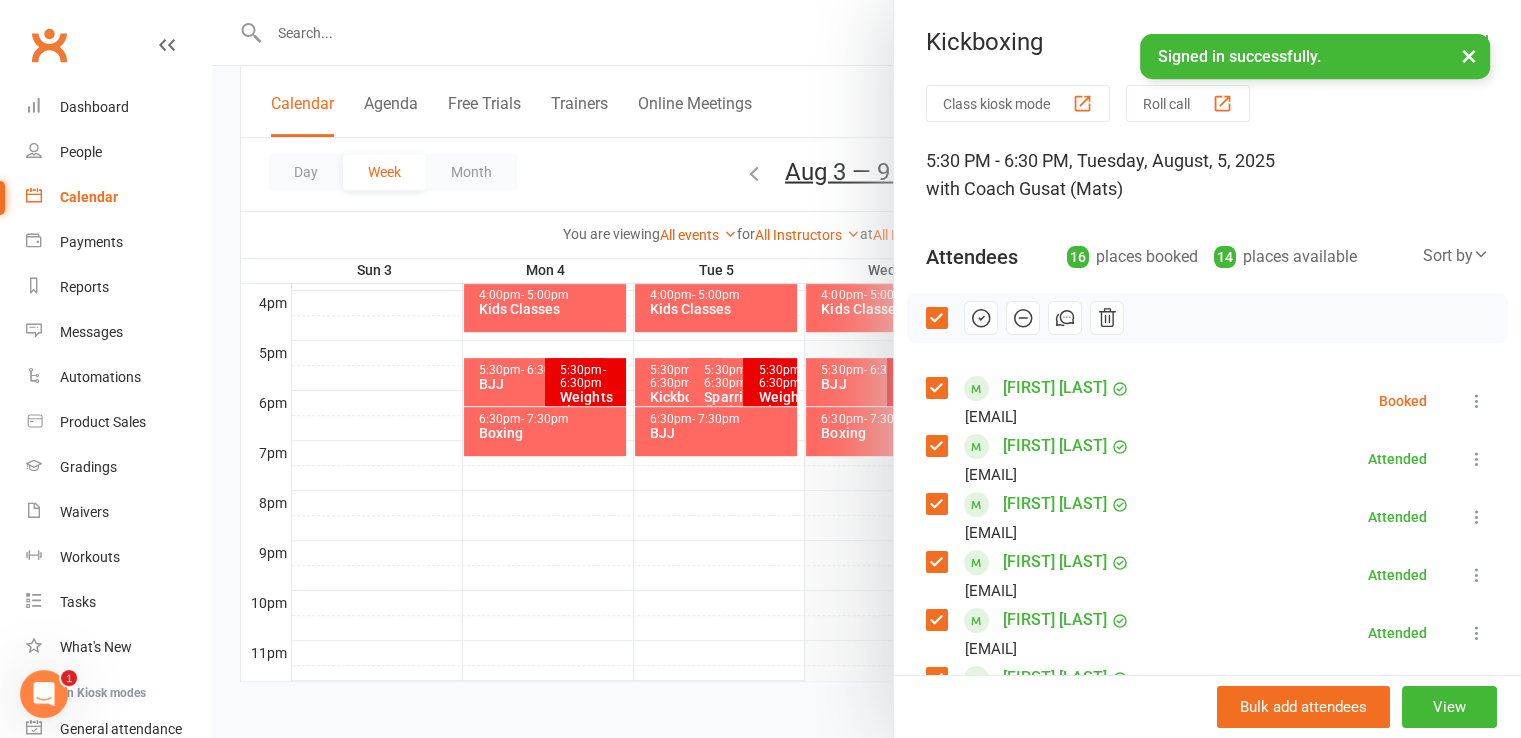 click 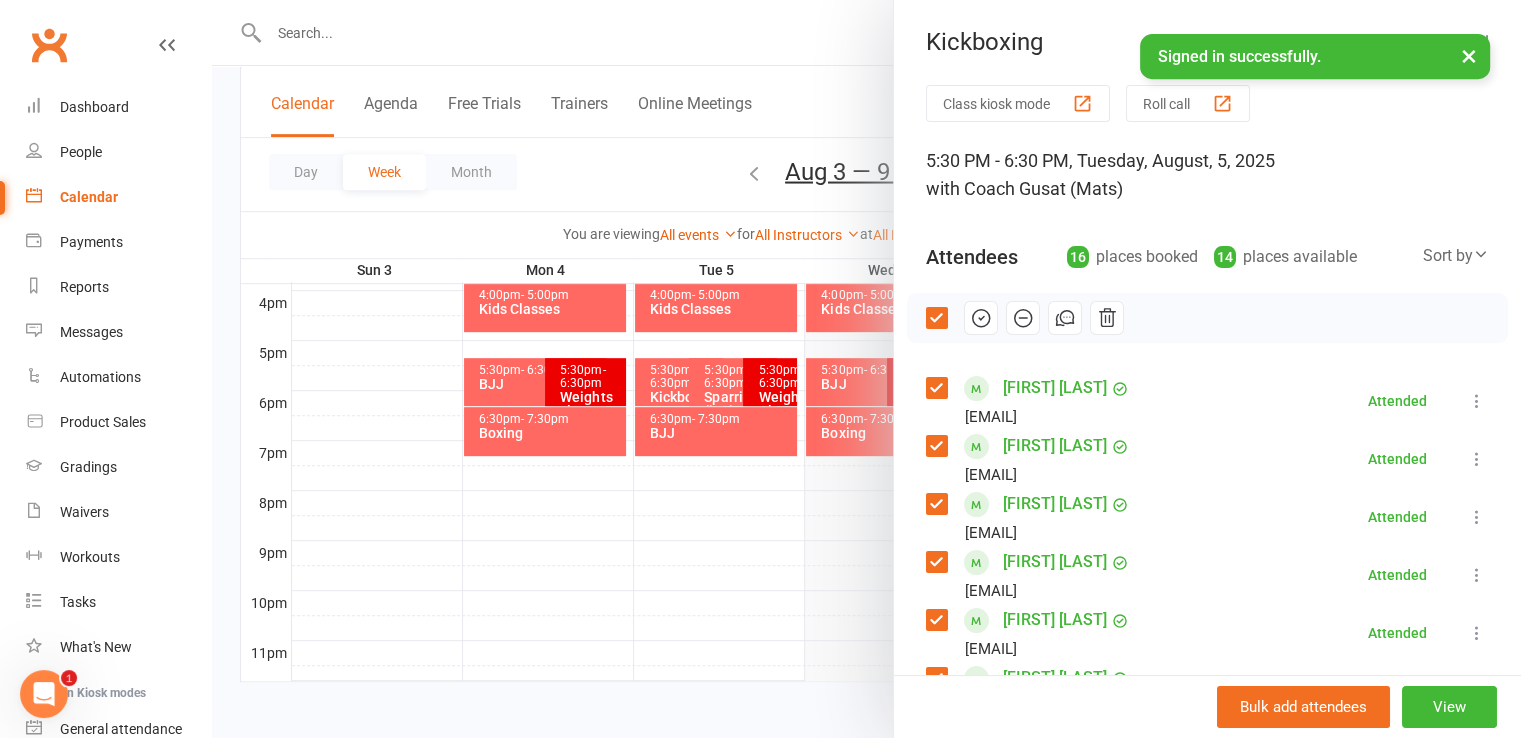 click at bounding box center [866, 369] 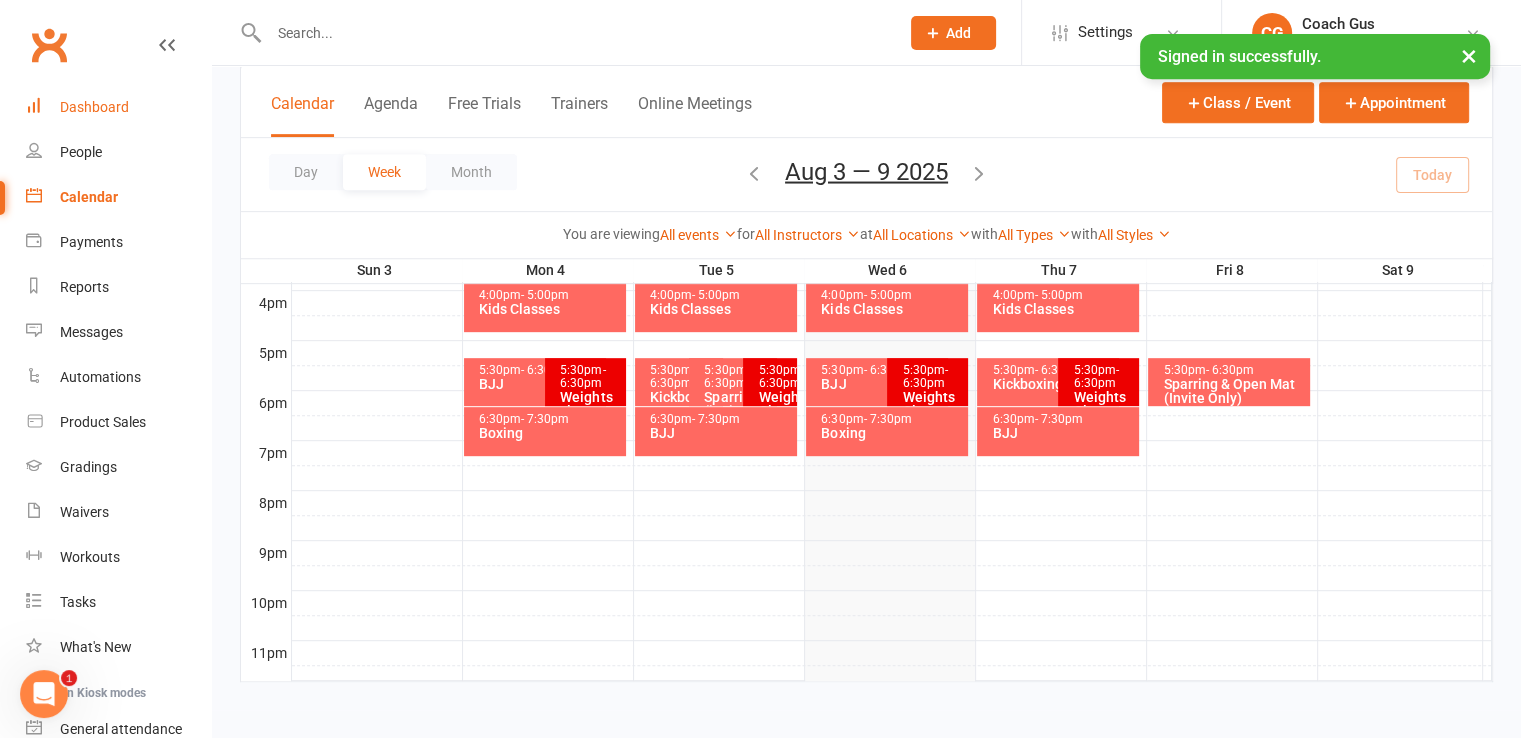 click on "Dashboard" at bounding box center (94, 107) 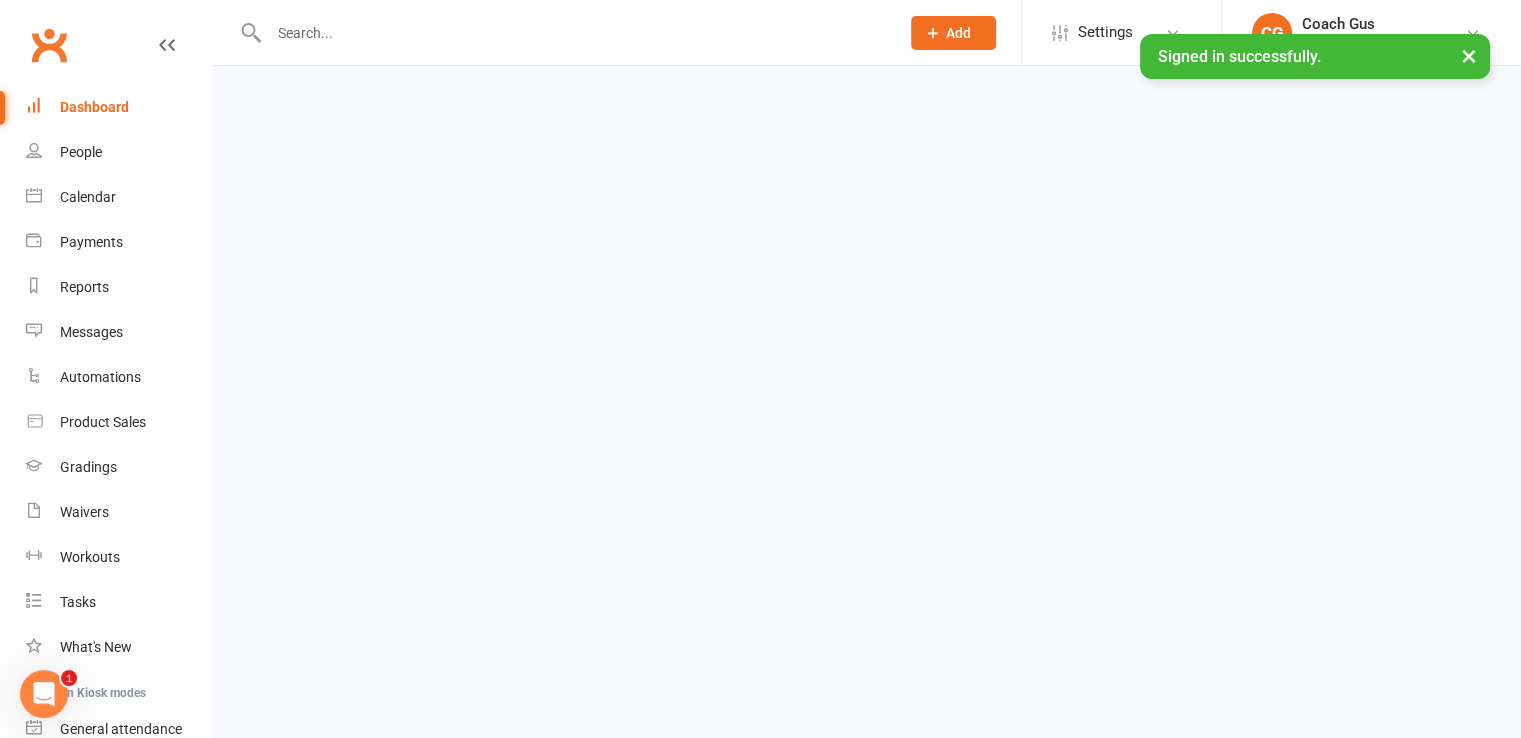 scroll, scrollTop: 0, scrollLeft: 0, axis: both 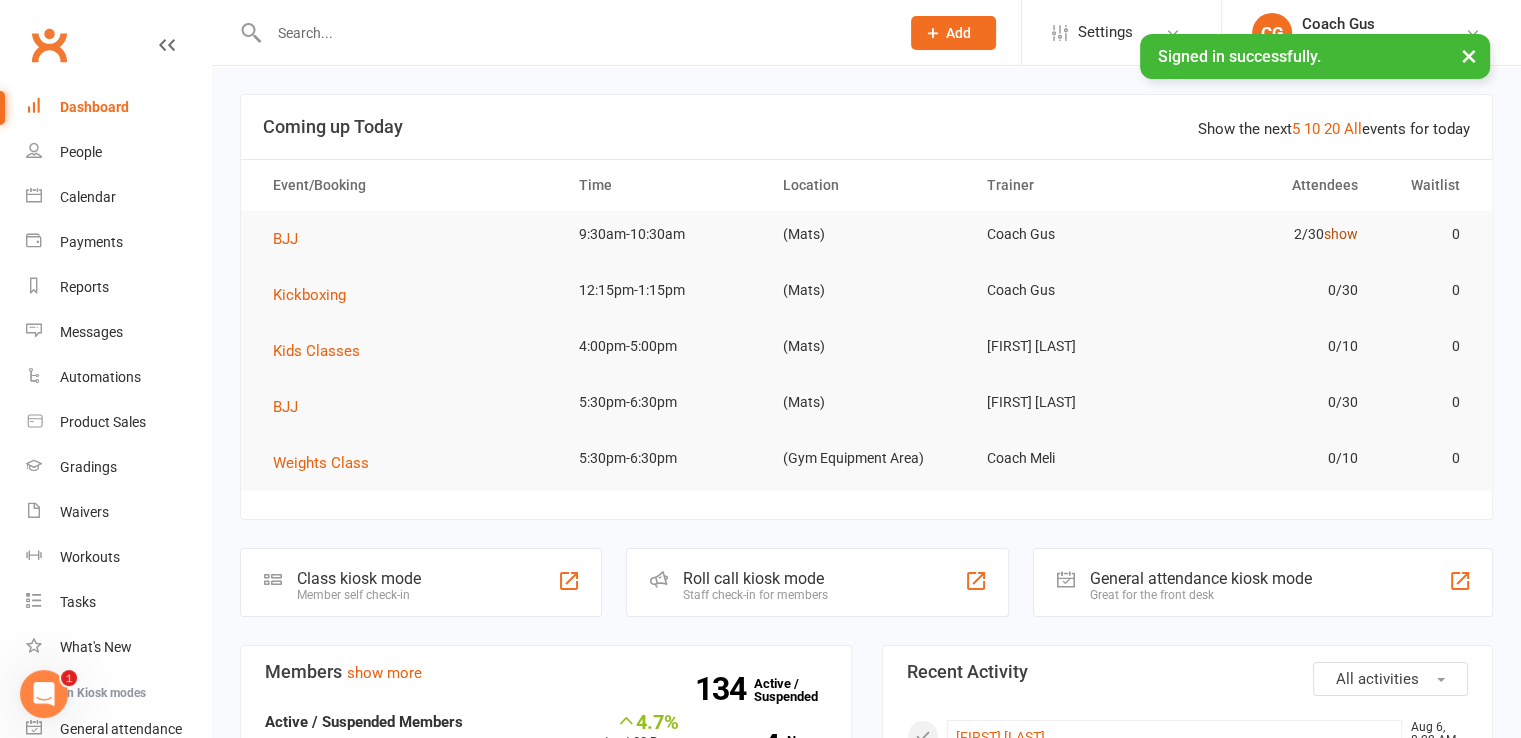 click on "show" at bounding box center [1341, 234] 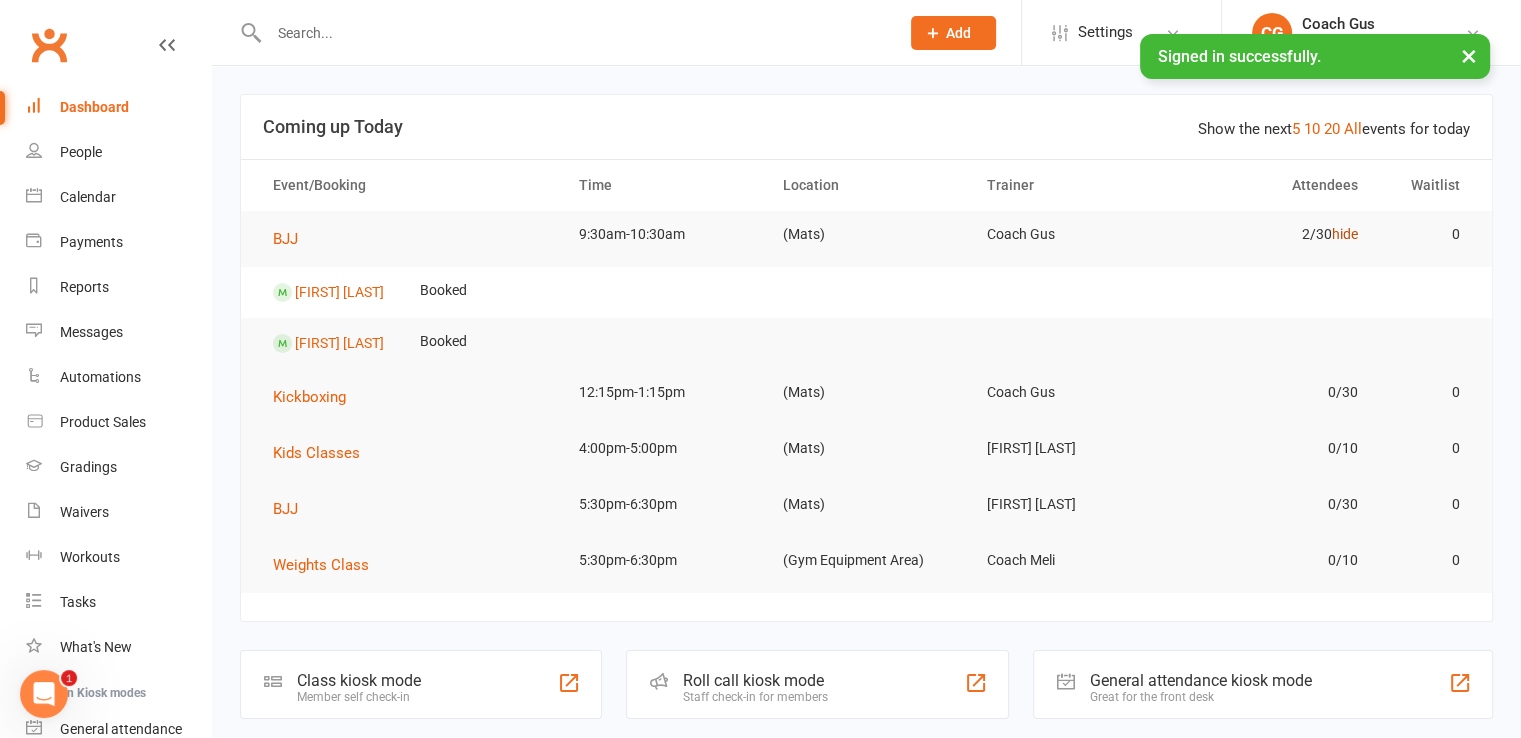 click on "hide" at bounding box center [1345, 234] 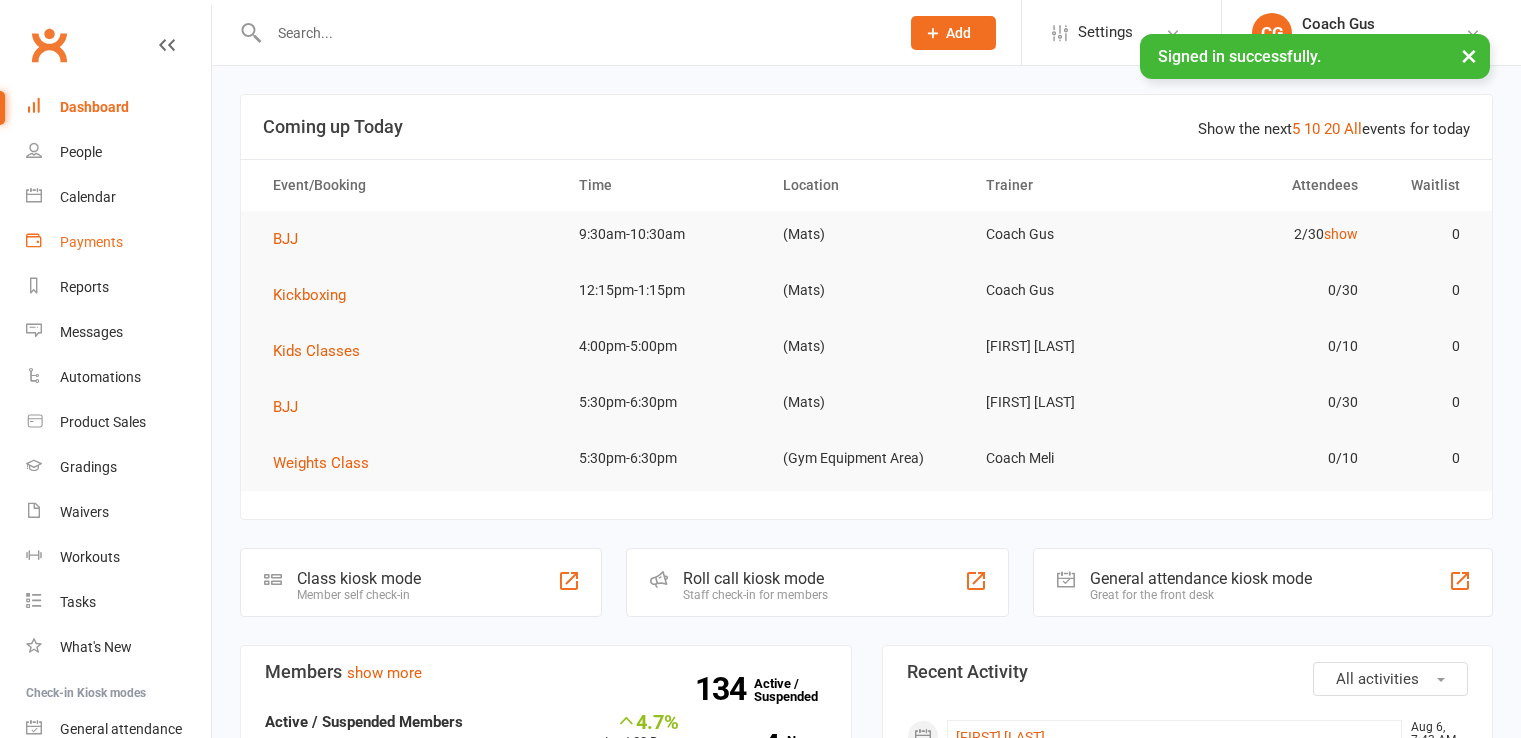scroll, scrollTop: 0, scrollLeft: 0, axis: both 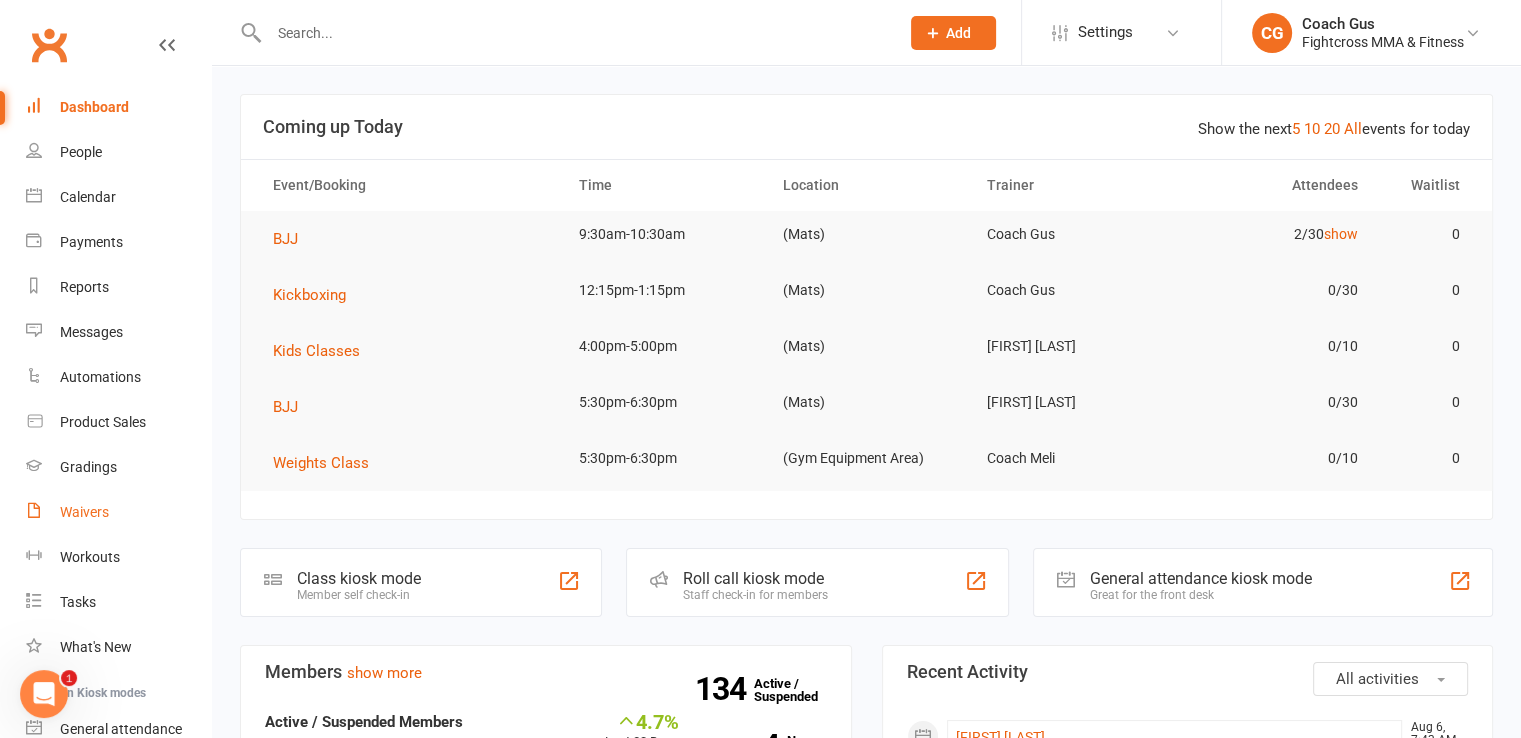 click on "Waivers" at bounding box center (84, 512) 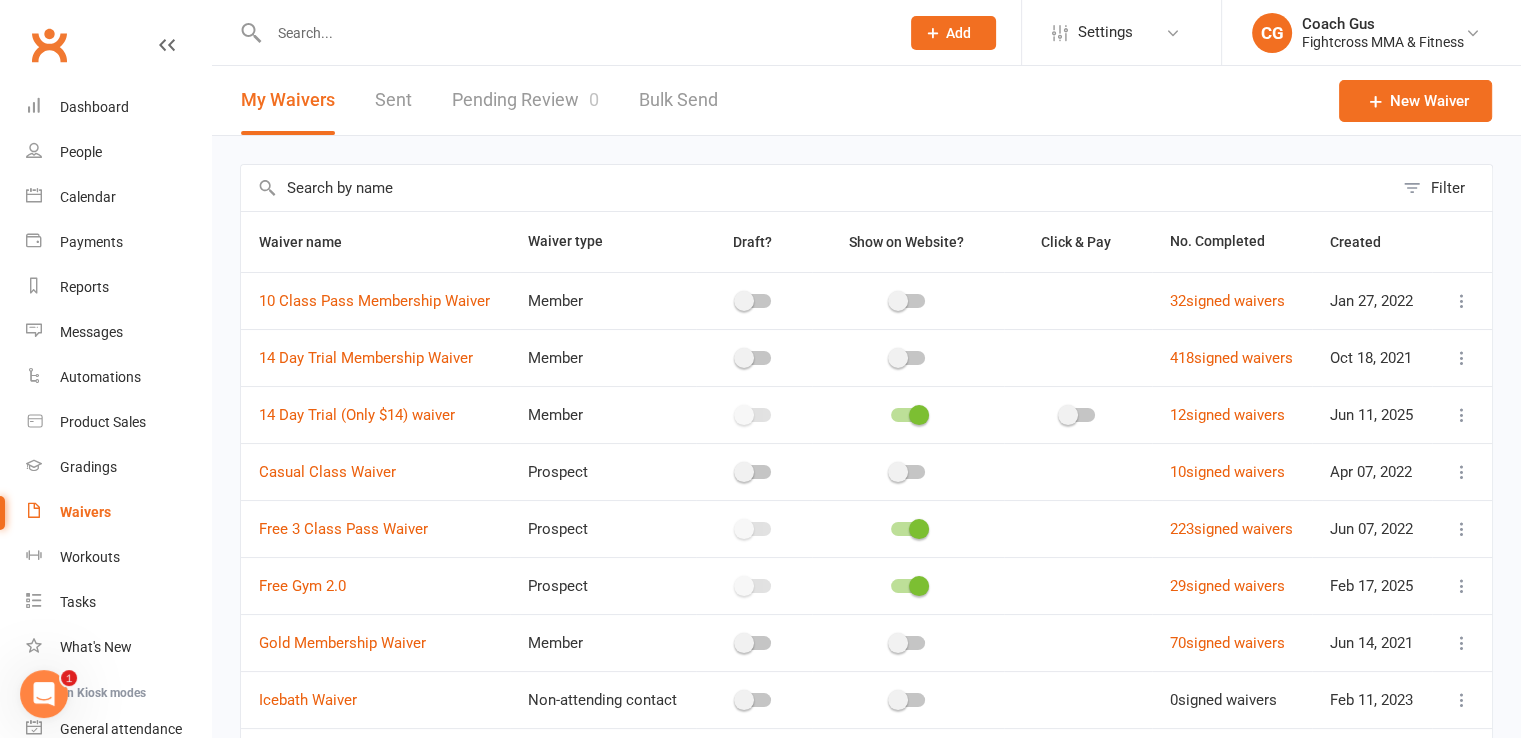 scroll, scrollTop: 256, scrollLeft: 0, axis: vertical 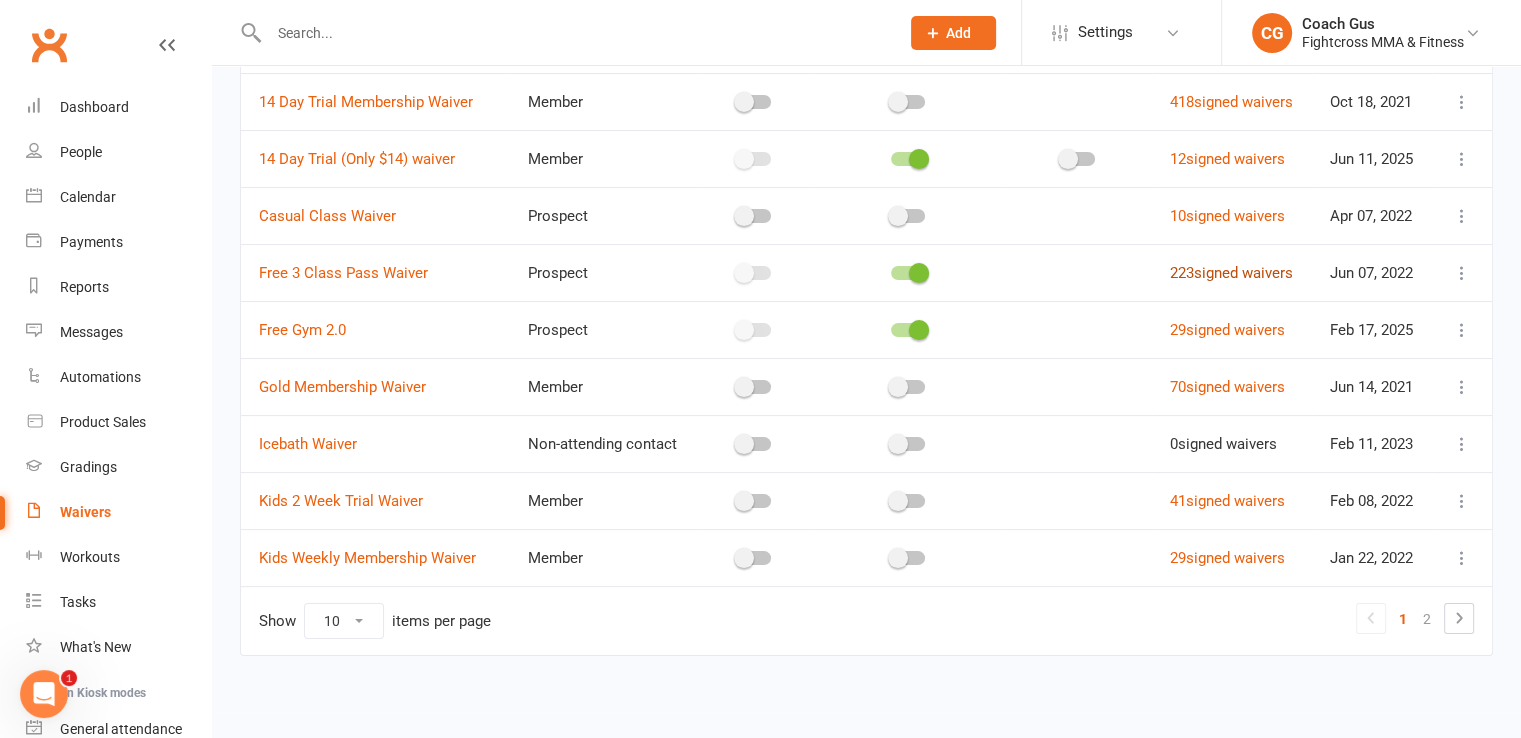 click on "223  signed   waivers" at bounding box center [1231, 273] 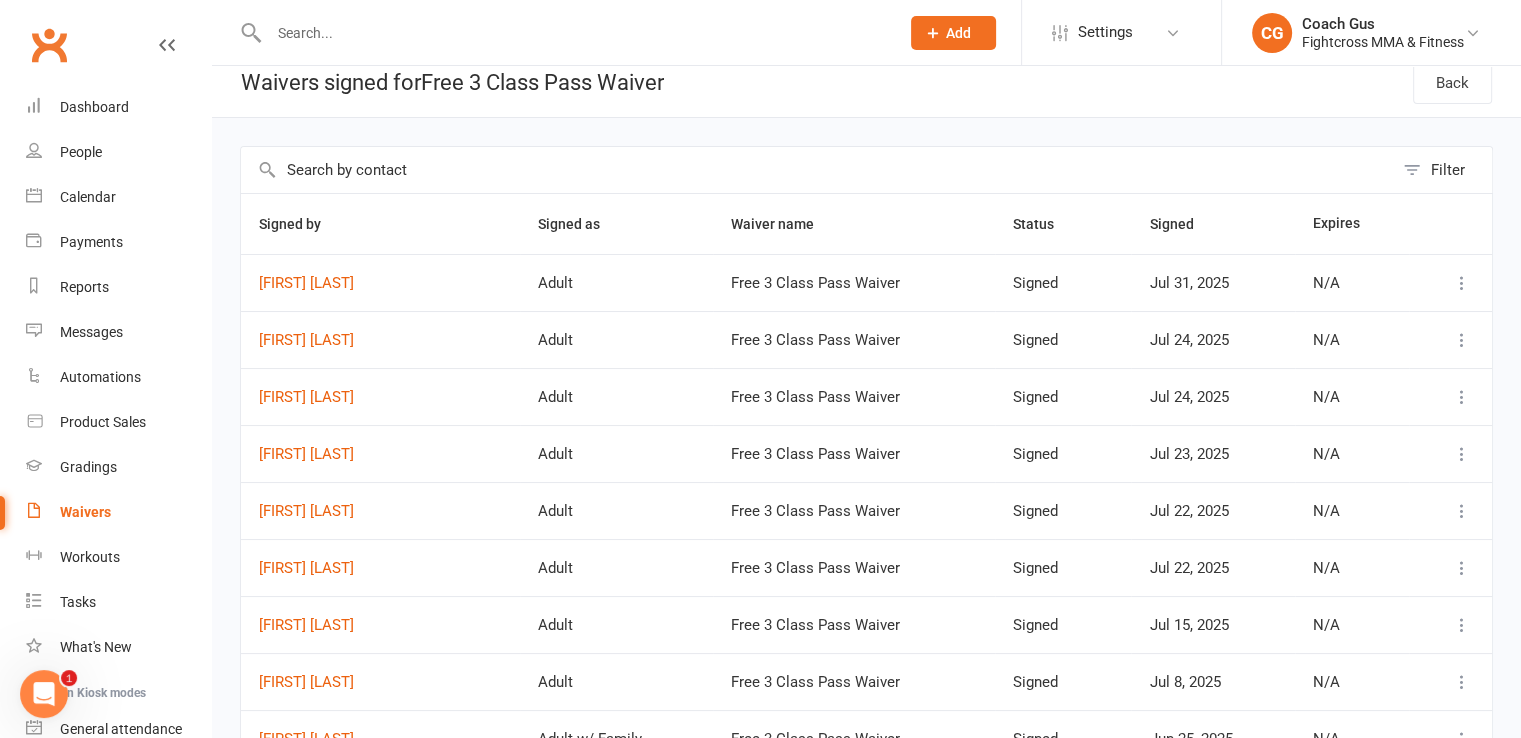 scroll, scrollTop: 0, scrollLeft: 0, axis: both 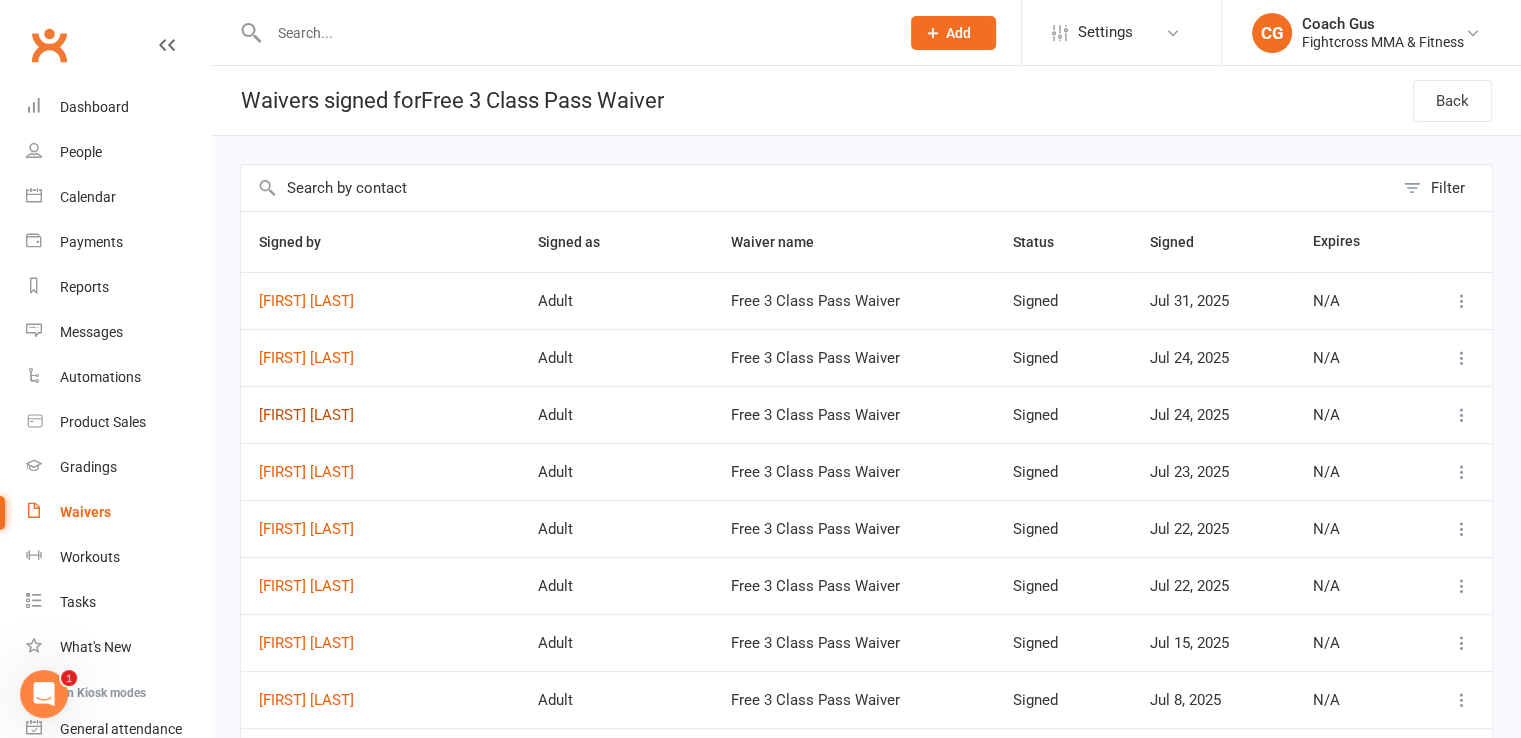 click on "[FIRST] [LAST]" at bounding box center (380, 415) 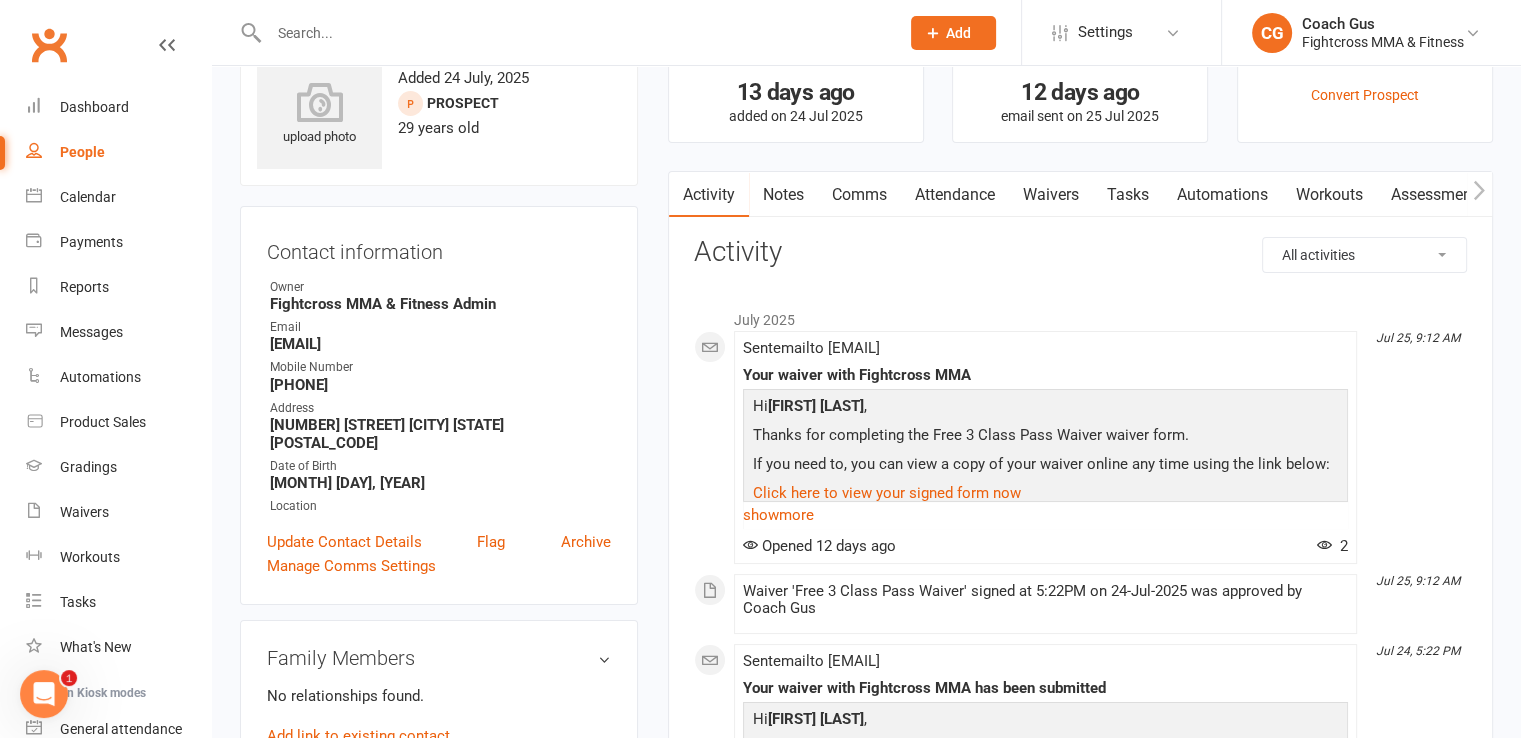scroll, scrollTop: 0, scrollLeft: 0, axis: both 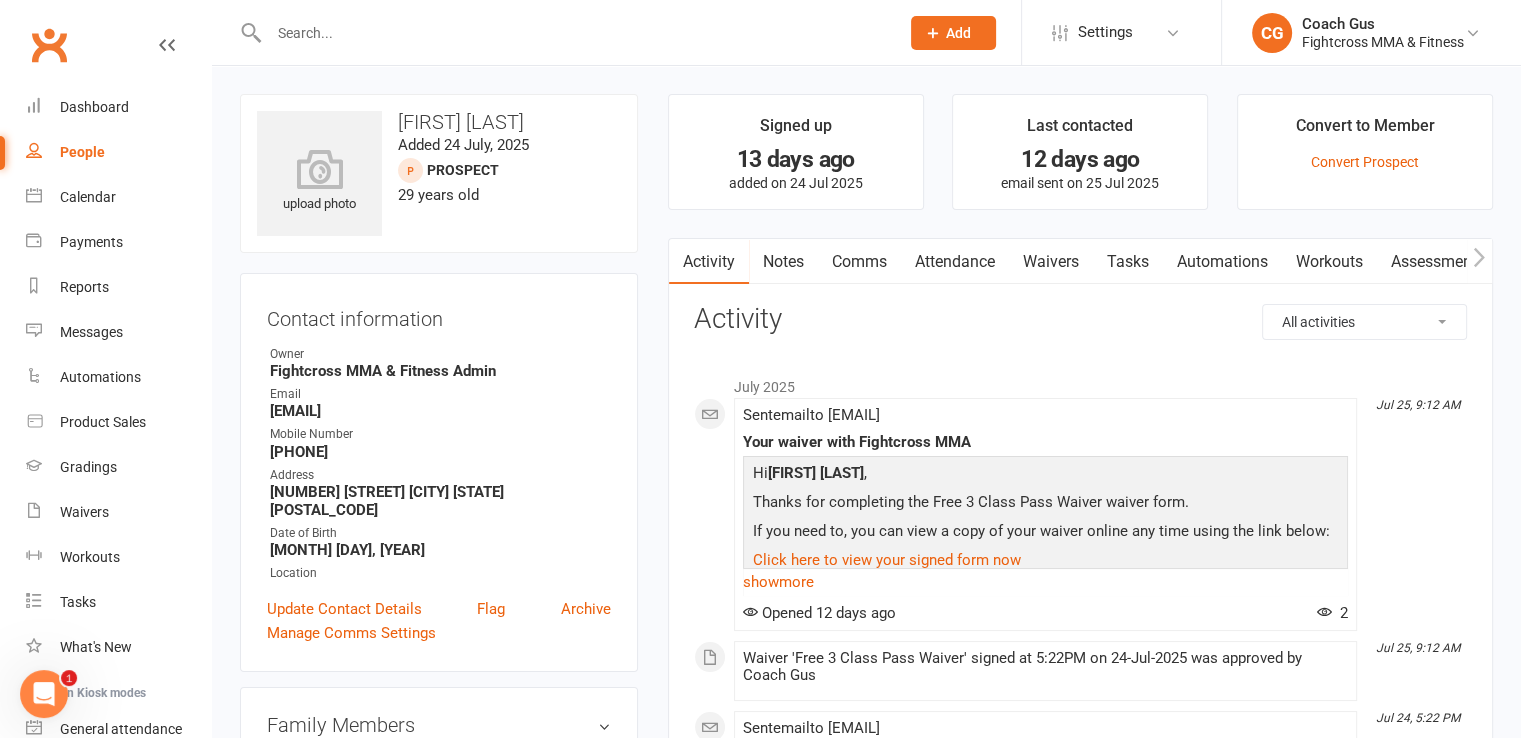 click on "Attendance" at bounding box center (955, 262) 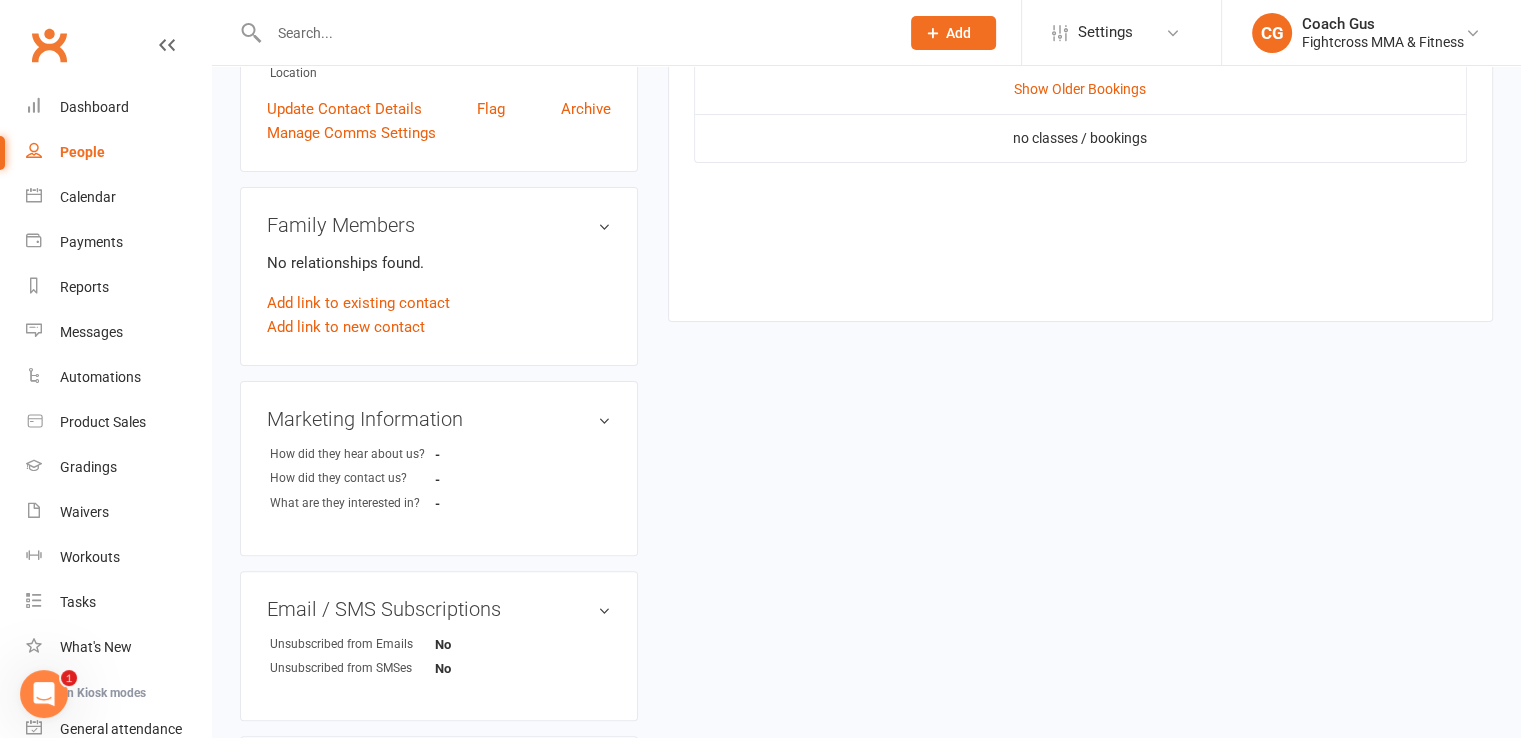 scroll, scrollTop: 0, scrollLeft: 0, axis: both 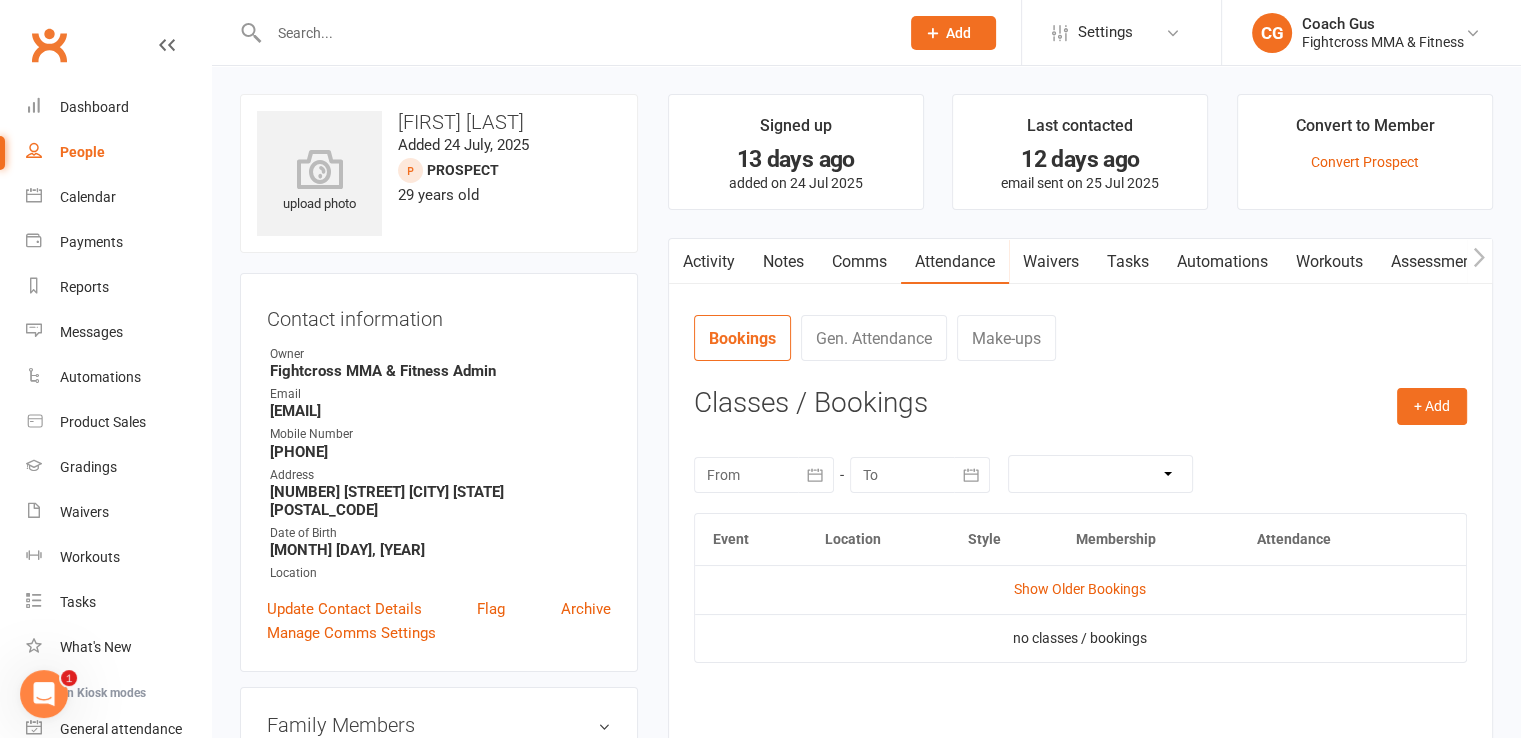 click at bounding box center [562, 32] 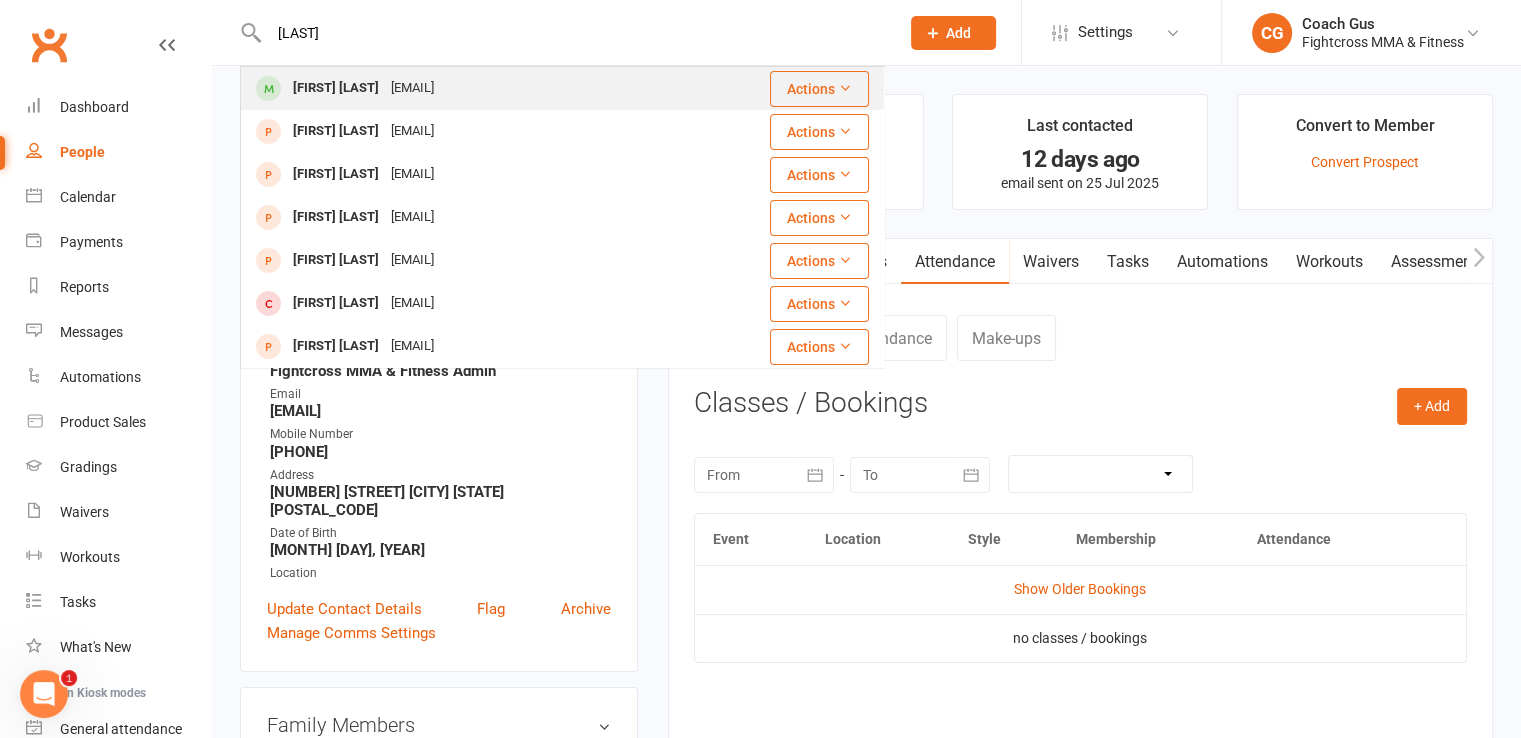 type on "[LAST]" 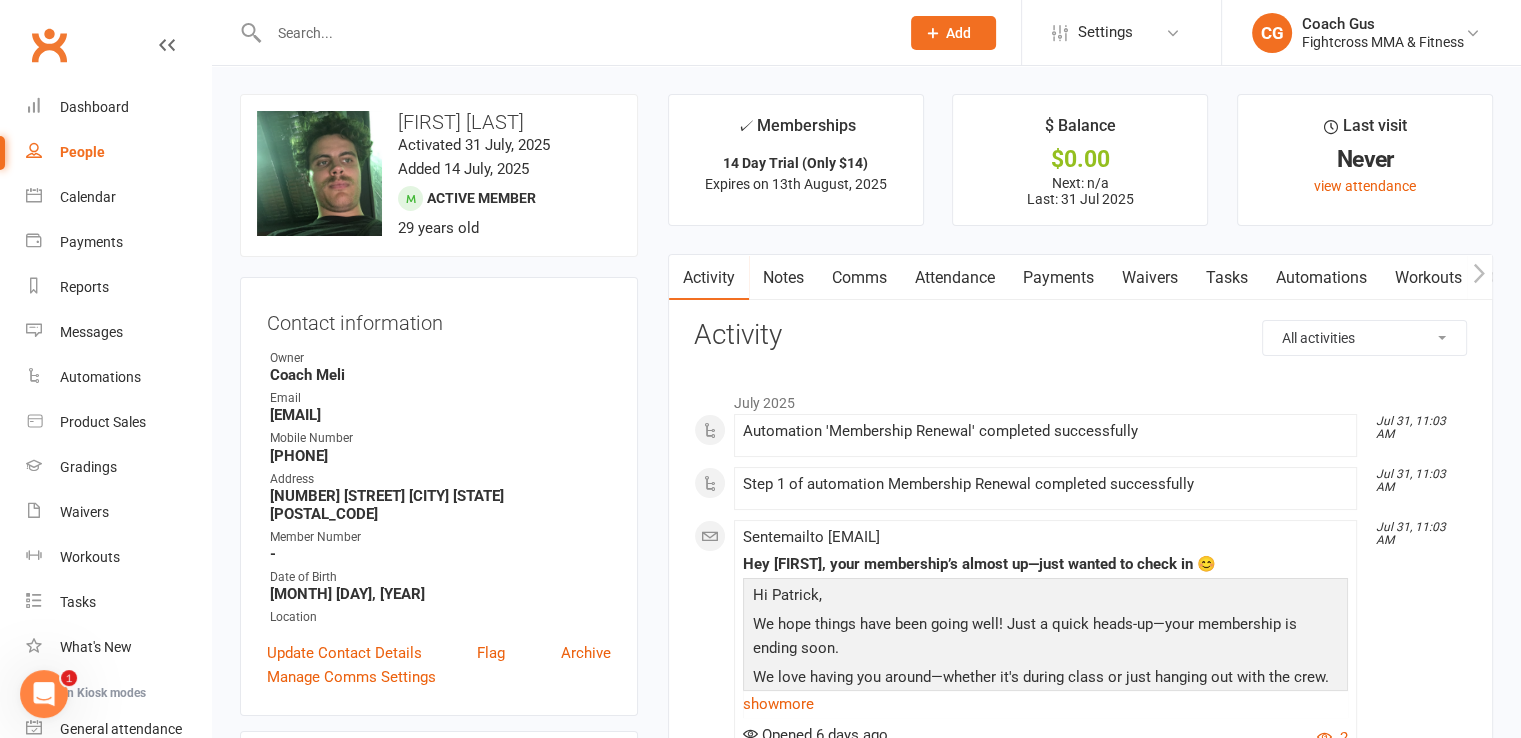 scroll, scrollTop: 500, scrollLeft: 0, axis: vertical 